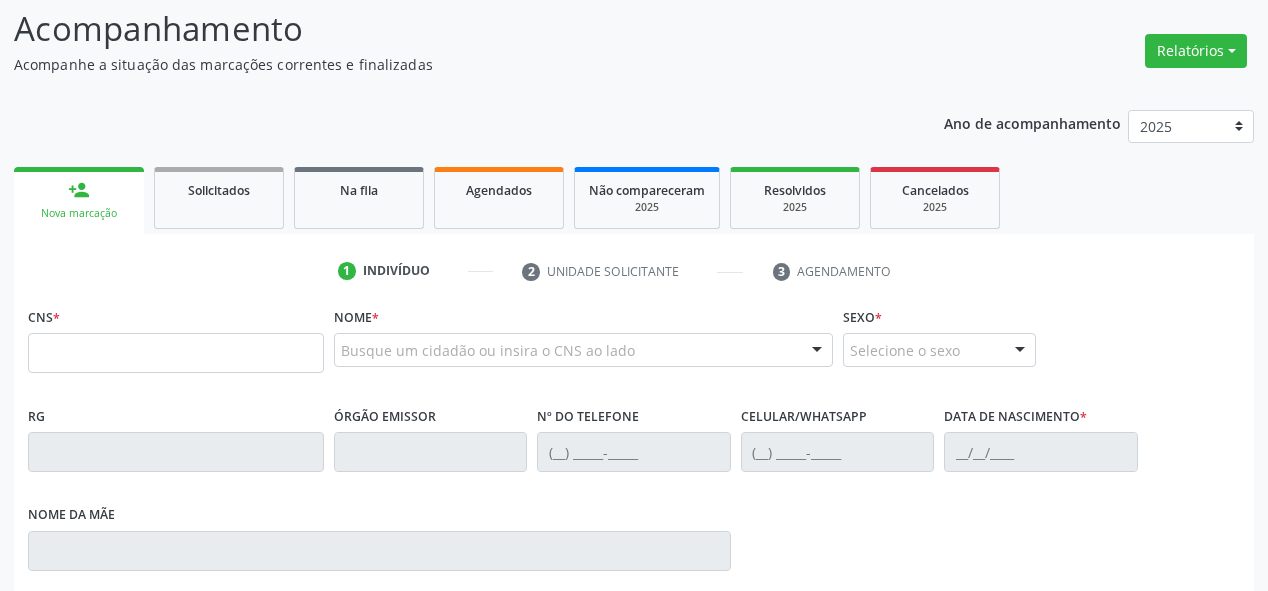 scroll, scrollTop: 160, scrollLeft: 0, axis: vertical 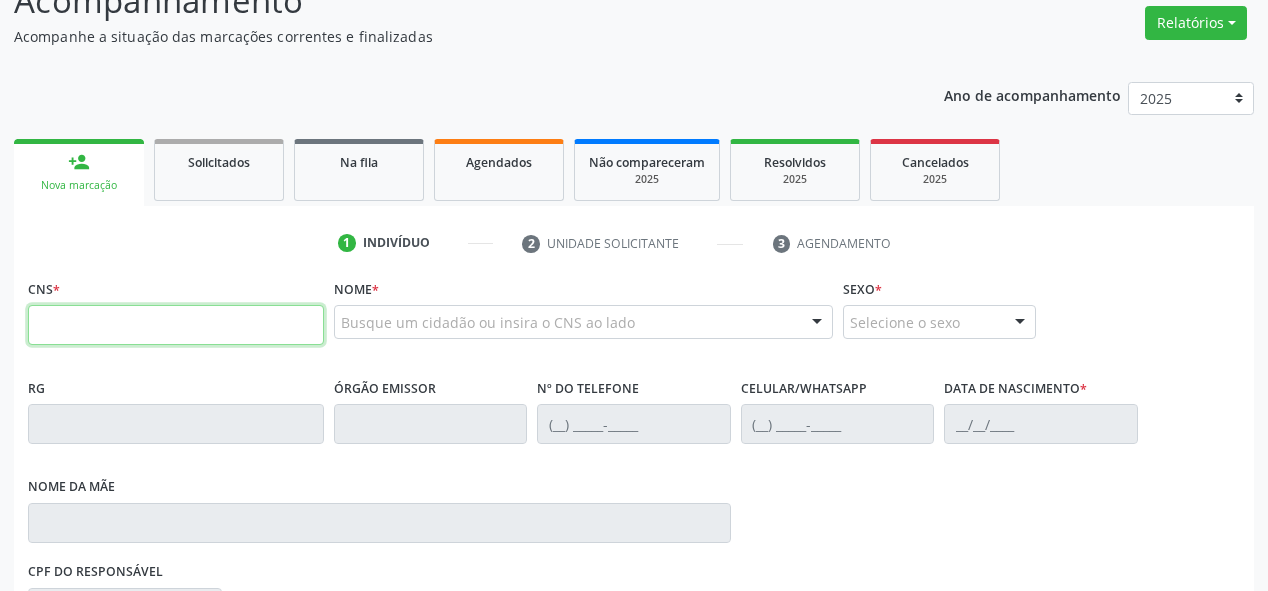 click at bounding box center (176, 325) 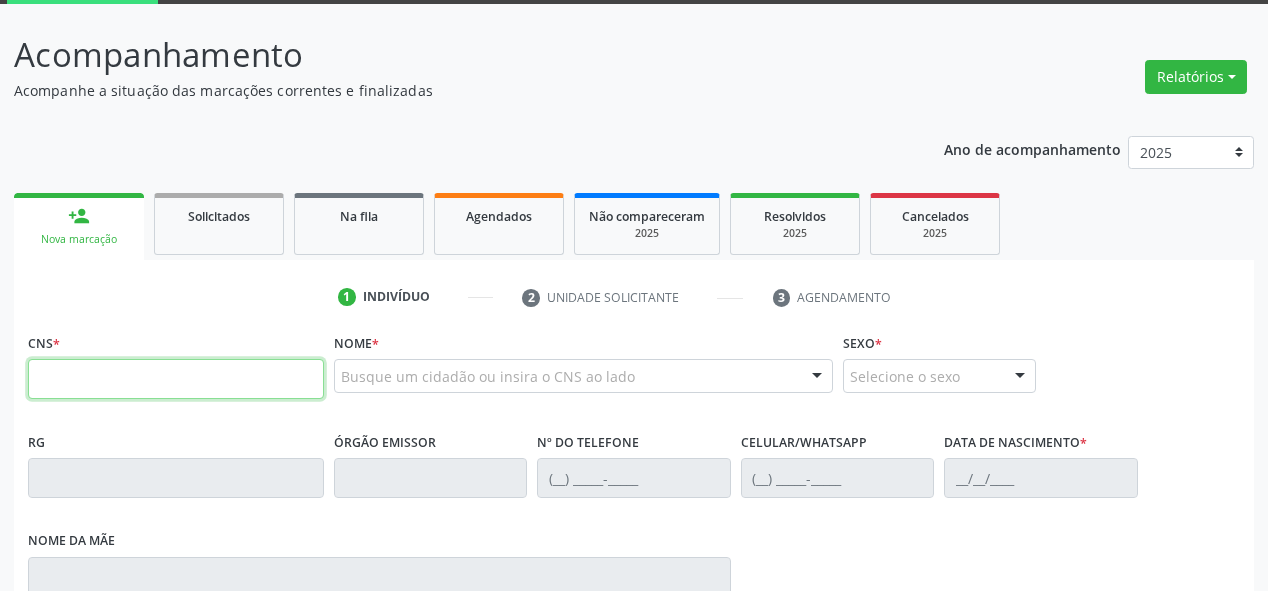 scroll, scrollTop: 80, scrollLeft: 0, axis: vertical 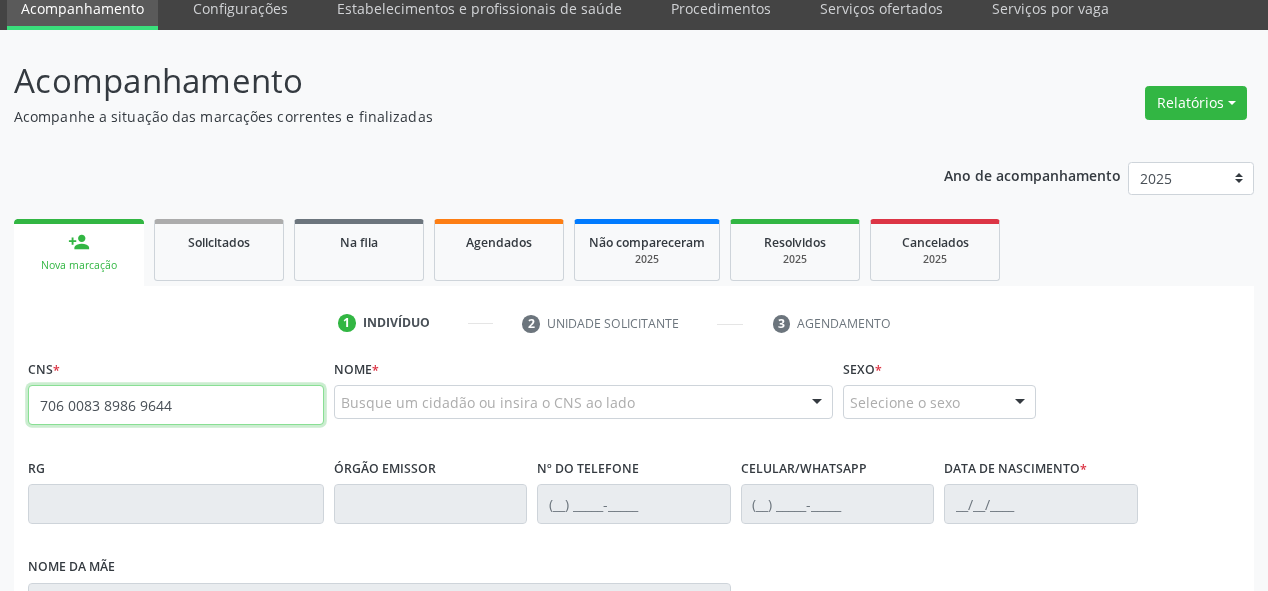 type on "706 0083 8986 9644" 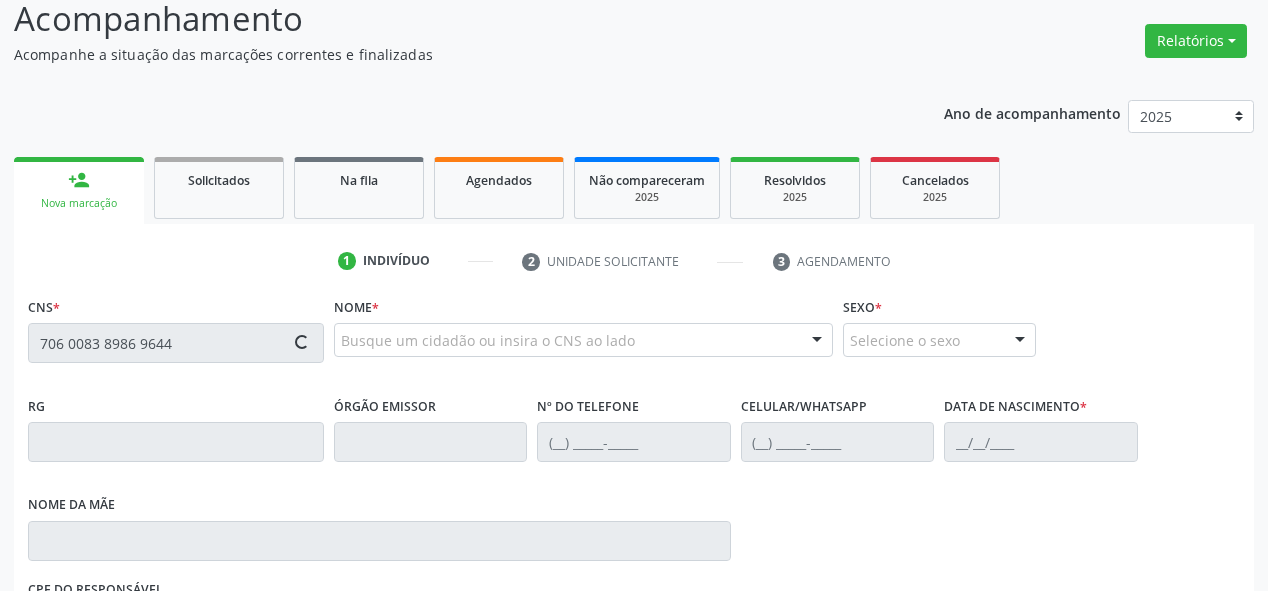 scroll, scrollTop: 240, scrollLeft: 0, axis: vertical 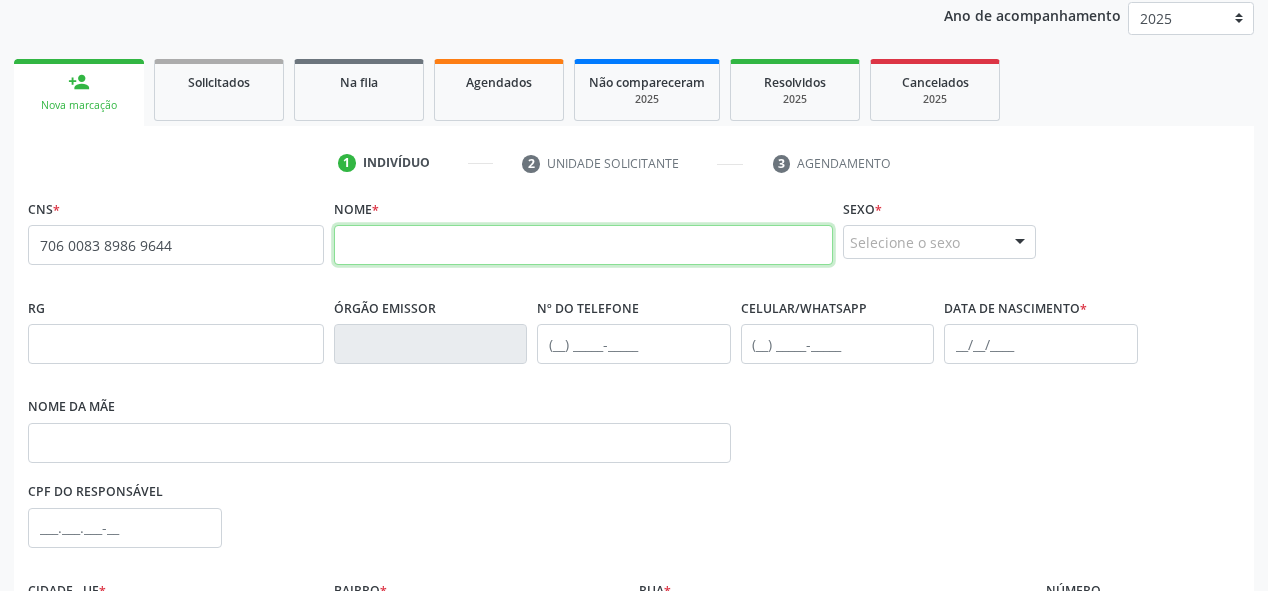 click at bounding box center [583, 245] 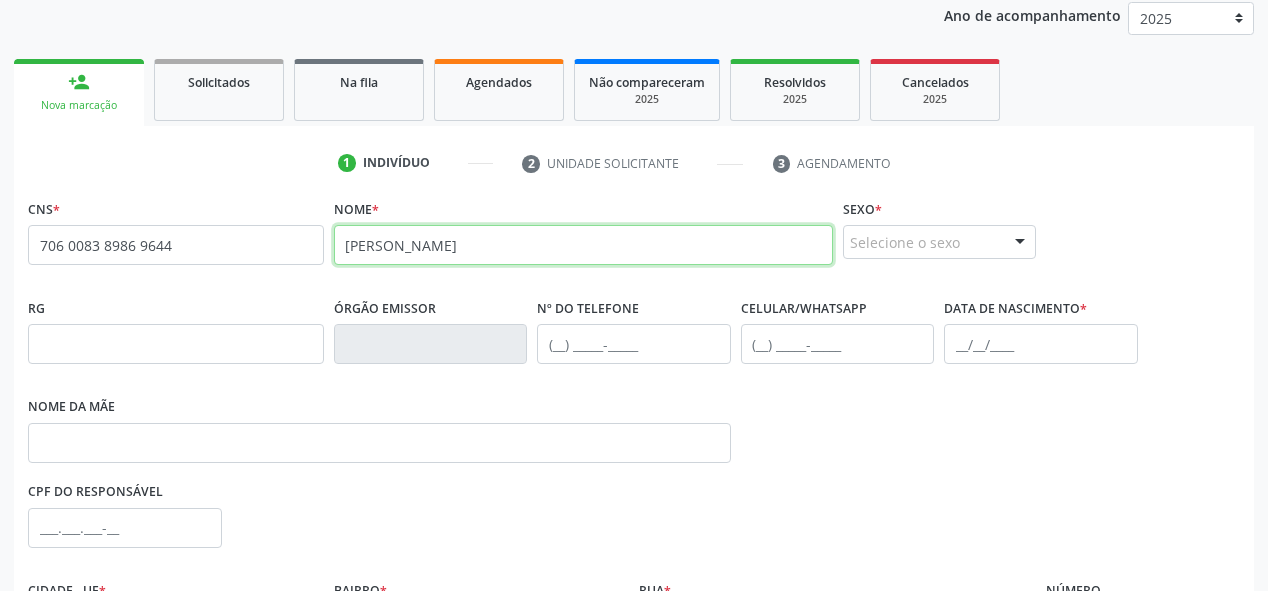 type on "[PERSON_NAME]" 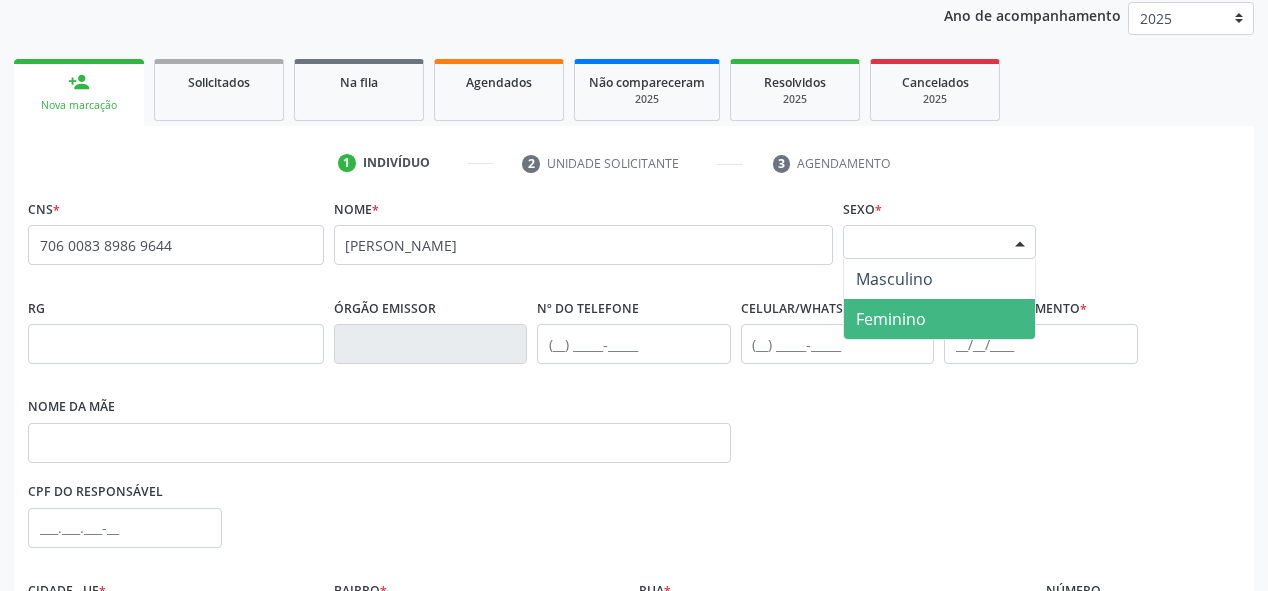 click on "Feminino" at bounding box center (891, 319) 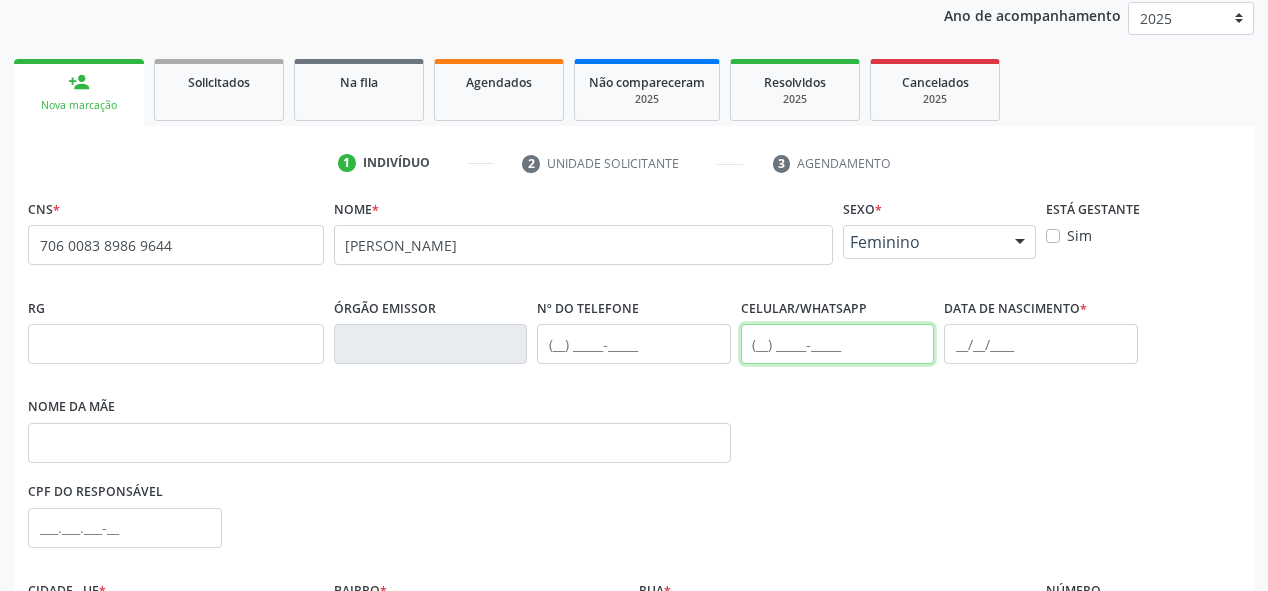 click at bounding box center [838, 344] 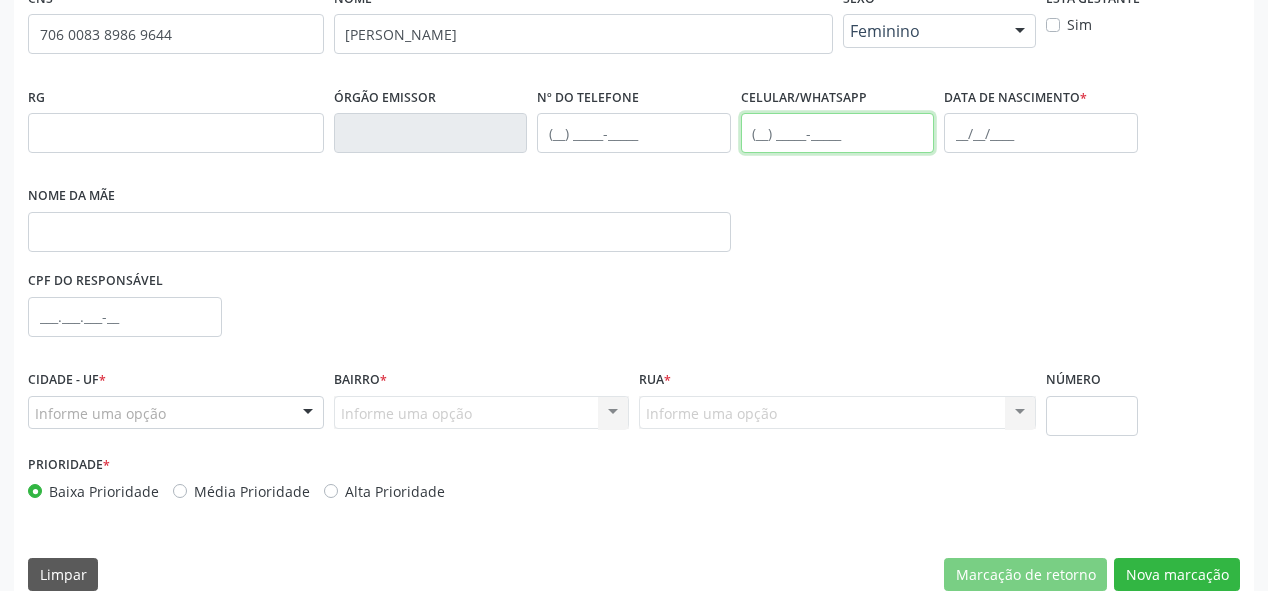 scroll, scrollTop: 478, scrollLeft: 0, axis: vertical 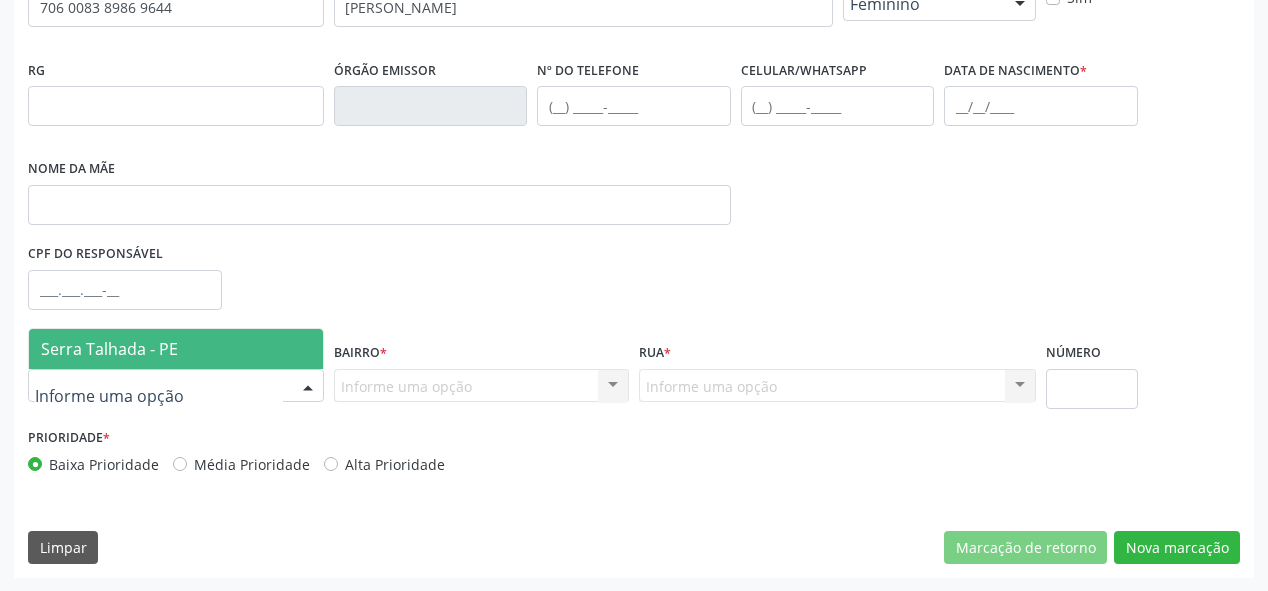 click on "Serra Talhada - PE" at bounding box center (109, 349) 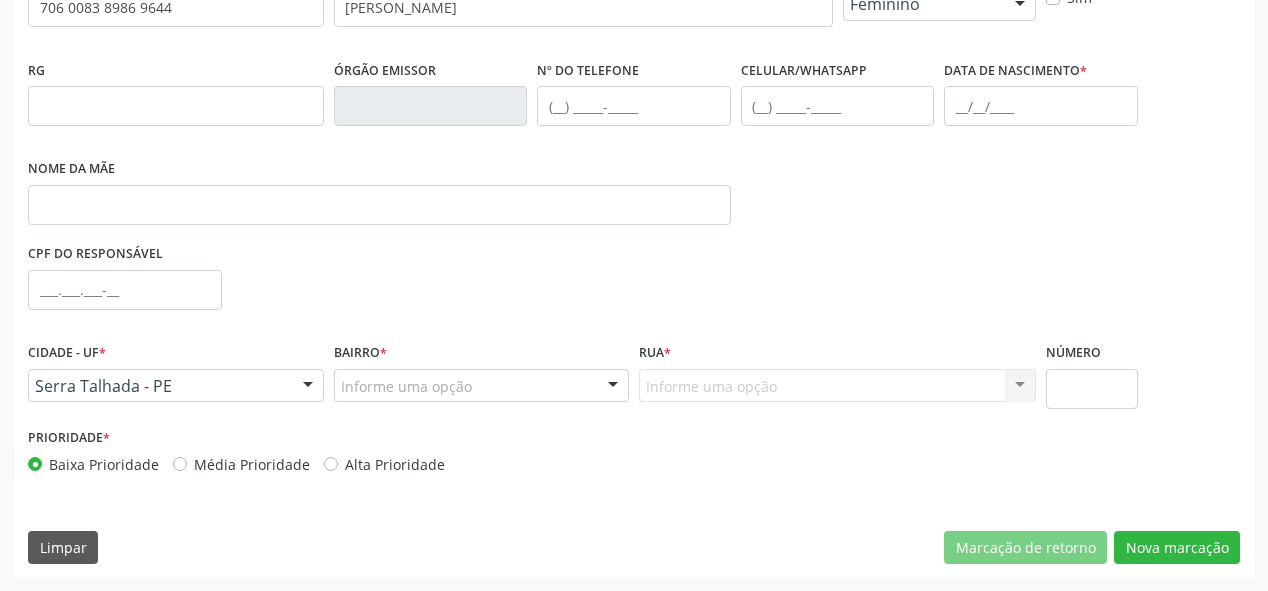 click on "Informe uma opção" at bounding box center [482, 386] 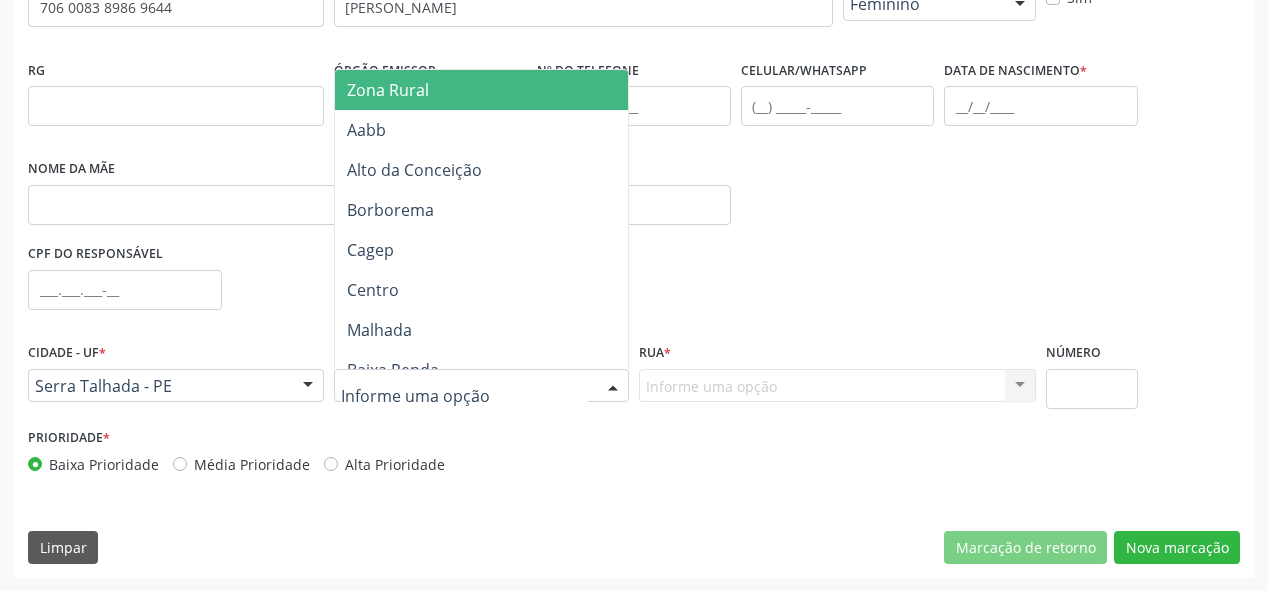 click on "Zona Rural" at bounding box center (495, 90) 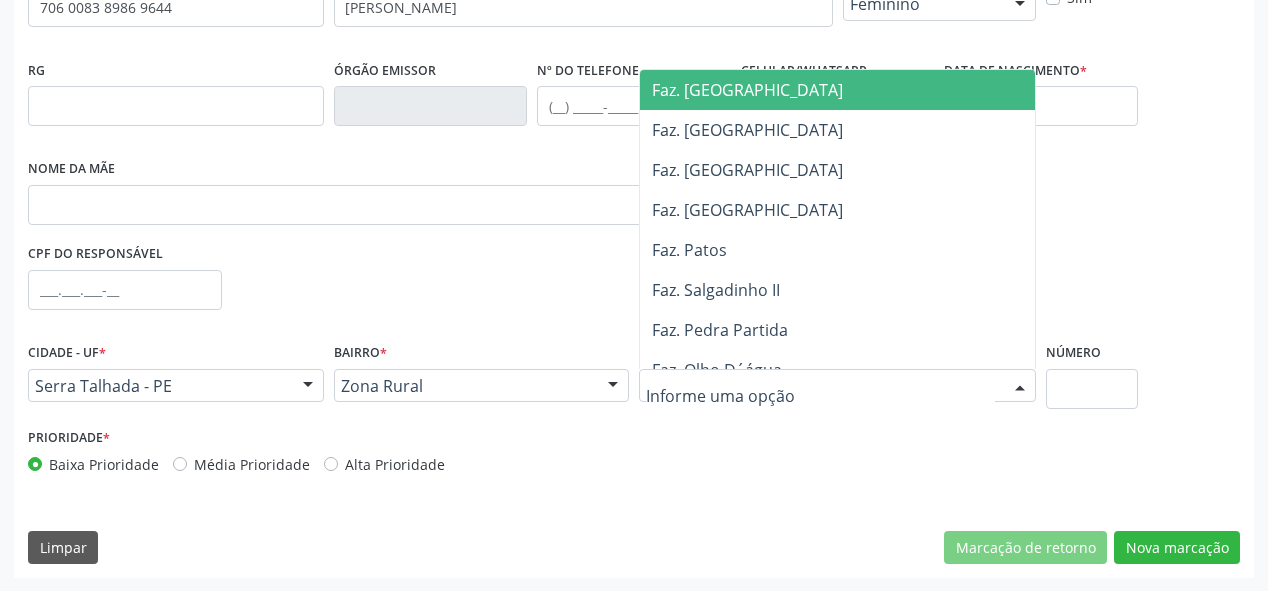 click at bounding box center (837, 386) 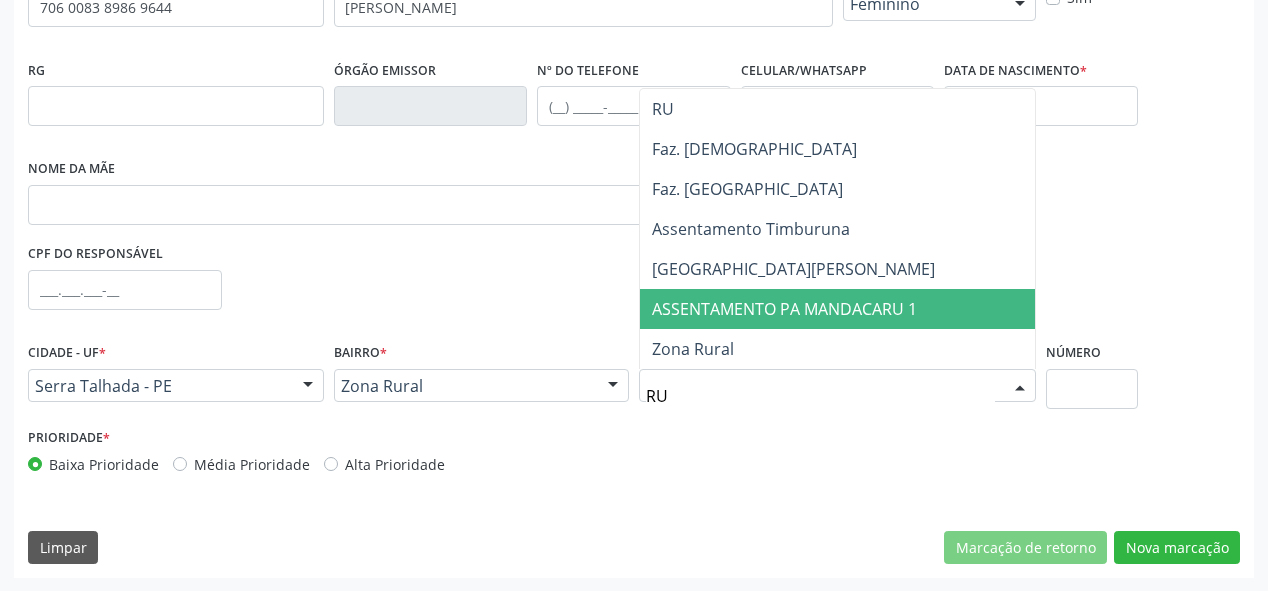 type on "R" 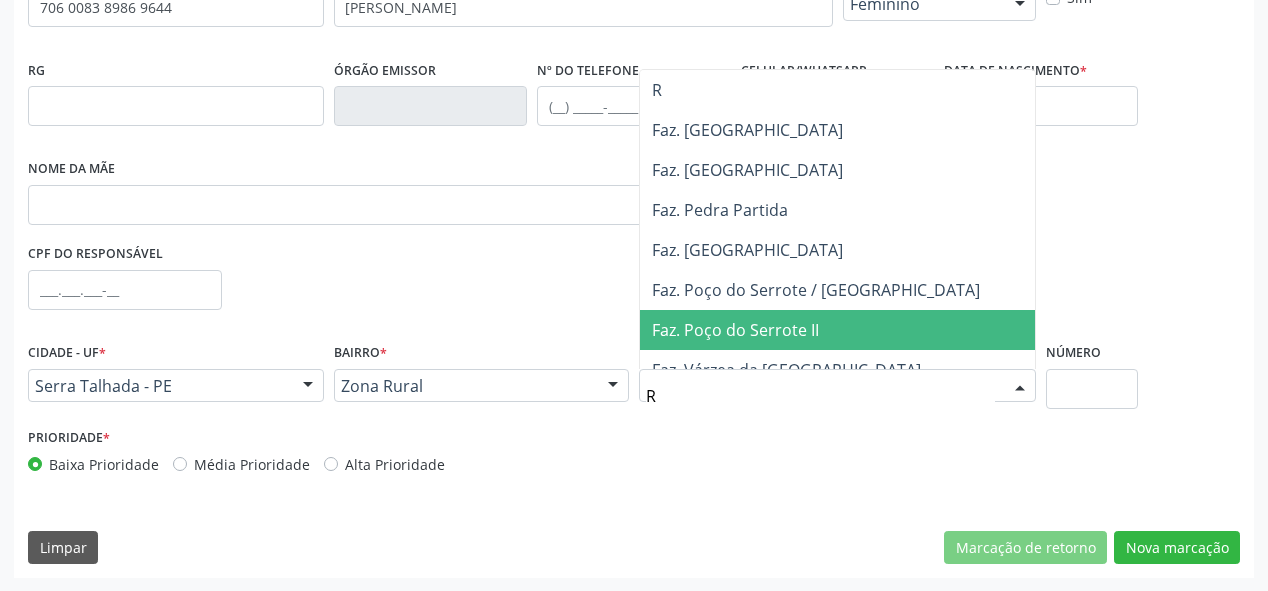type 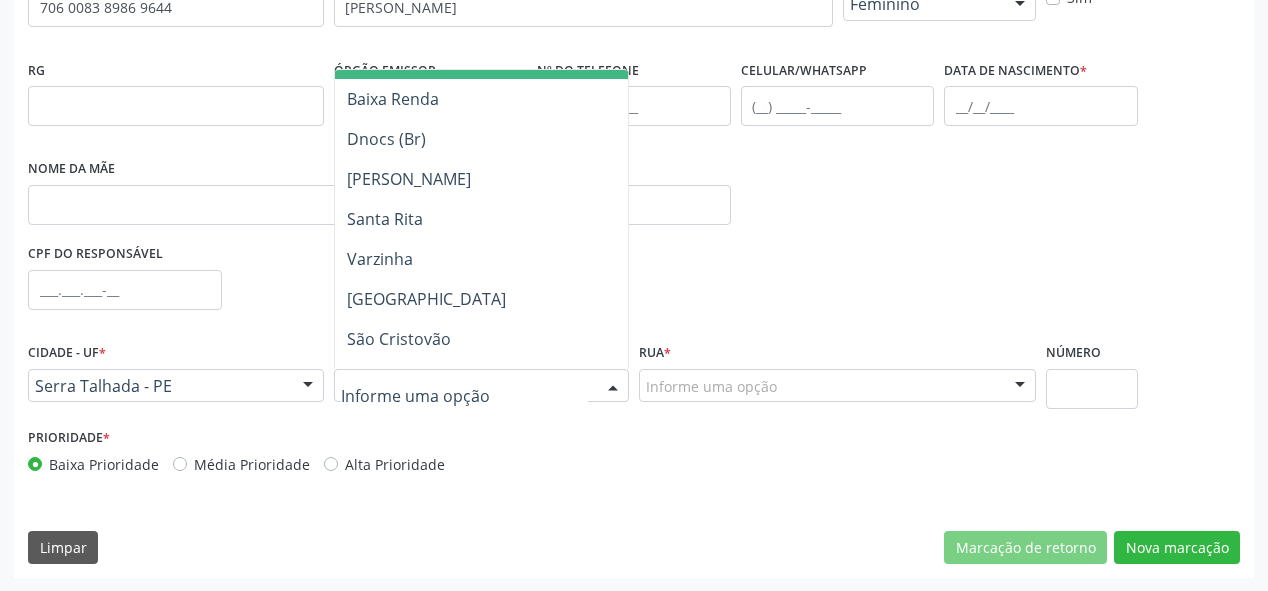 scroll, scrollTop: 320, scrollLeft: 0, axis: vertical 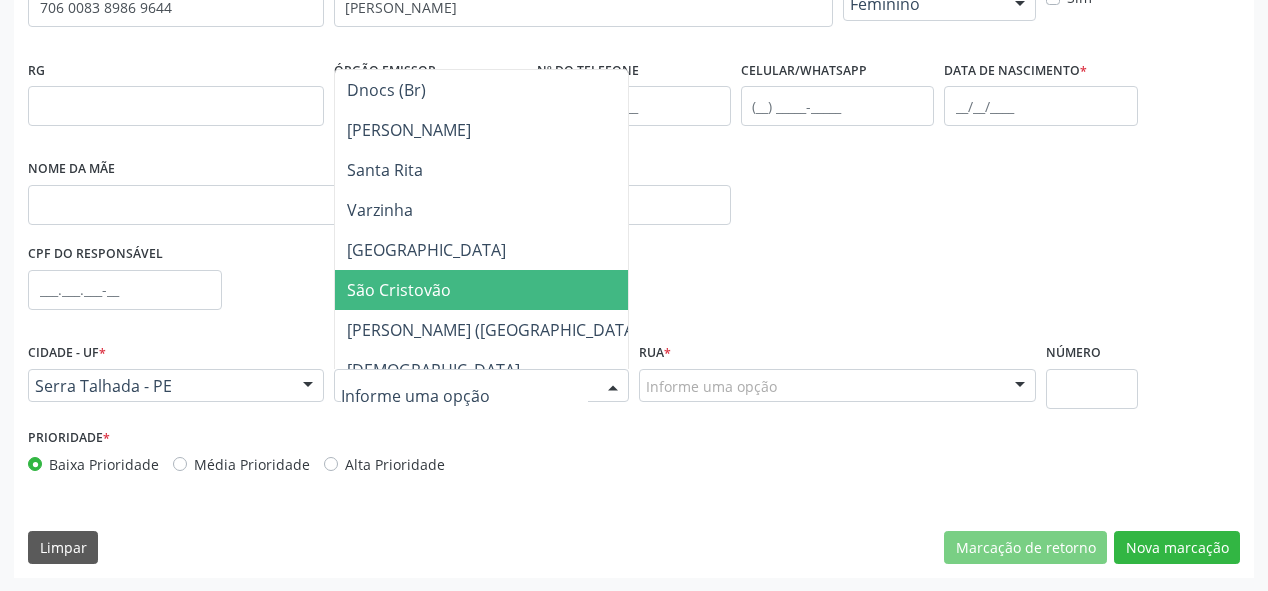 click on "São Cristovão" at bounding box center (495, 290) 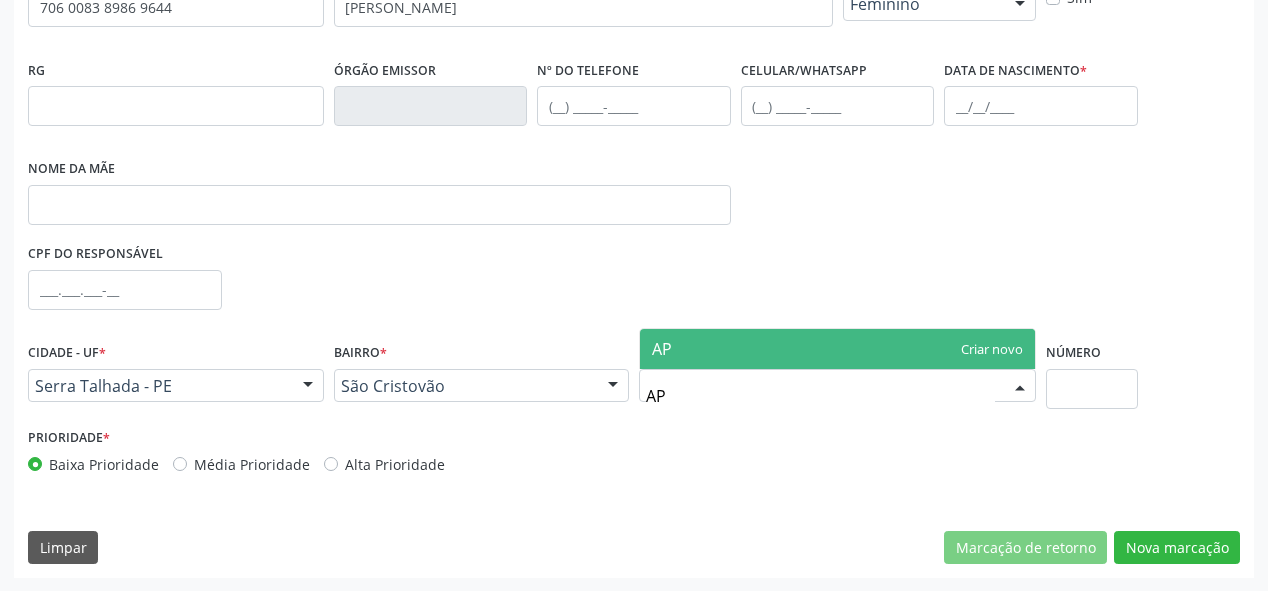 type on "A" 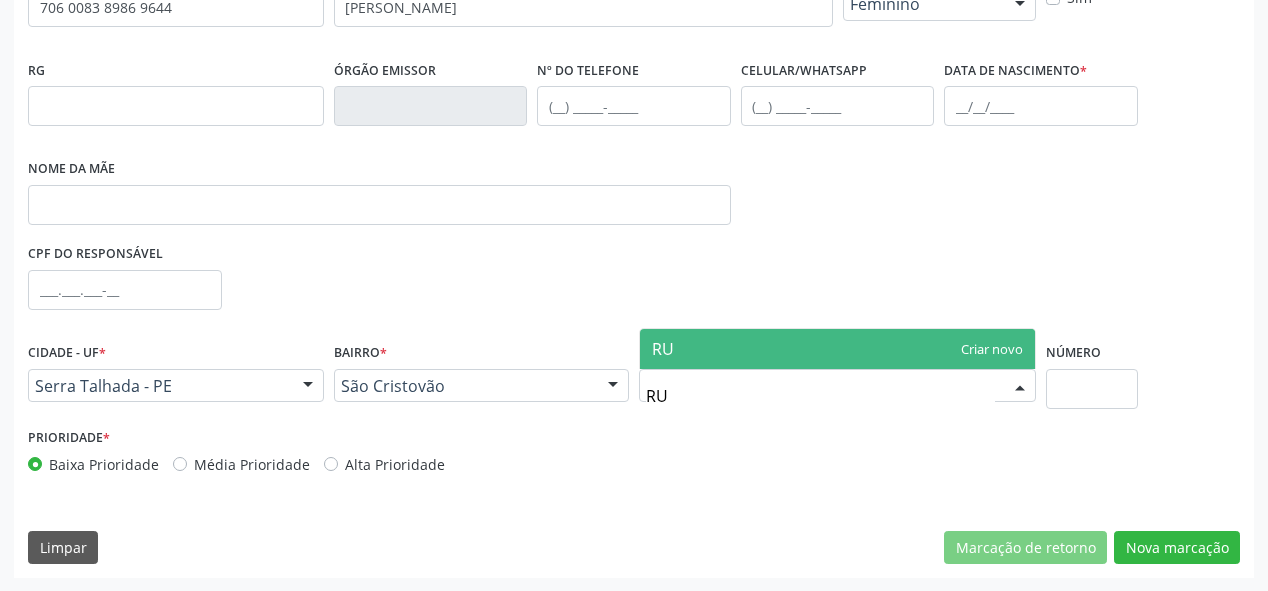 type on "R" 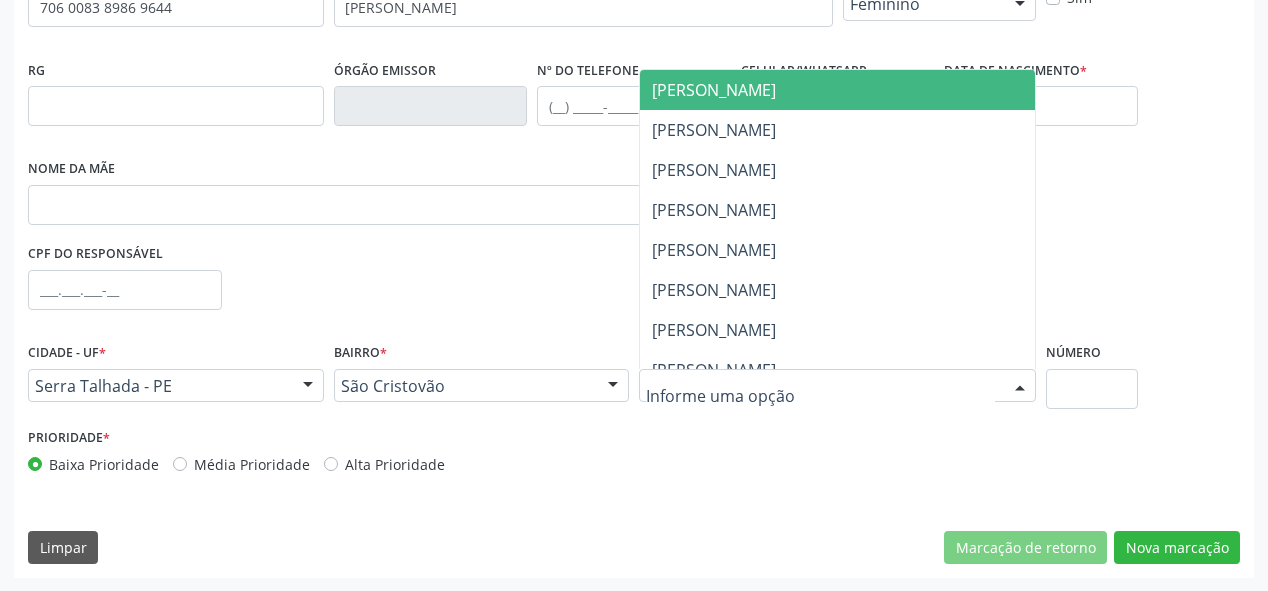 type on "P" 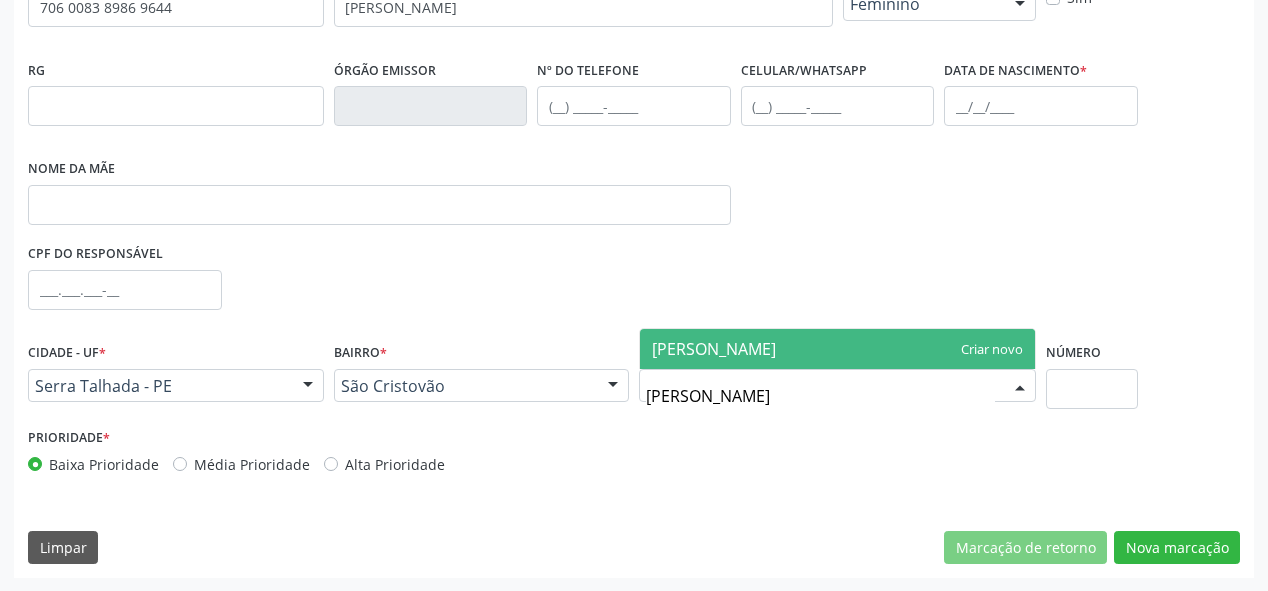 type on "[PERSON_NAME]" 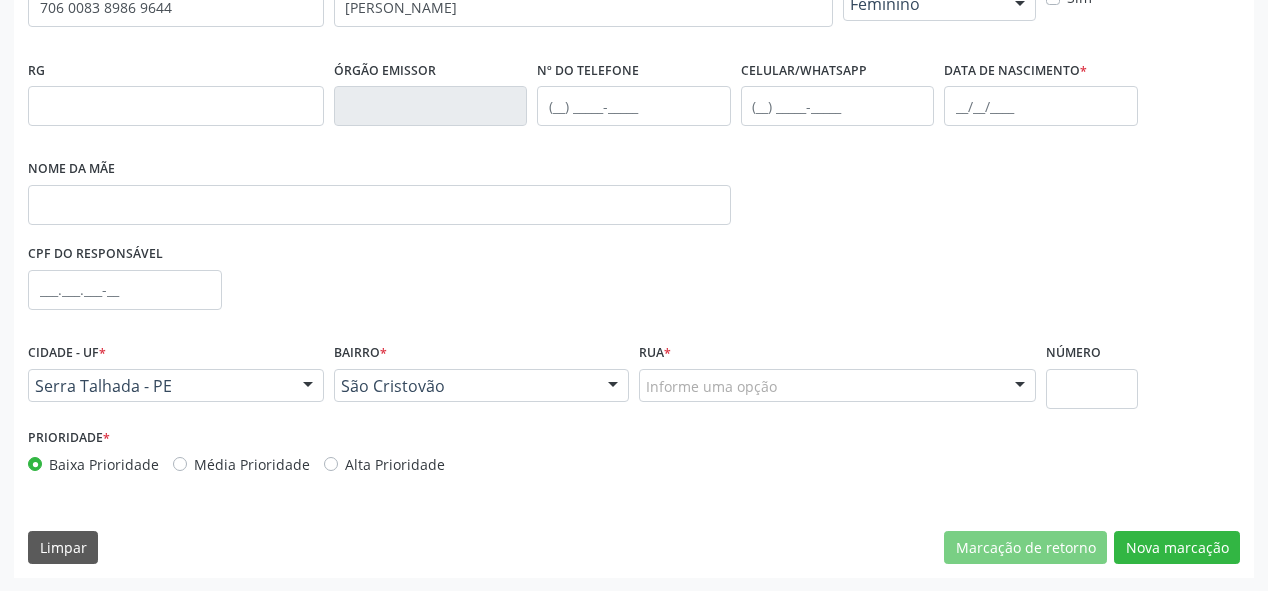 click on "RG
Órgão emissor
Nº do Telefone
Celular/WhatsApp
Data de nascimento
*
Nome da mãe" at bounding box center [634, 147] 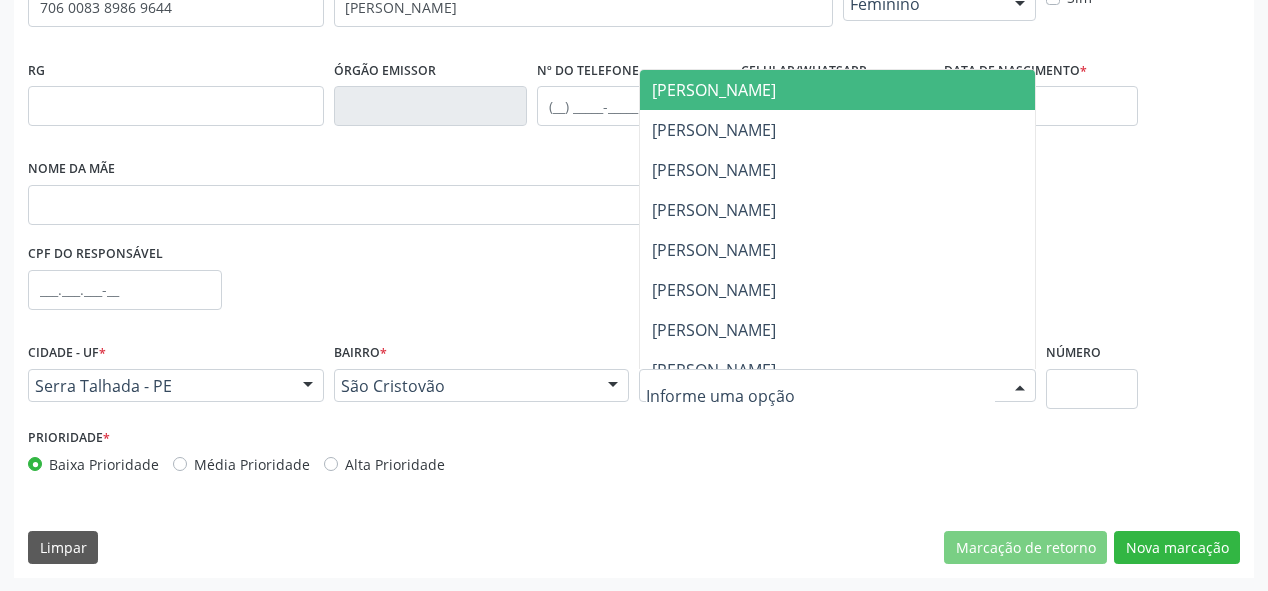 click at bounding box center [837, 386] 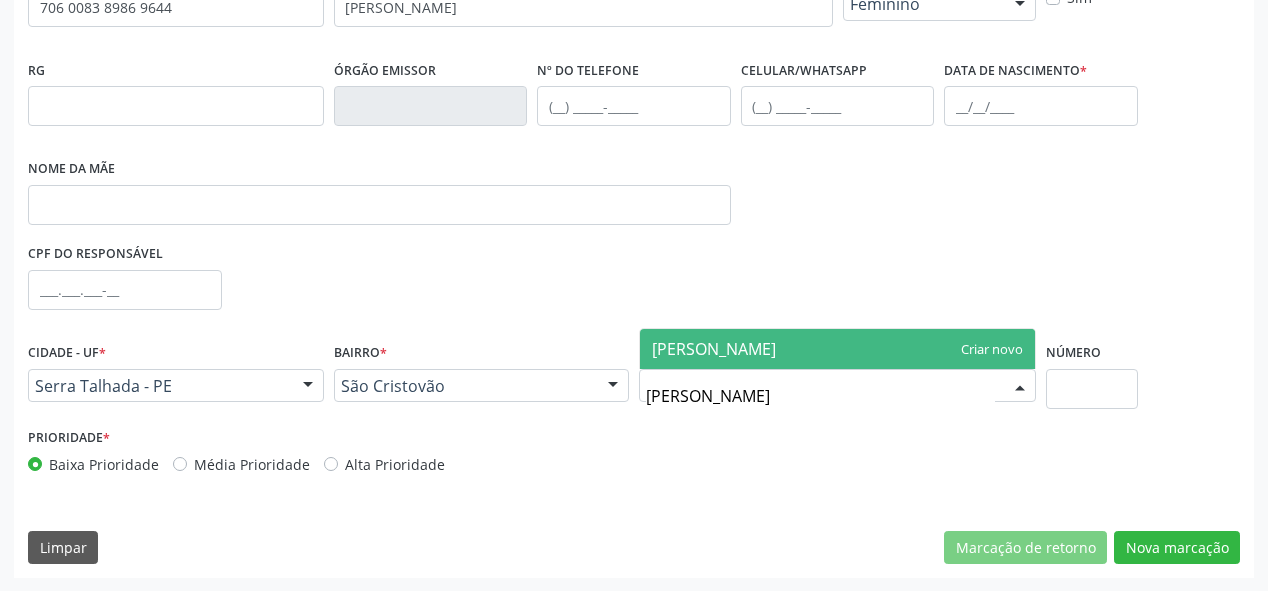 type on "[PERSON_NAME]" 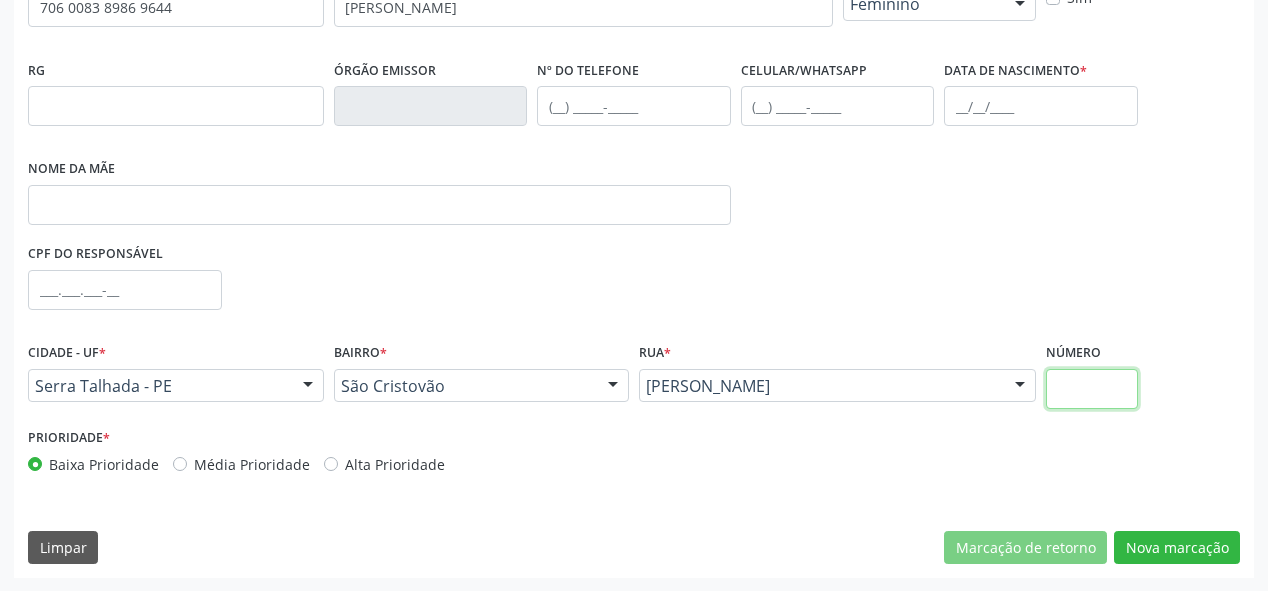 click at bounding box center [1092, 389] 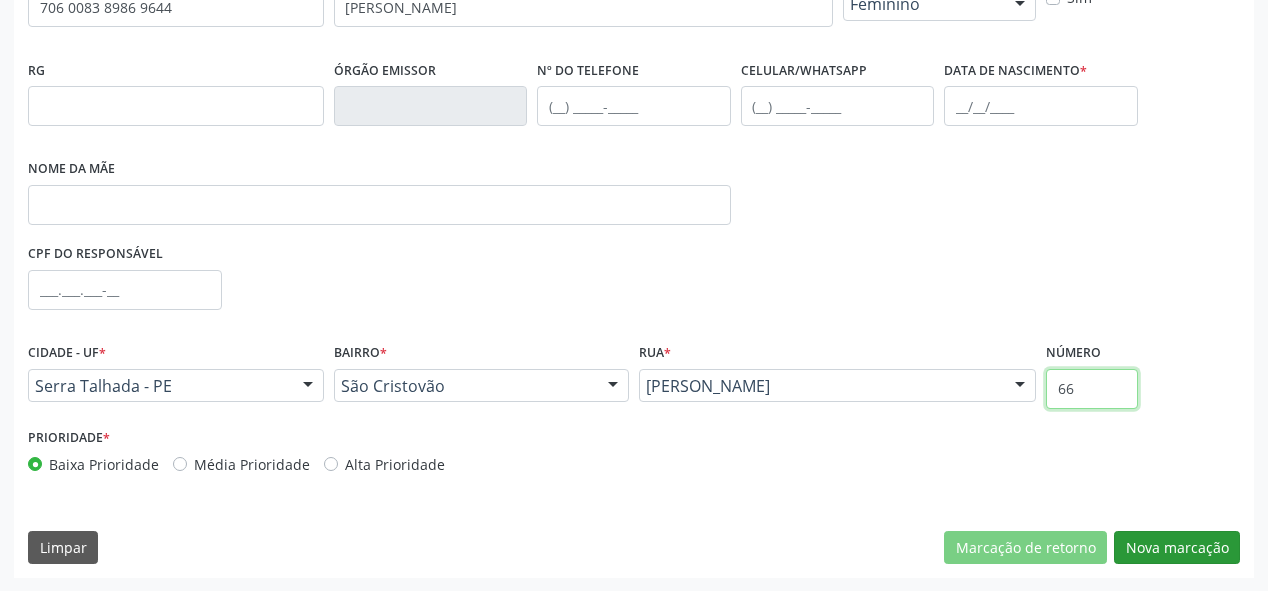 type on "66" 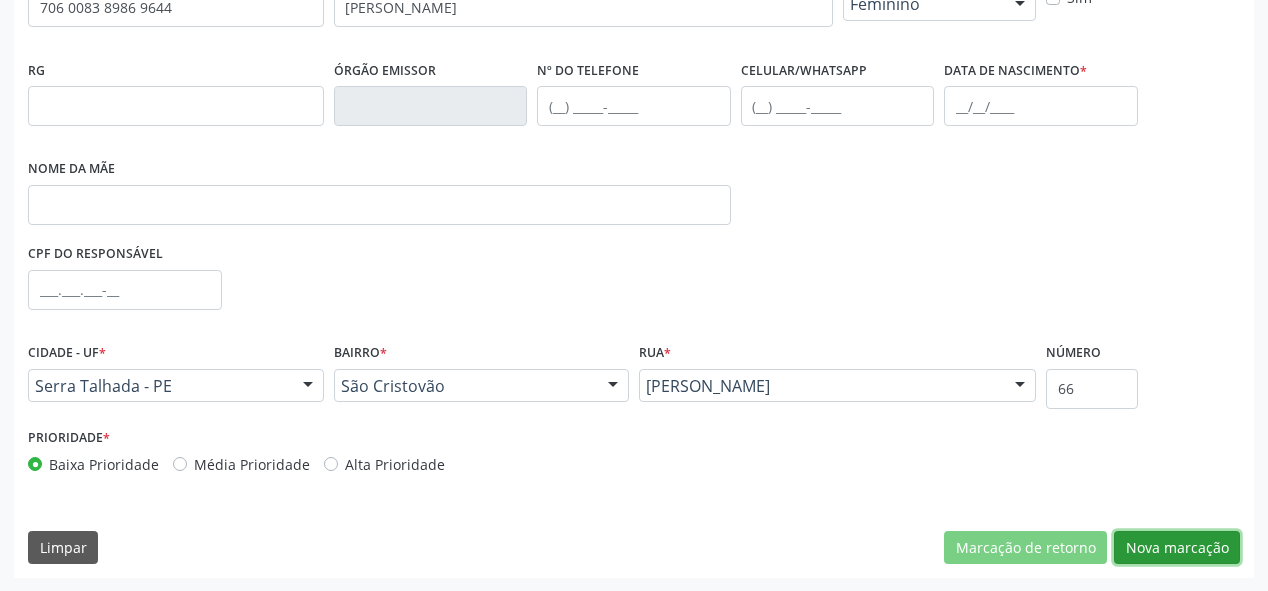 click on "Nova marcação" at bounding box center (1177, 548) 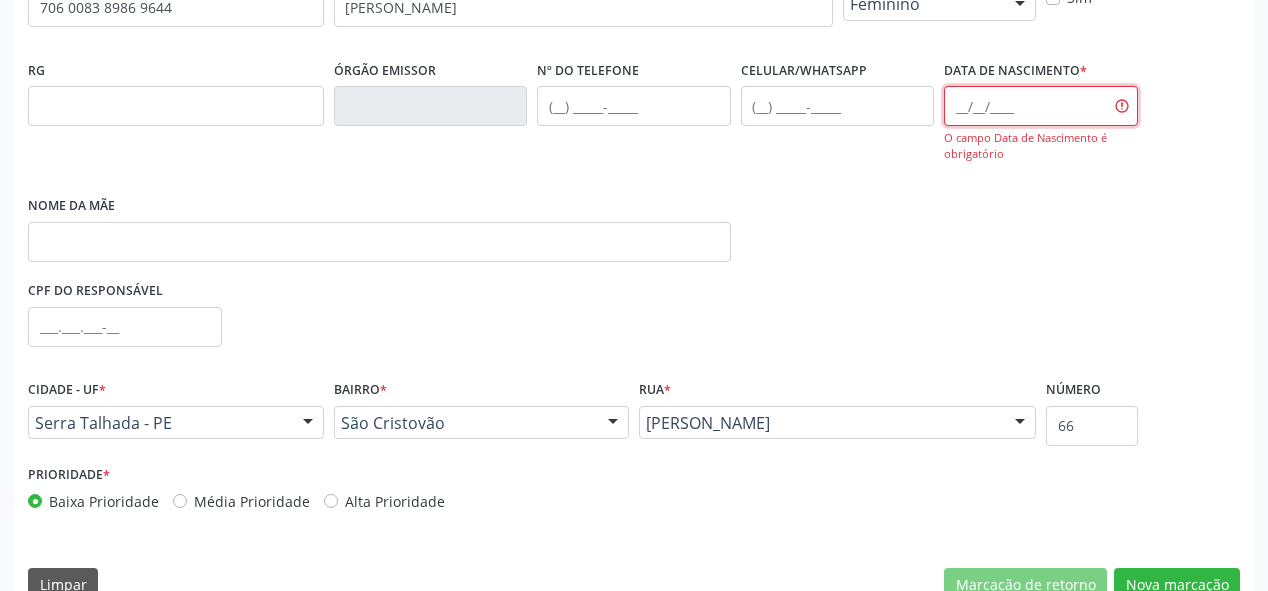 click at bounding box center [1041, 106] 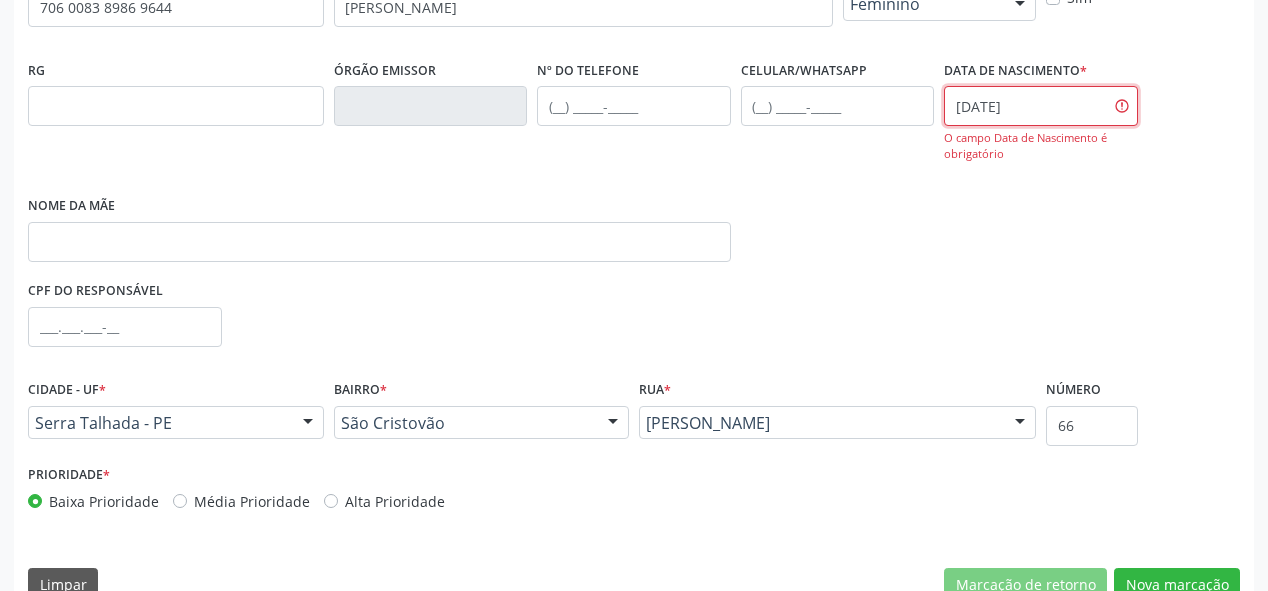 type on "[DATE]" 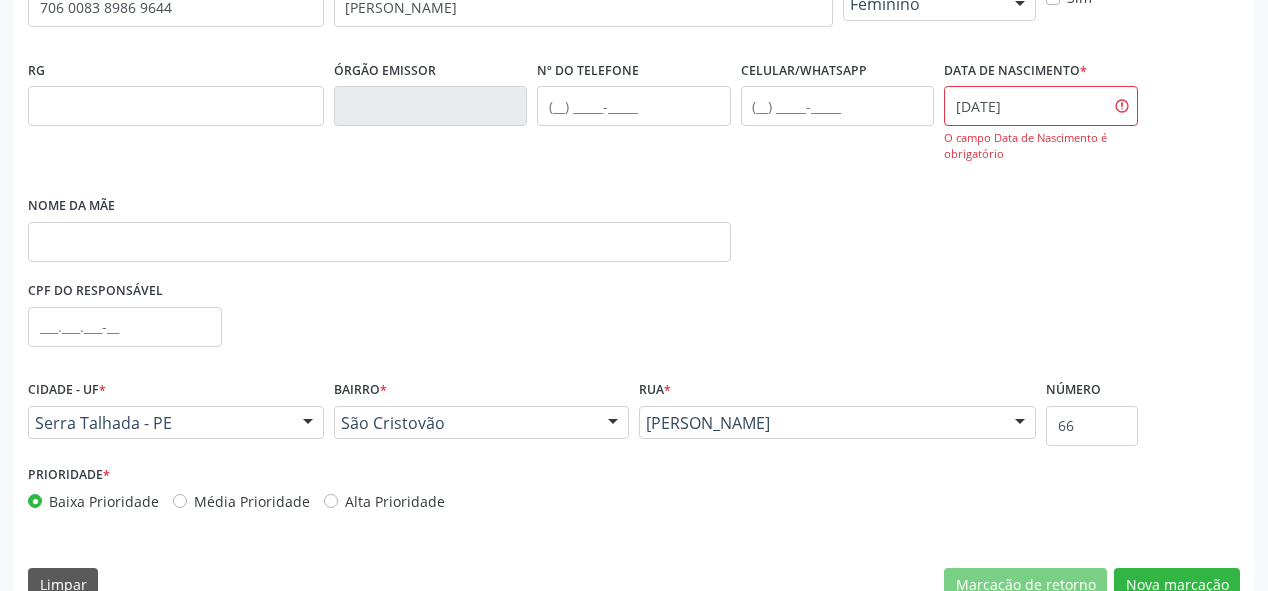 click on "RG
Órgão emissor
Nº do Telefone
Celular/WhatsApp
Data de nascimento
*
0[DATE]
O campo Data de Nascimento é obrigatório
Nome da mãe" at bounding box center [634, 165] 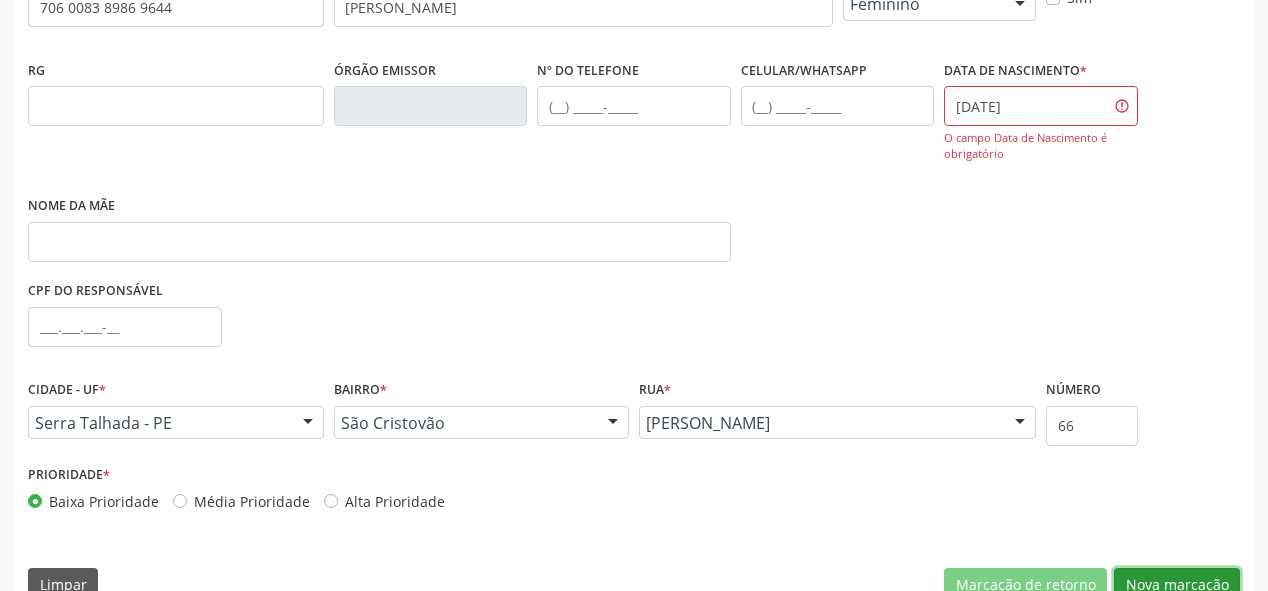 click on "Nova marcação" at bounding box center [1177, 585] 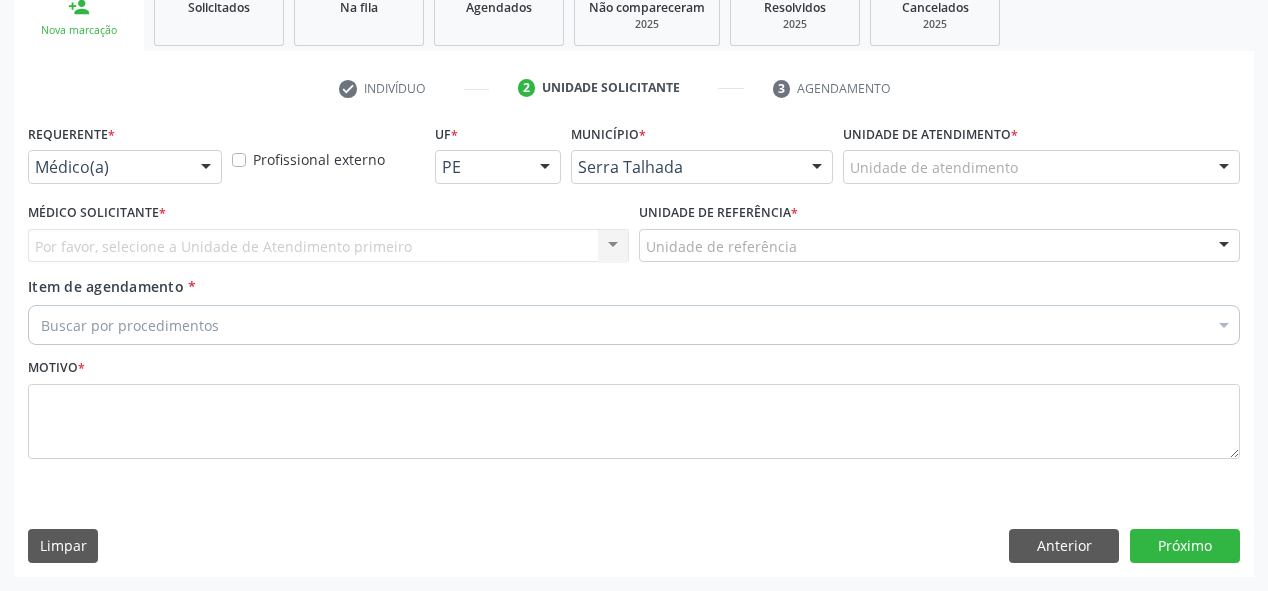 scroll, scrollTop: 313, scrollLeft: 0, axis: vertical 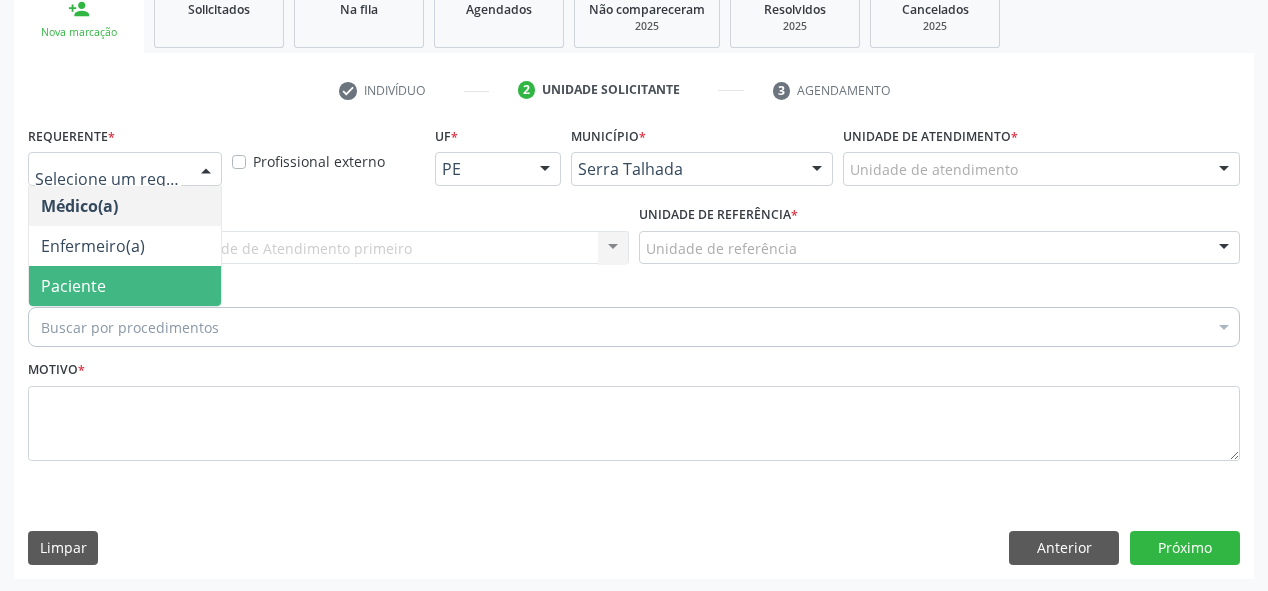 click on "Paciente" at bounding box center (125, 286) 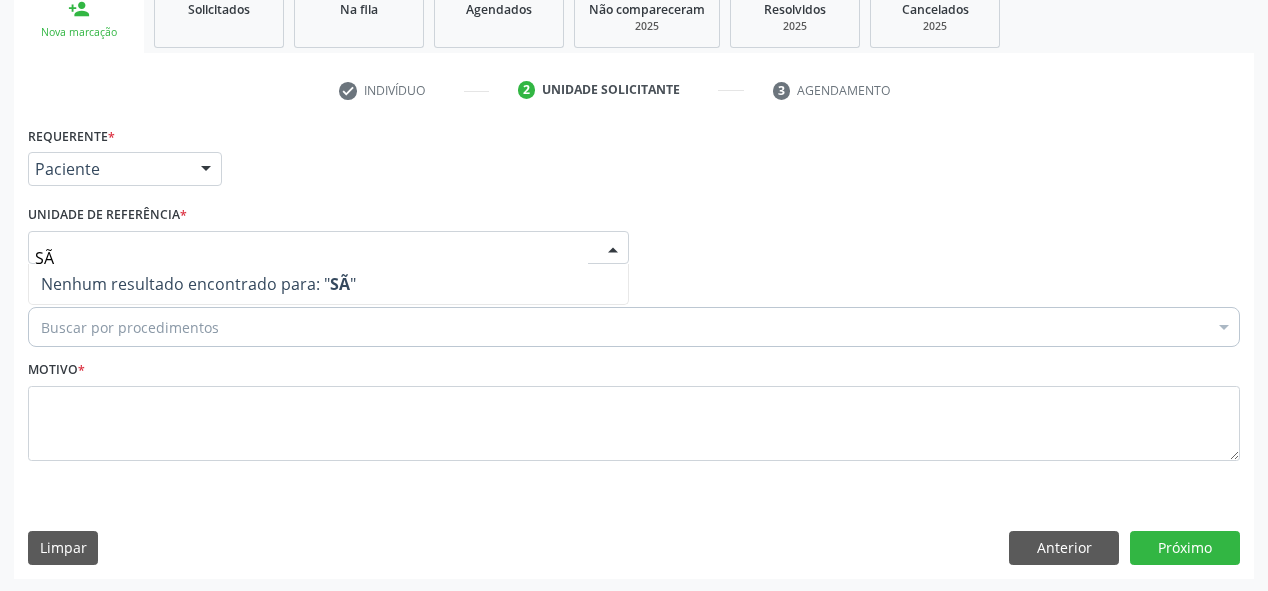 type on "S" 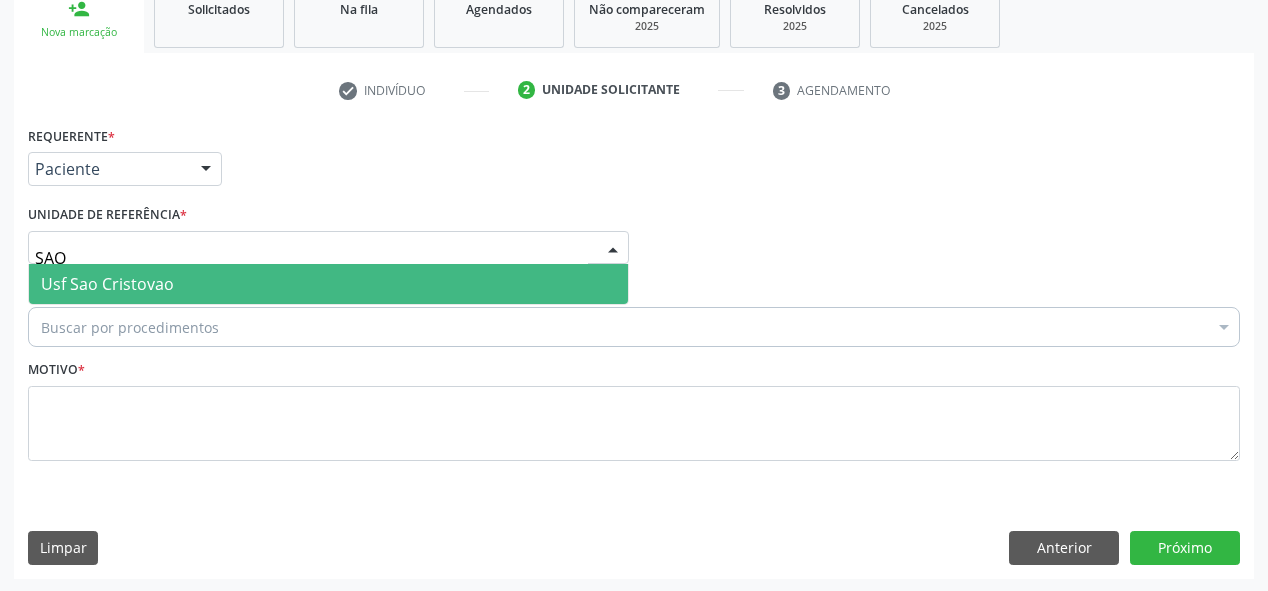 type on "SAO C" 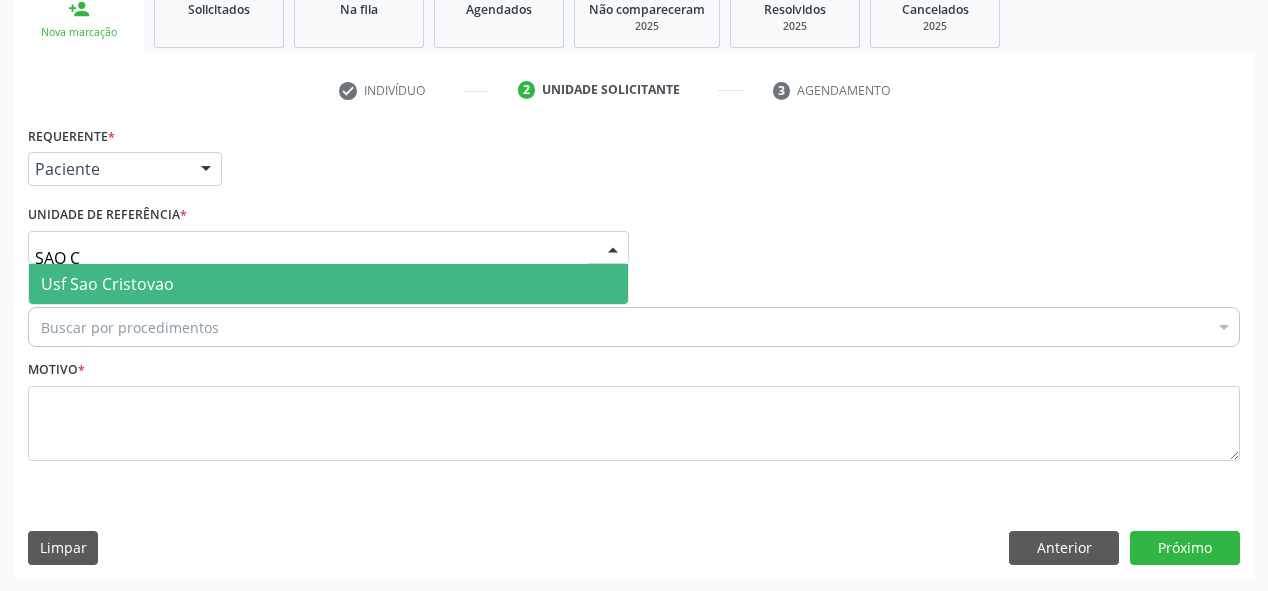 click on "Usf Sao Cristovao" at bounding box center (328, 284) 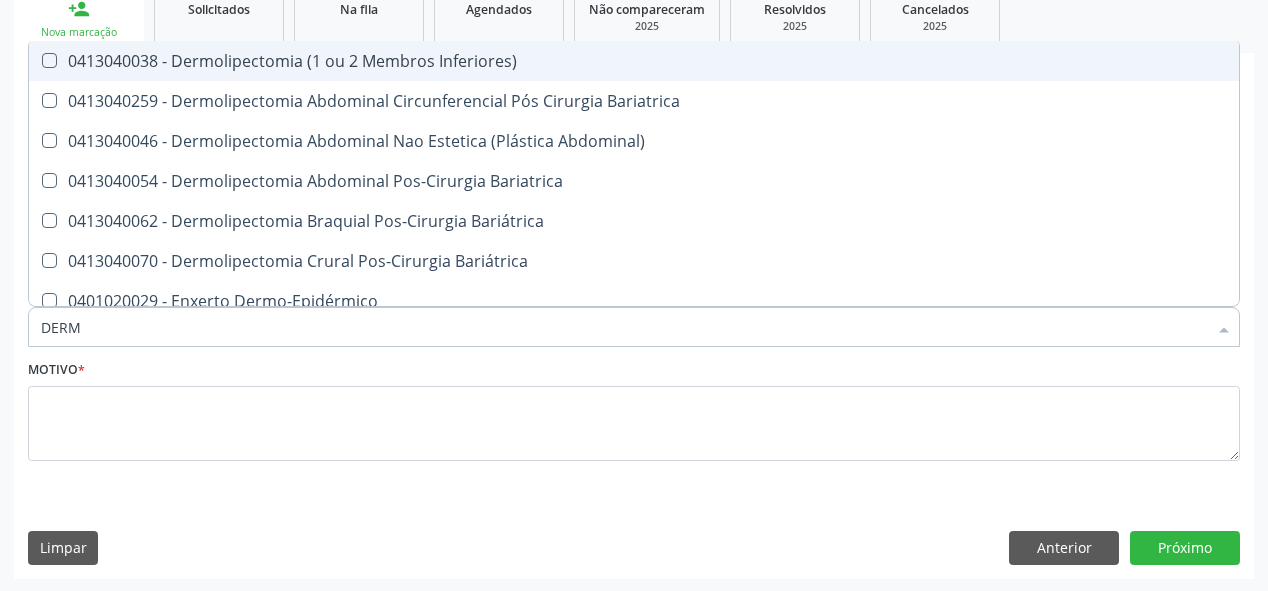 type on "DERMA" 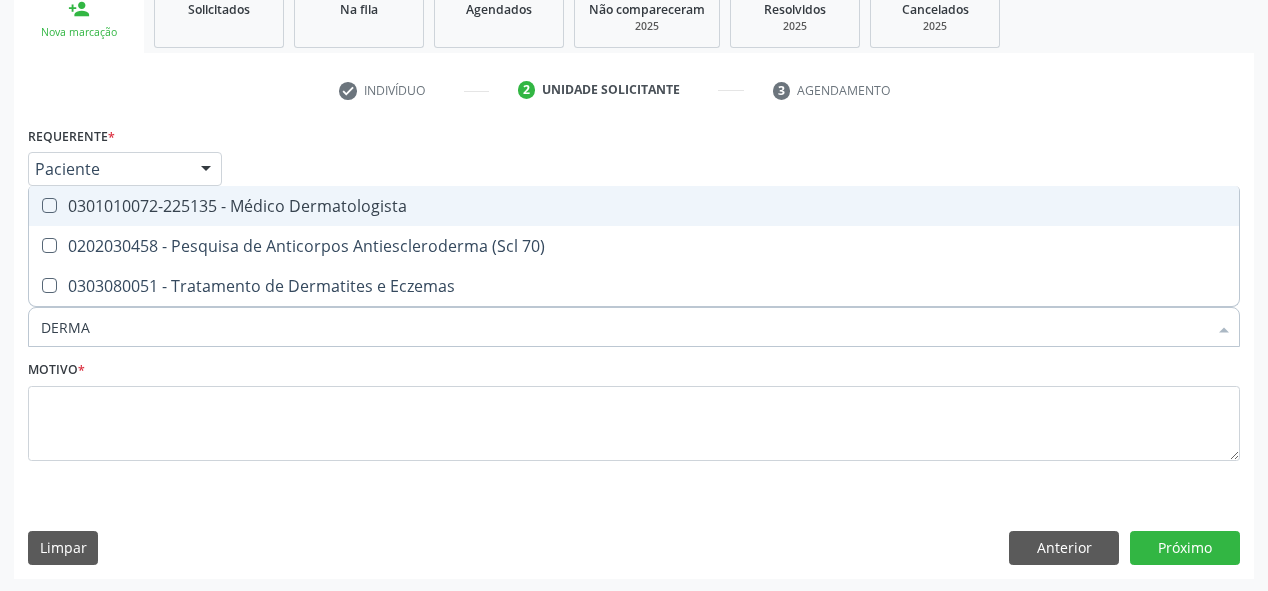 click on "0301010072-225135 - Médico Dermatologista" at bounding box center (634, 206) 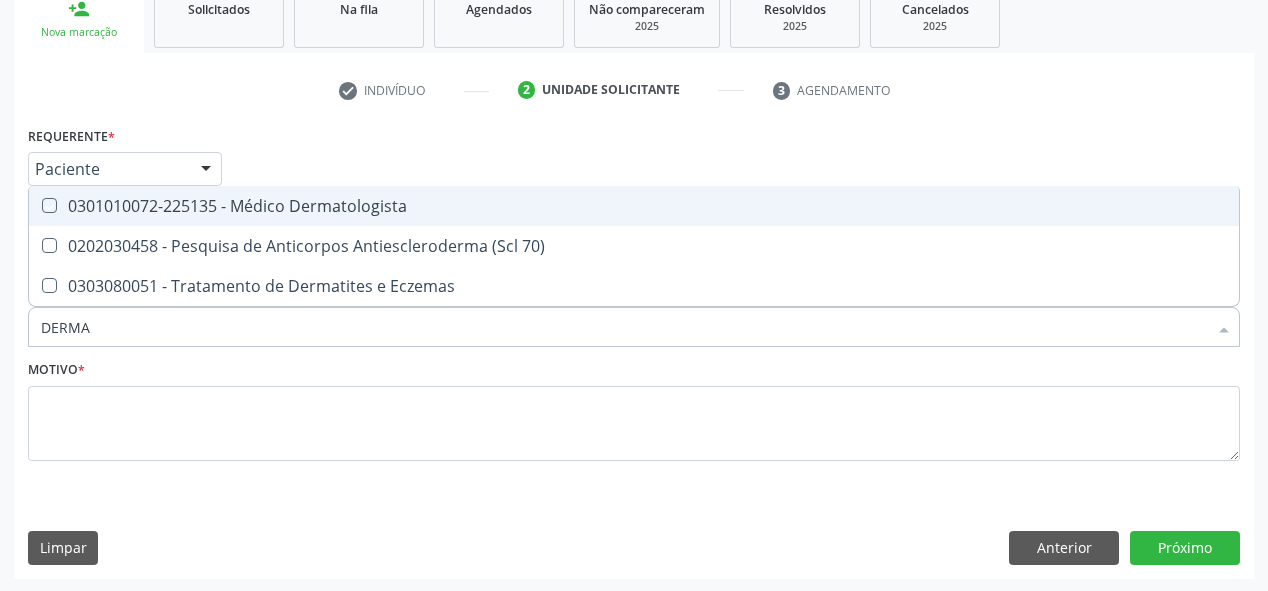 checkbox on "true" 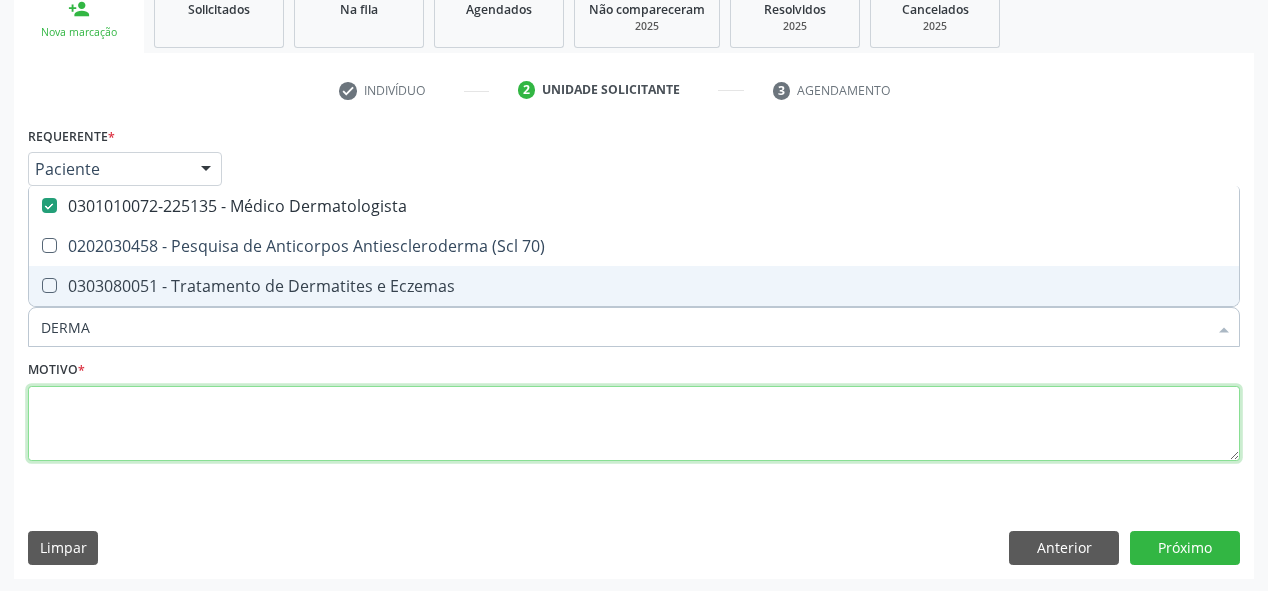 click at bounding box center (634, 424) 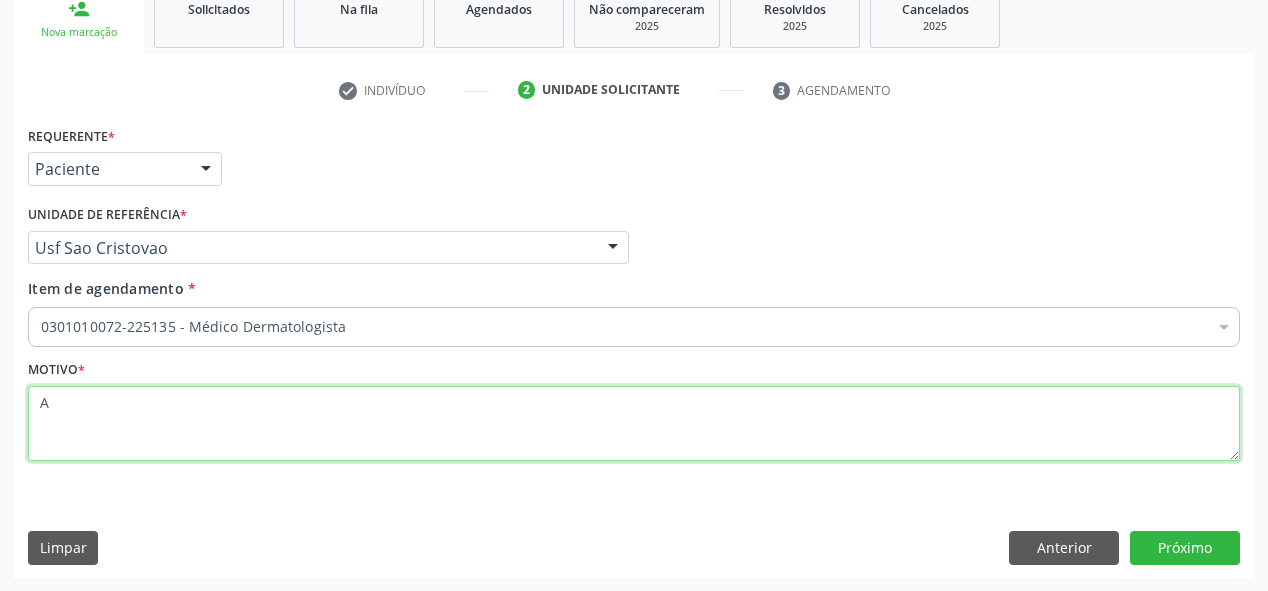 type on "A" 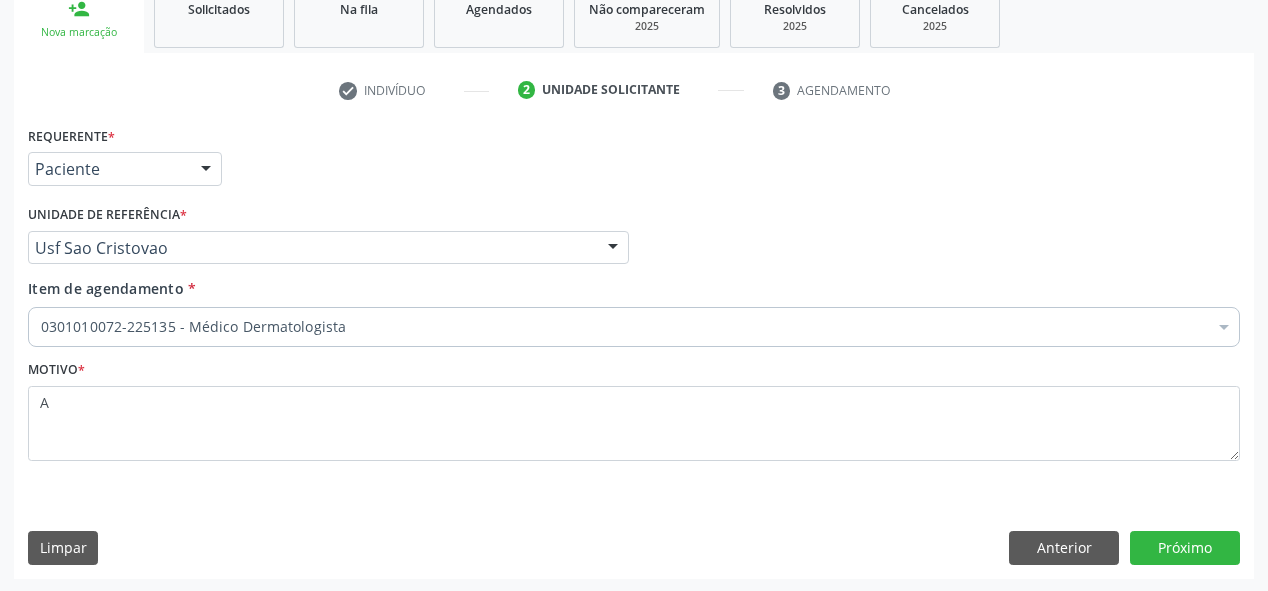 click on "Requerente
*
Paciente         Médico(a)   Enfermeiro(a)   Paciente
Nenhum resultado encontrado para: "   "
Não há nenhuma opção para ser exibida.
UF
PE         AC   AL   AM   AP   BA   CE   DF   ES   GO   MA   MG   MS   MT   PA   PB   PE   PI   PR   RJ   RN   RO   RR   RS   SC   SE   SL   SP   SV   TO
Nenhum resultado encontrado para: "   "
Não há nenhuma opção para ser exibida.
Município
[GEOGRAPHIC_DATA] e [GEOGRAPHIC_DATA]   Afogados da Ingazeira   Afrânio   Agrestina   Água Preta   Águas Belas   Alagoinha   Aliança   Altinho   Amaraji   Angelim   Araçoiaba   Araripina   [GEOGRAPHIC_DATA]   [GEOGRAPHIC_DATA]   [GEOGRAPHIC_DATA]   [GEOGRAPHIC_DATA]   [GEOGRAPHIC_DATA]   [GEOGRAPHIC_DATA] [GEOGRAPHIC_DATA]   [GEOGRAPHIC_DATA]   [GEOGRAPHIC_DATA]   [GEOGRAPHIC_DATA]   [GEOGRAPHIC_DATA]   Brejão   [GEOGRAPHIC_DATA]   [GEOGRAPHIC_DATA]   [GEOGRAPHIC_DATA]   [GEOGRAPHIC_DATA]   [GEOGRAPHIC_DATA]   [GEOGRAPHIC_DATA]   [GEOGRAPHIC_DATA]" at bounding box center (634, 349) 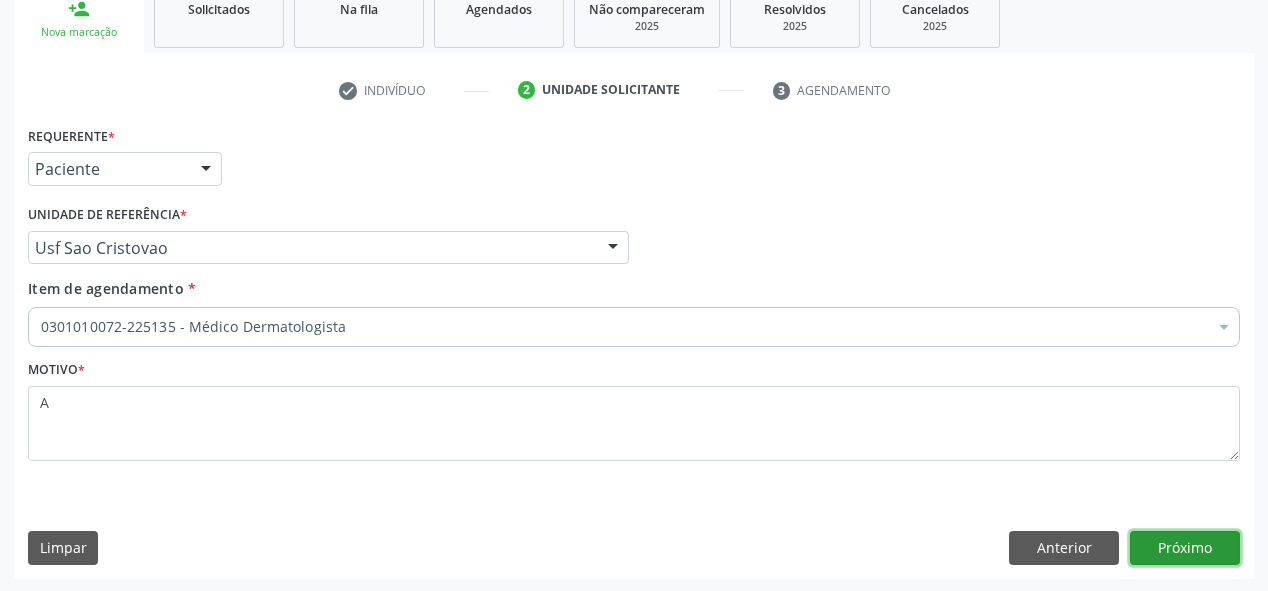 click on "Próximo" at bounding box center [1185, 548] 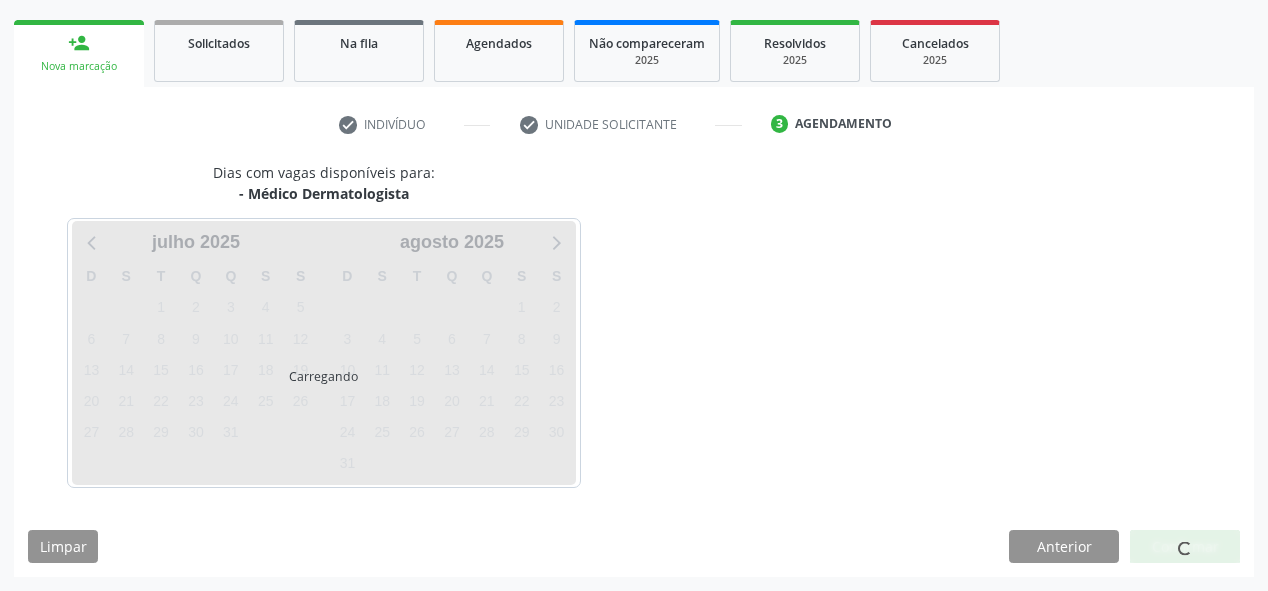 scroll, scrollTop: 278, scrollLeft: 0, axis: vertical 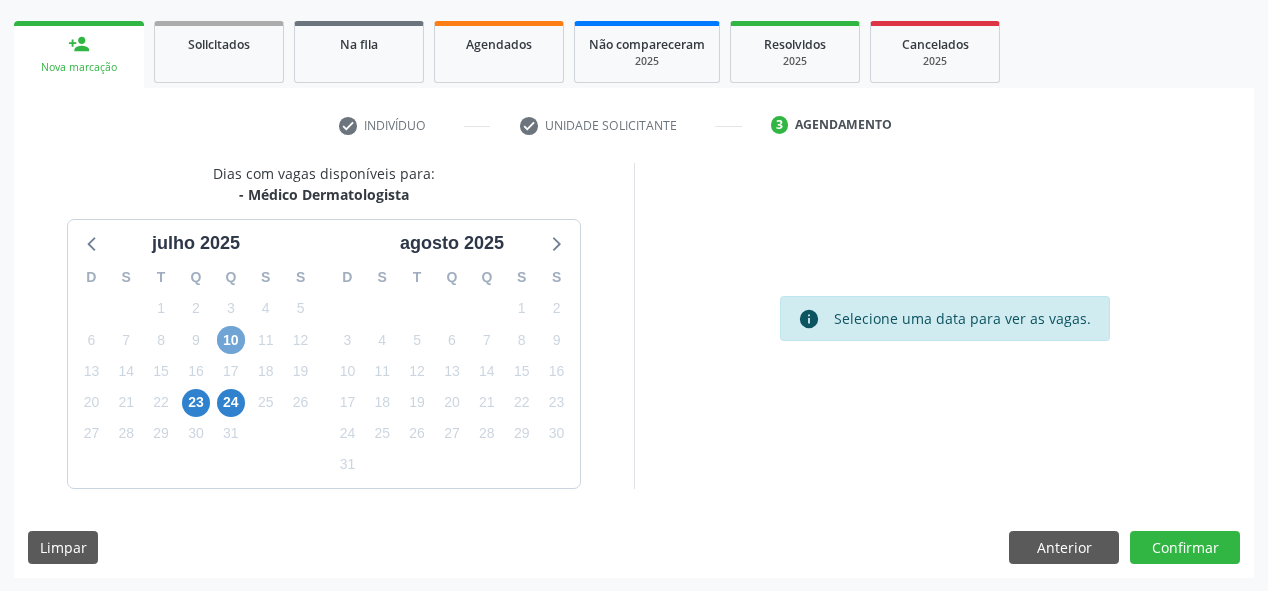 click on "10" at bounding box center (231, 340) 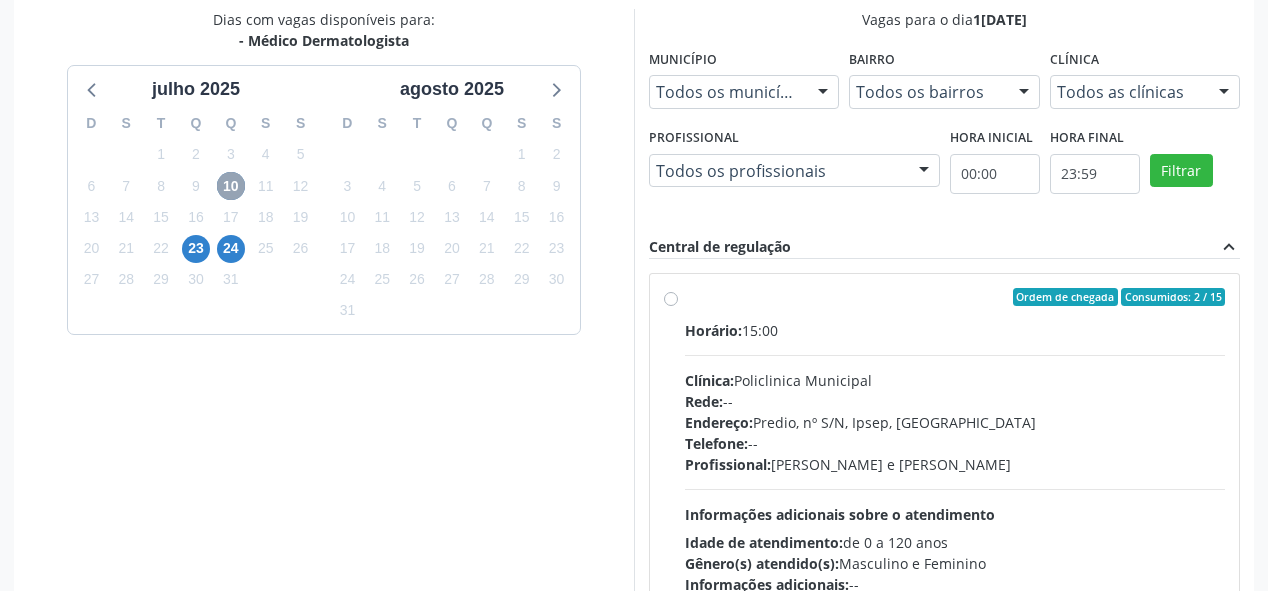 scroll, scrollTop: 438, scrollLeft: 0, axis: vertical 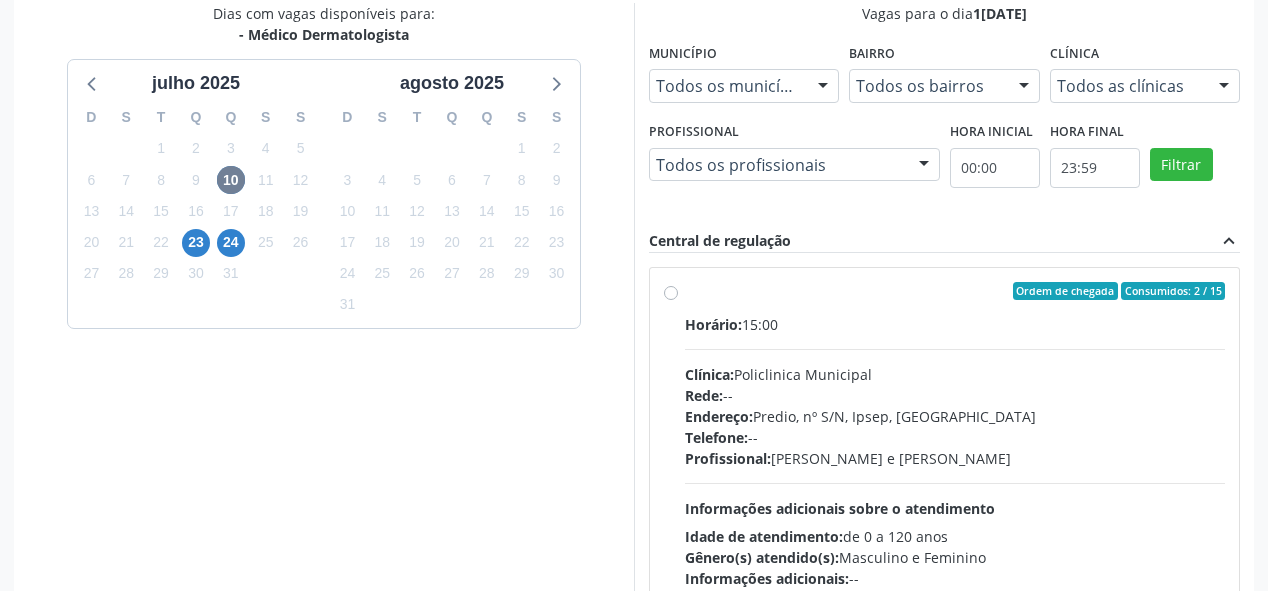 click on "Horário:   15:00" at bounding box center (955, 324) 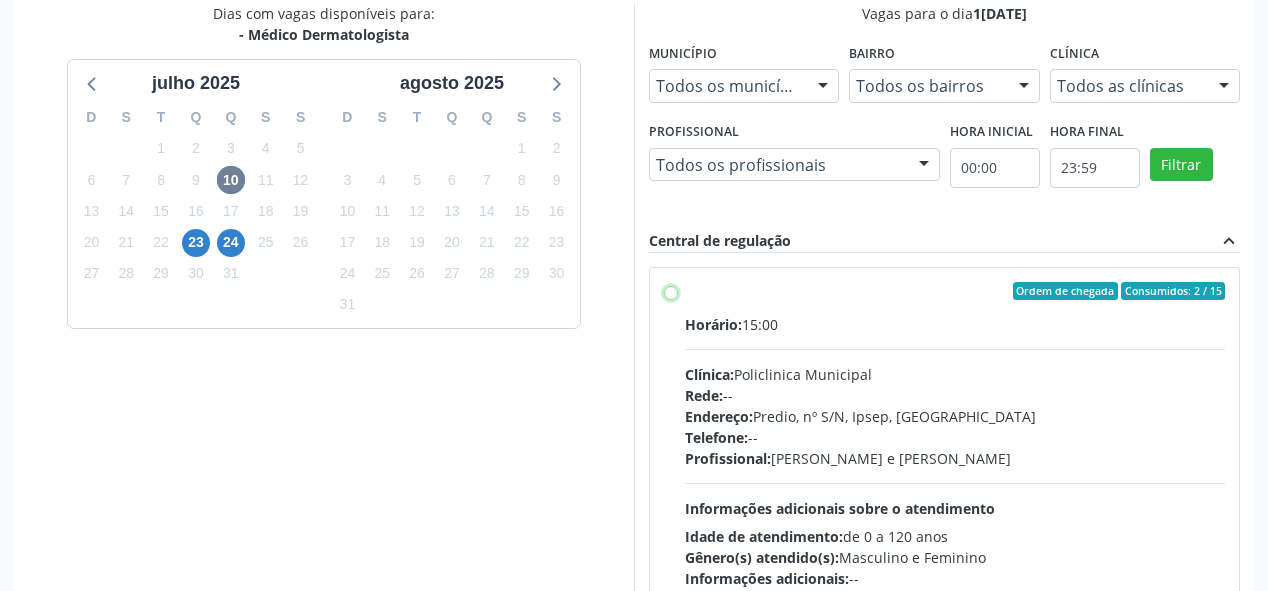 click on "Ordem de chegada
Consumidos: 2 / 15
Horário:   15:00
Clínica:  Policlinica Municipal
Rede:
--
Endereço:   Predio, nº S/N, Ipsep, [GEOGRAPHIC_DATA] - PE
Telefone:   --
Profissional:
[PERSON_NAME] e [PERSON_NAME]
Informações adicionais sobre o atendimento
Idade de atendimento:
de 0 a 120 anos
Gênero(s) atendido(s):
Masculino e Feminino
Informações adicionais:
--" at bounding box center (671, 291) 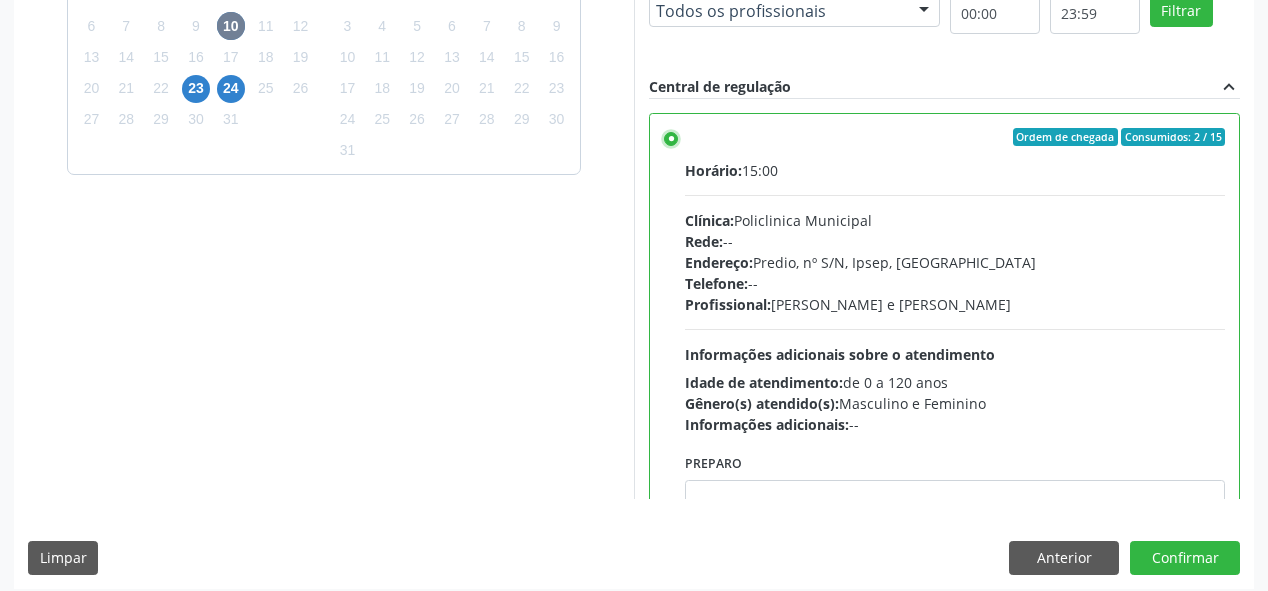 scroll, scrollTop: 603, scrollLeft: 0, axis: vertical 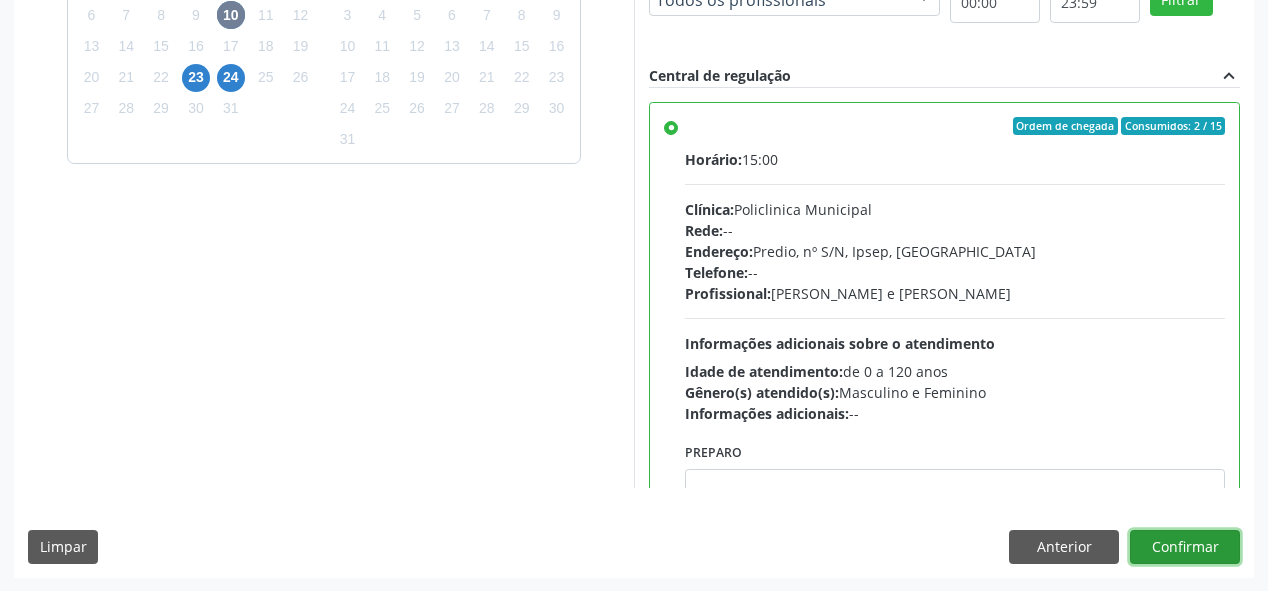 click on "Confirmar" at bounding box center (1185, 547) 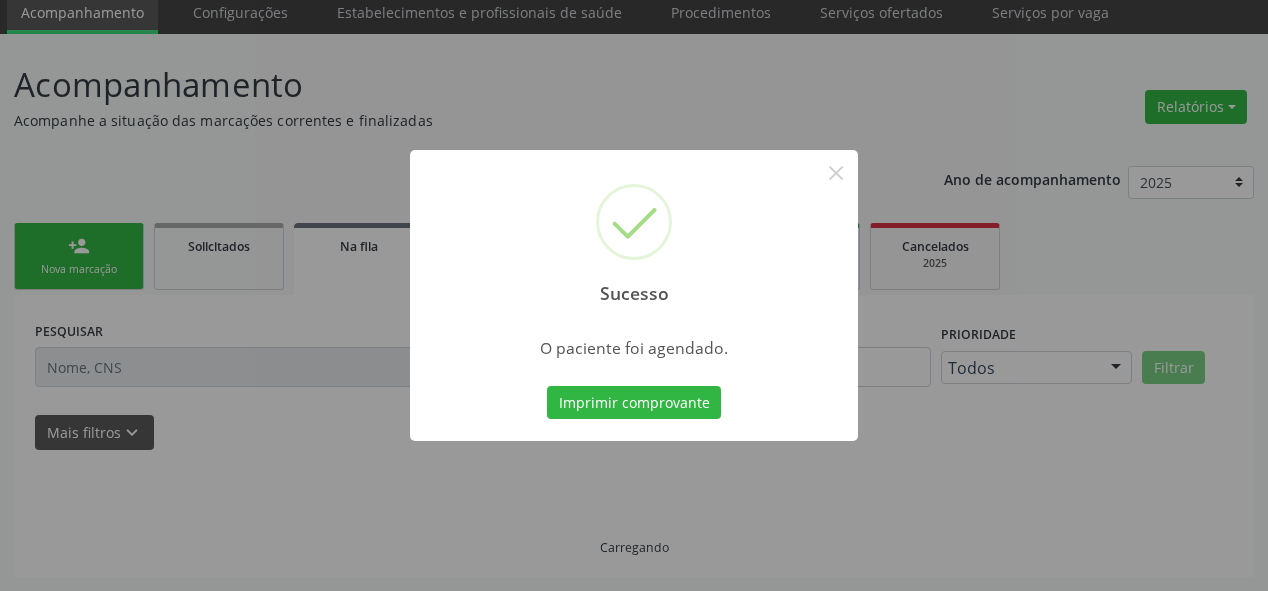 scroll, scrollTop: 74, scrollLeft: 0, axis: vertical 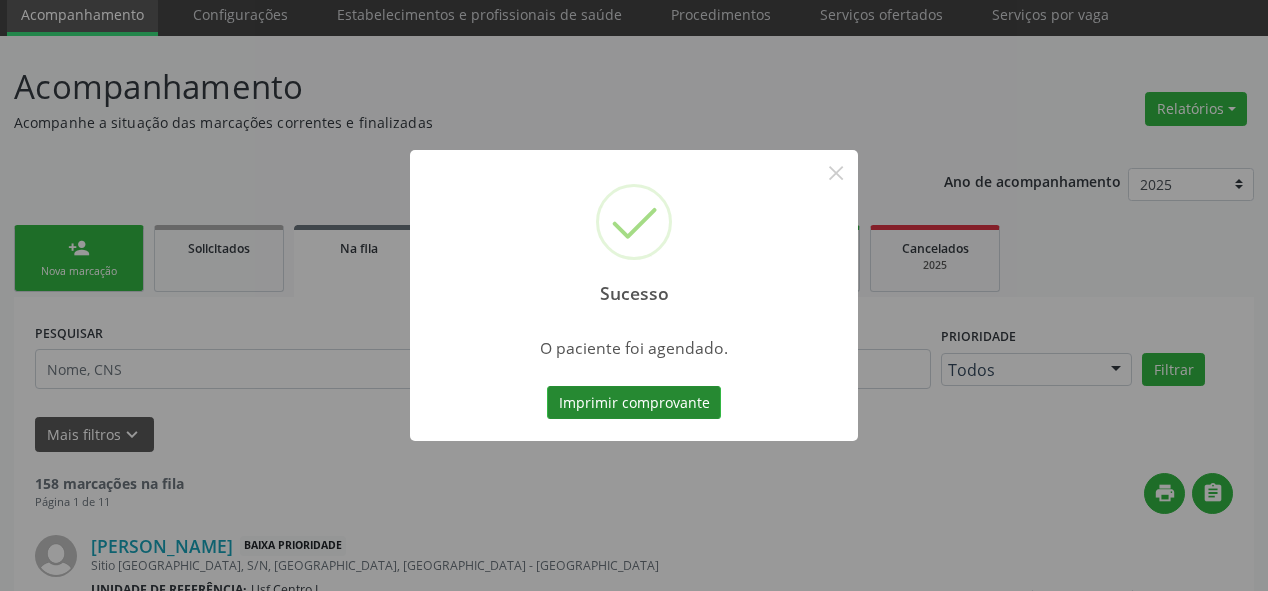 click on "Imprimir comprovante" at bounding box center [634, 403] 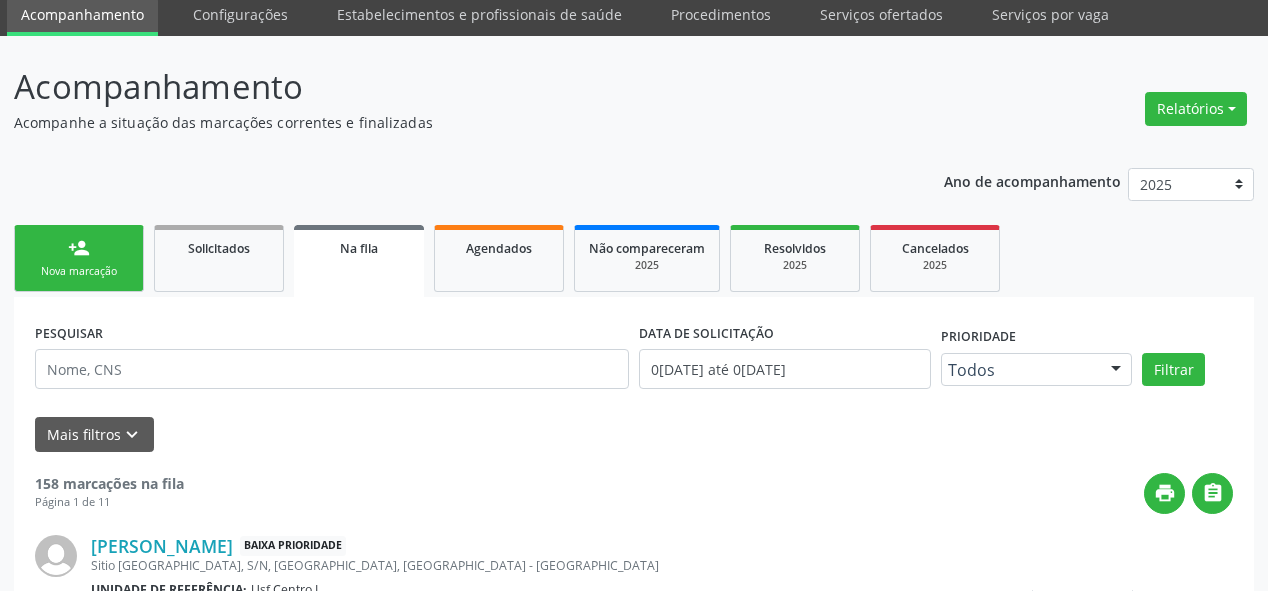 click on "Nova marcação" at bounding box center [79, 271] 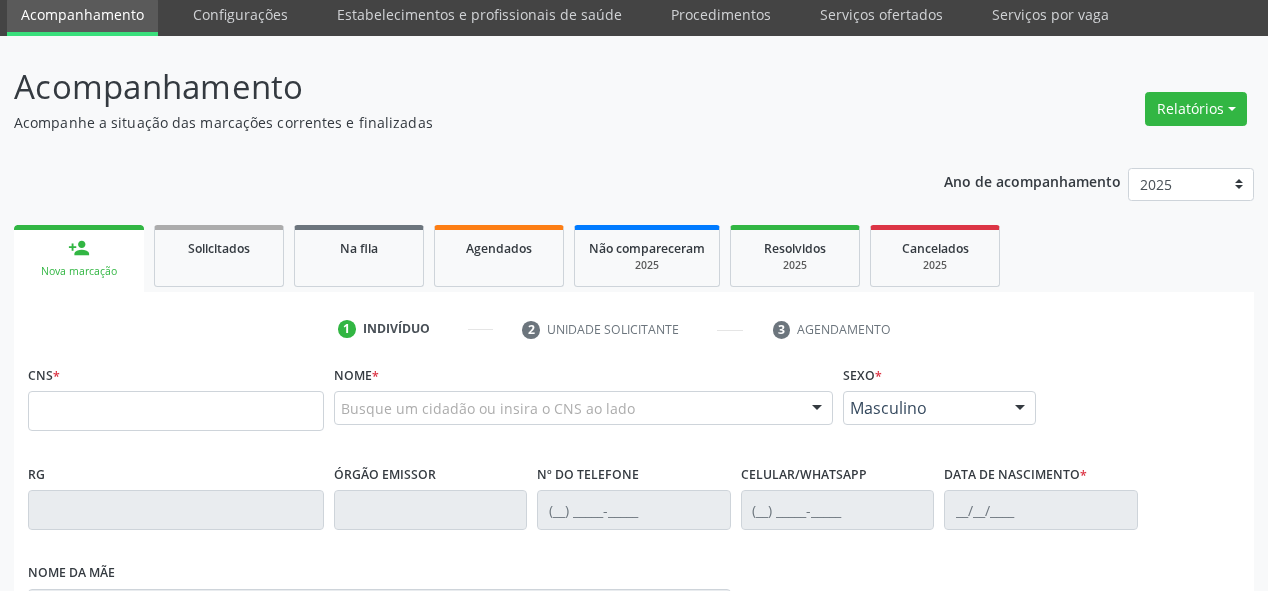 scroll, scrollTop: 314, scrollLeft: 0, axis: vertical 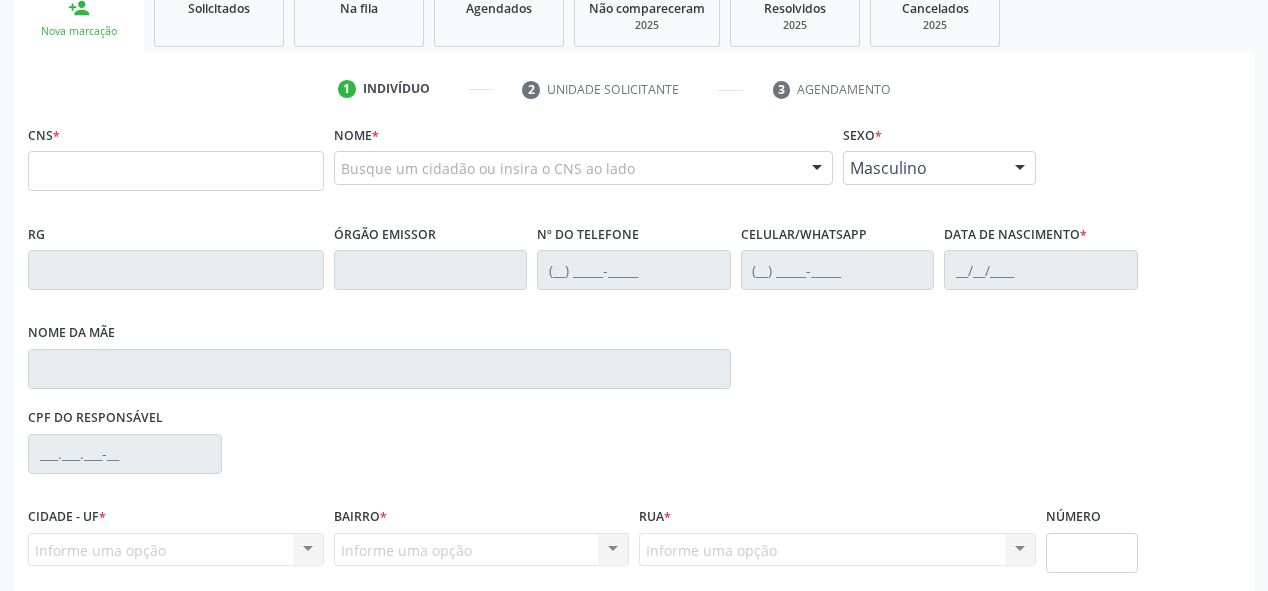 click on "CNS
*" at bounding box center (176, 162) 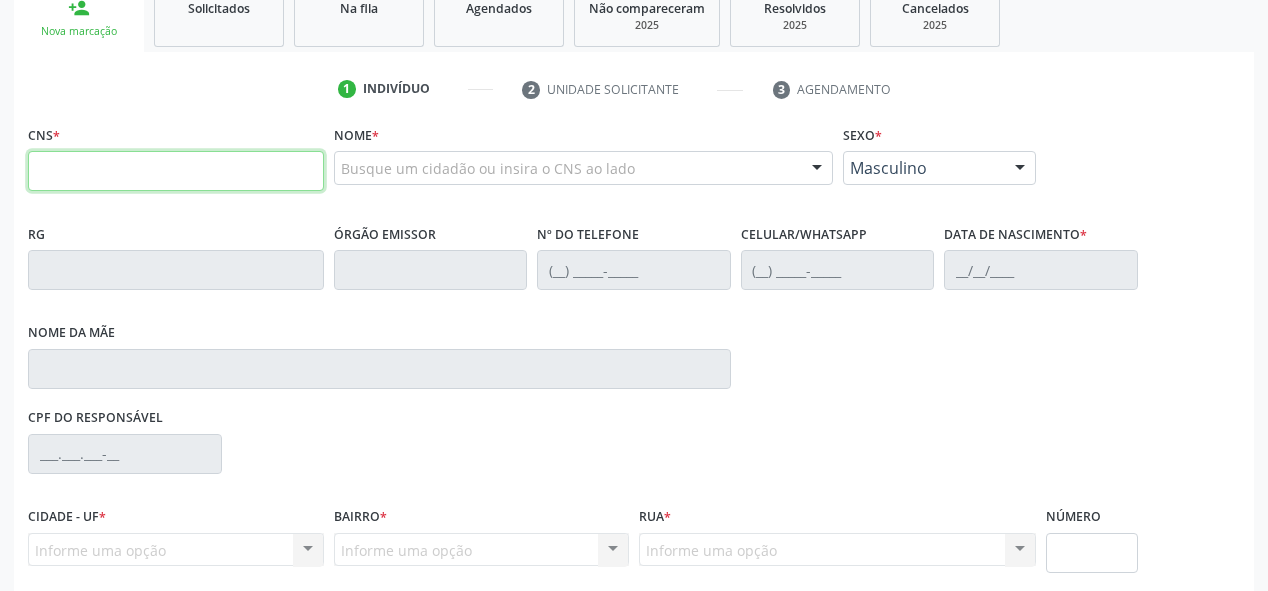 click at bounding box center [176, 171] 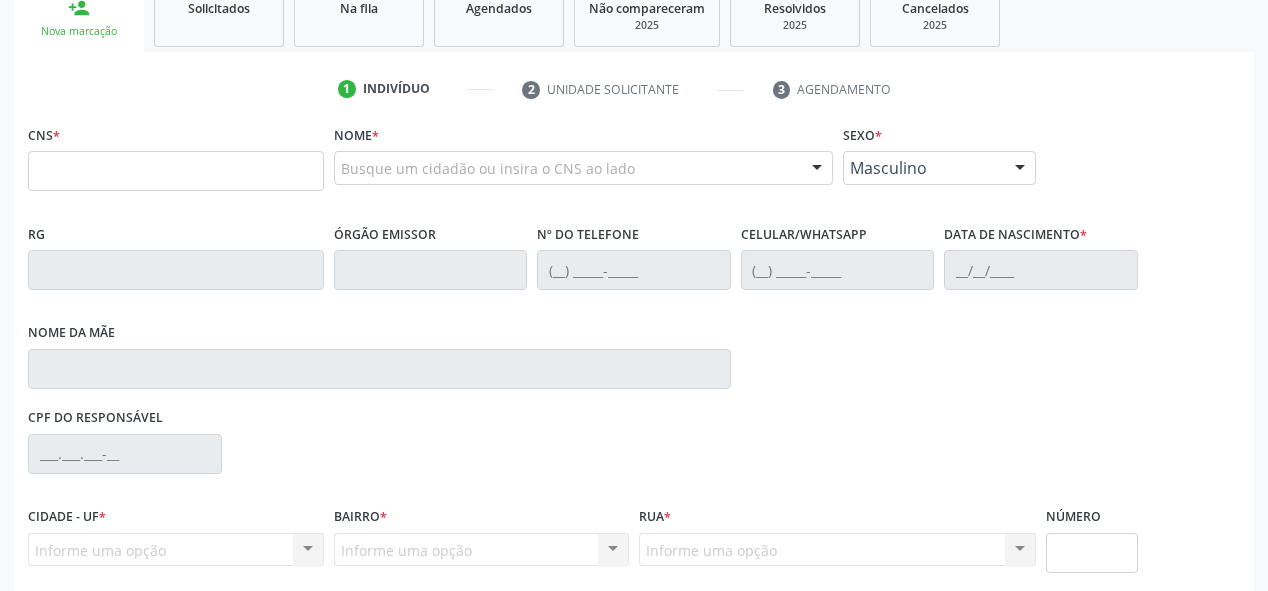 click on "CNS
*" at bounding box center (176, 155) 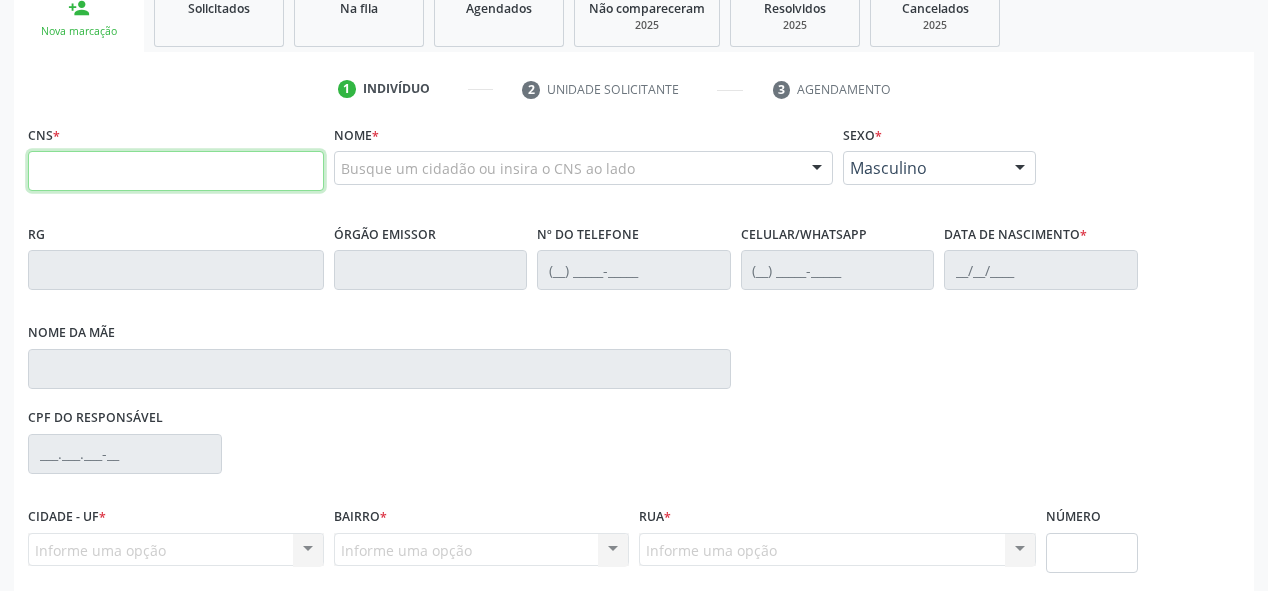 click at bounding box center [176, 171] 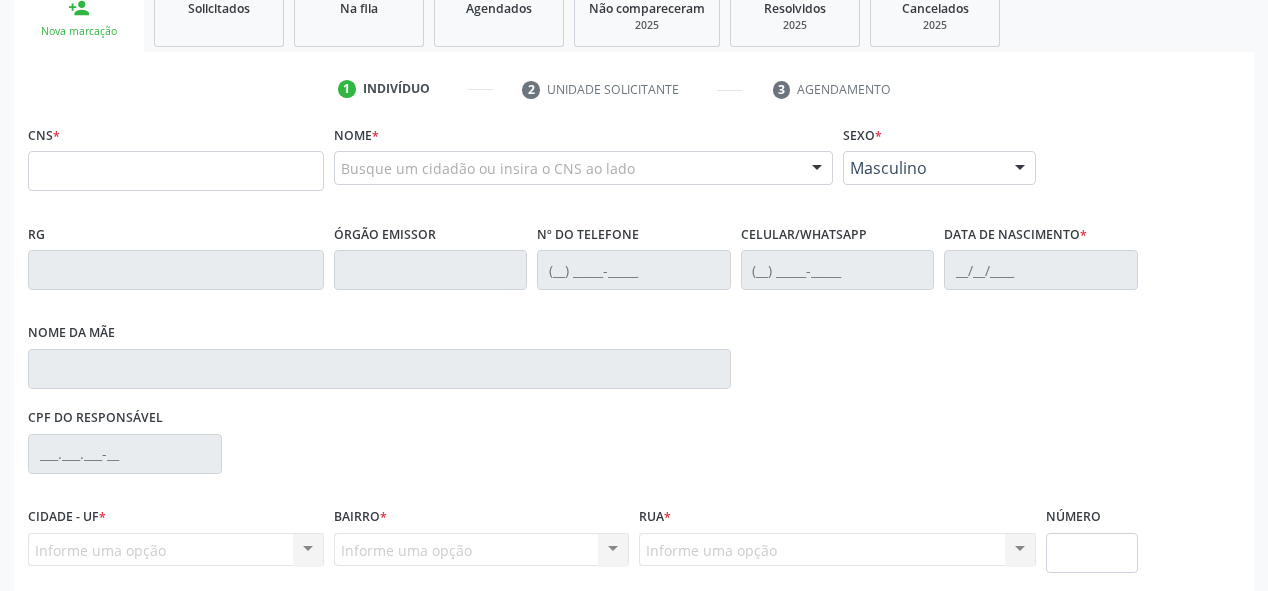 click on "Nome
*
Busque um cidadão ou insira o CNS ao lado
Nenhum resultado encontrado para: "   "
Digite o nome ou CNS para buscar um indivíduo" at bounding box center (583, 159) 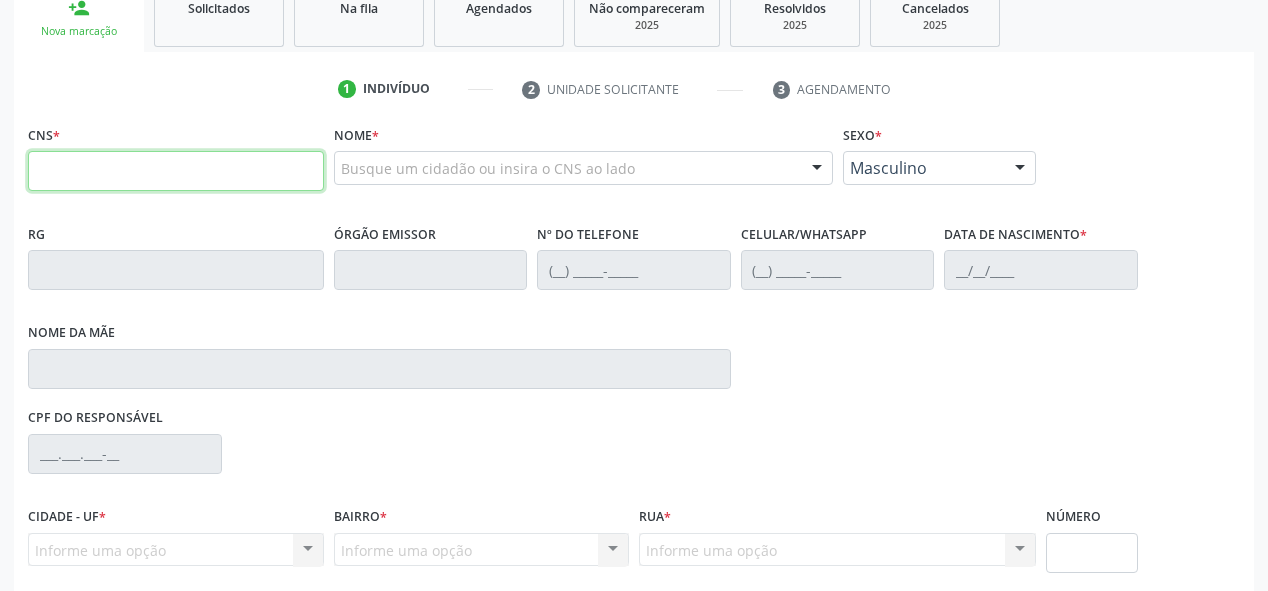 click at bounding box center (176, 171) 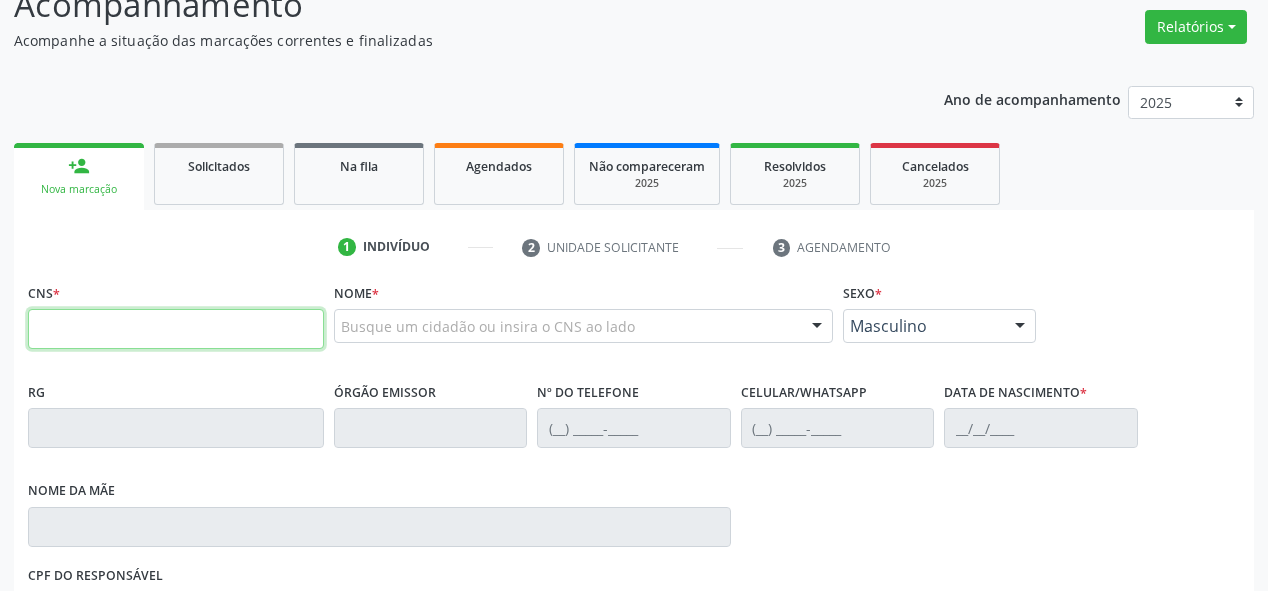 scroll, scrollTop: 154, scrollLeft: 0, axis: vertical 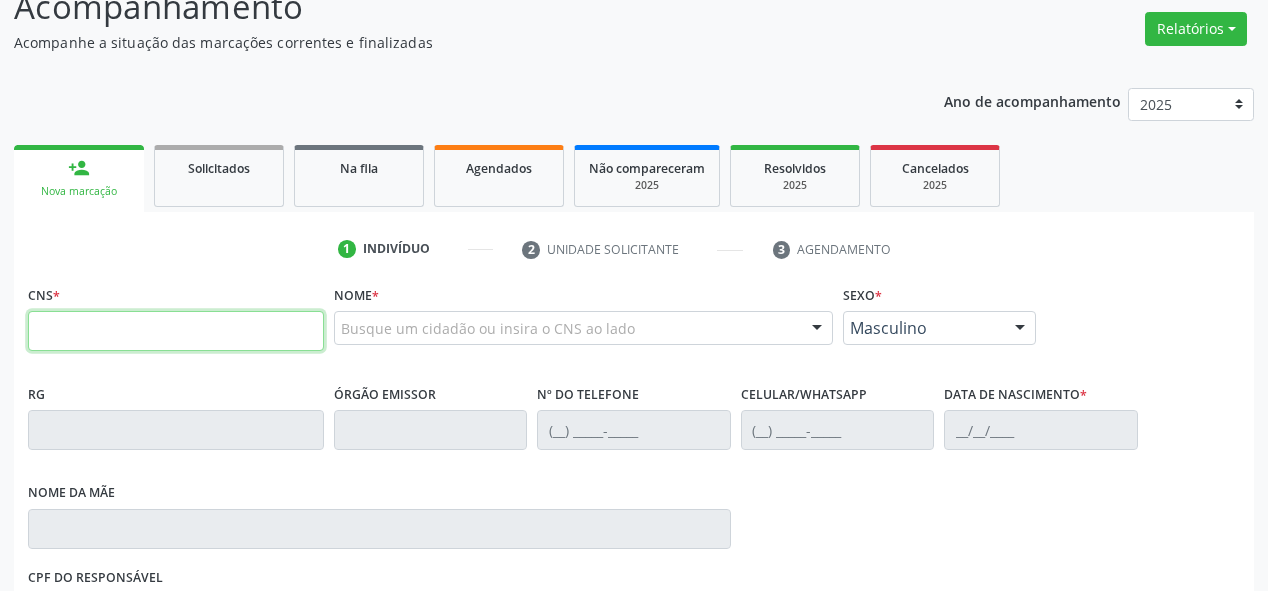 click at bounding box center [176, 331] 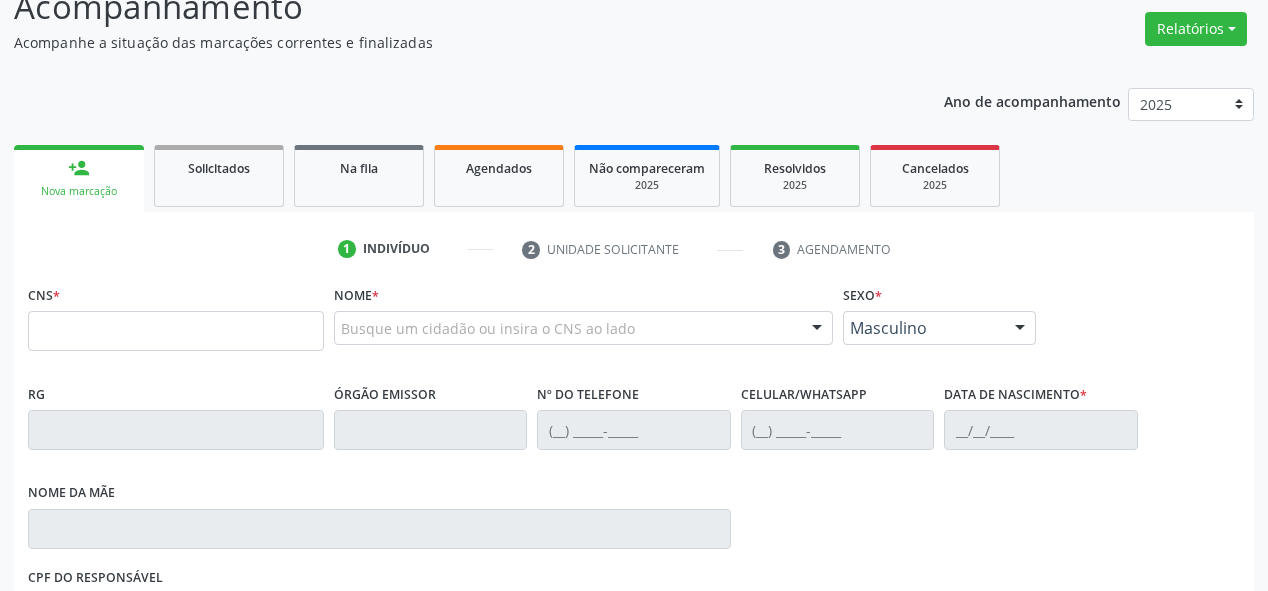 click on "1
Indivíduo
2
Unidade solicitante
3
Agendamento
CNS
*
Nome
*
Busque um cidadão ou insira o CNS ao lado
Nenhum resultado encontrado para: "   "
Digite o nome ou CNS para buscar um indivíduo
Sexo
*
Masculino         Masculino   Feminino
Nenhum resultado encontrado para: "   "
Não há nenhuma opção para ser exibida.
RG
Órgão emissor
Nº do Telefone
Celular/WhatsApp
Data de nascimento
*
Nome da mãe
CPF do responsável
Cidade - UF
*
Informe uma opção
Serra Talhada - PE
Nenhum resultado encontrado para: "   "
*" at bounding box center [634, 557] 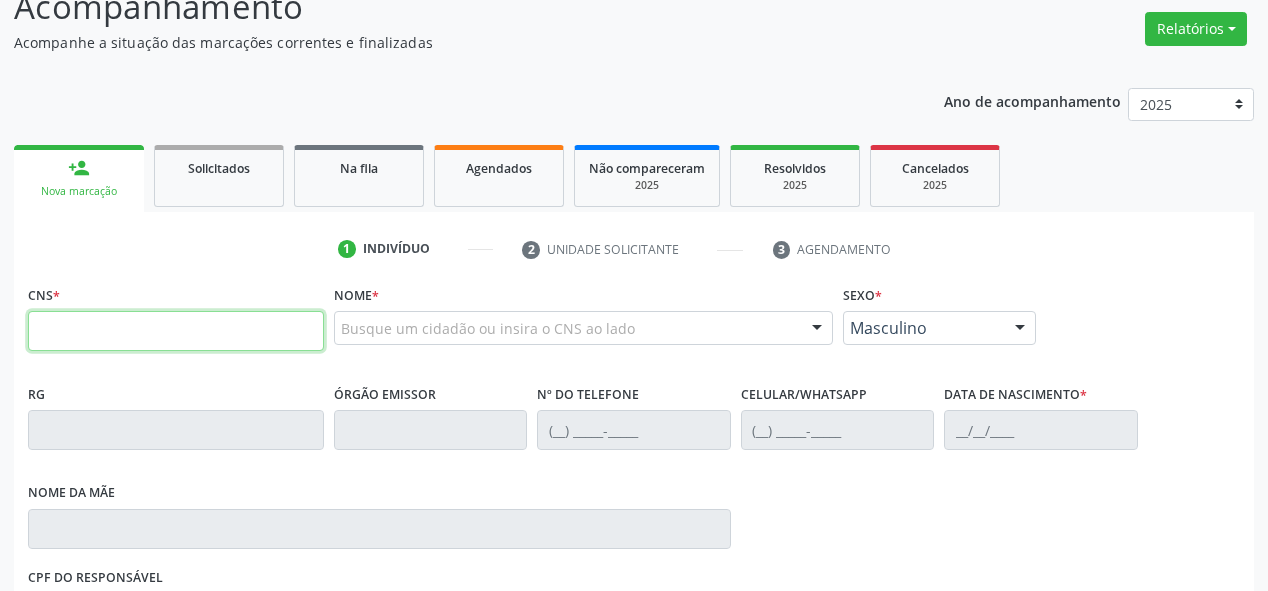 click at bounding box center (176, 331) 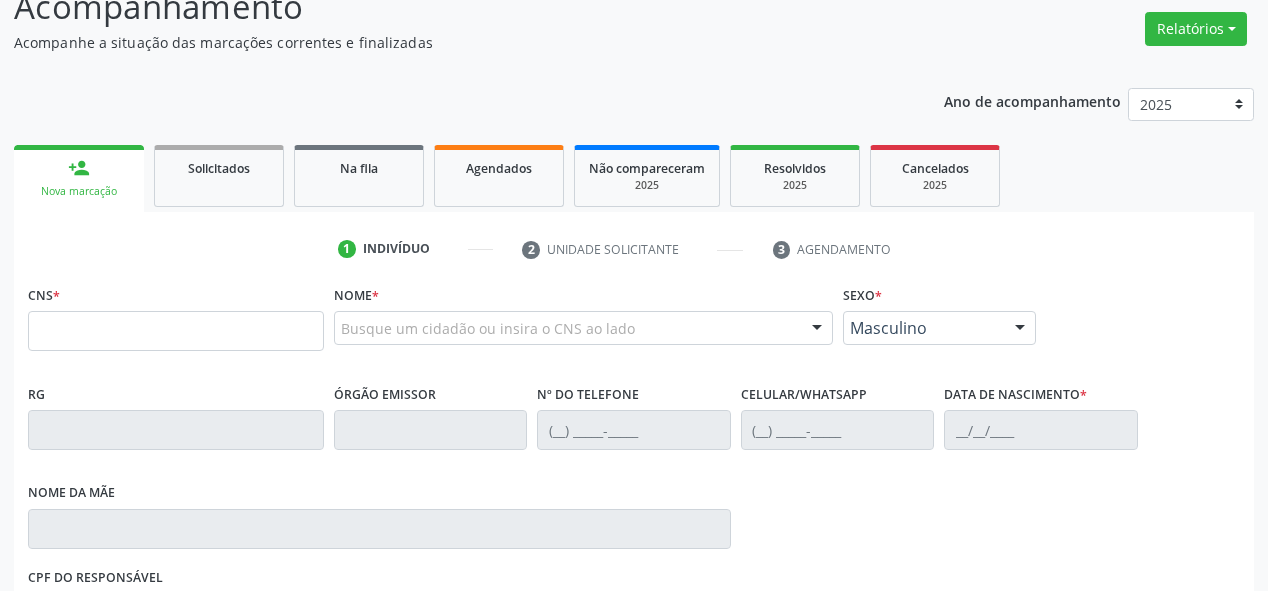 click on "Ano de acompanhamento
2025 2024
person_add
Nova marcação
Solicitados   Na fila   Agendados   Não compareceram
2025
Resolvidos
2025
Cancelados
2025
1
Indivíduo
2
Unidade solicitante
3
Agendamento
CNS
*
Nome
*
Busque um cidadão ou insira o CNS ao lado
Nenhum resultado encontrado para: "   "
Digite o nome ou CNS para buscar um indivíduo
Sexo
*
Masculino         Masculino   Feminino
Nenhum resultado encontrado para: "   "
Não há nenhuma opção para ser exibida.
RG
Órgão emissor
Nº do Telefone
Celular/WhatsApp
Data de nascimento
*
Nome da mãe" at bounding box center [634, 488] 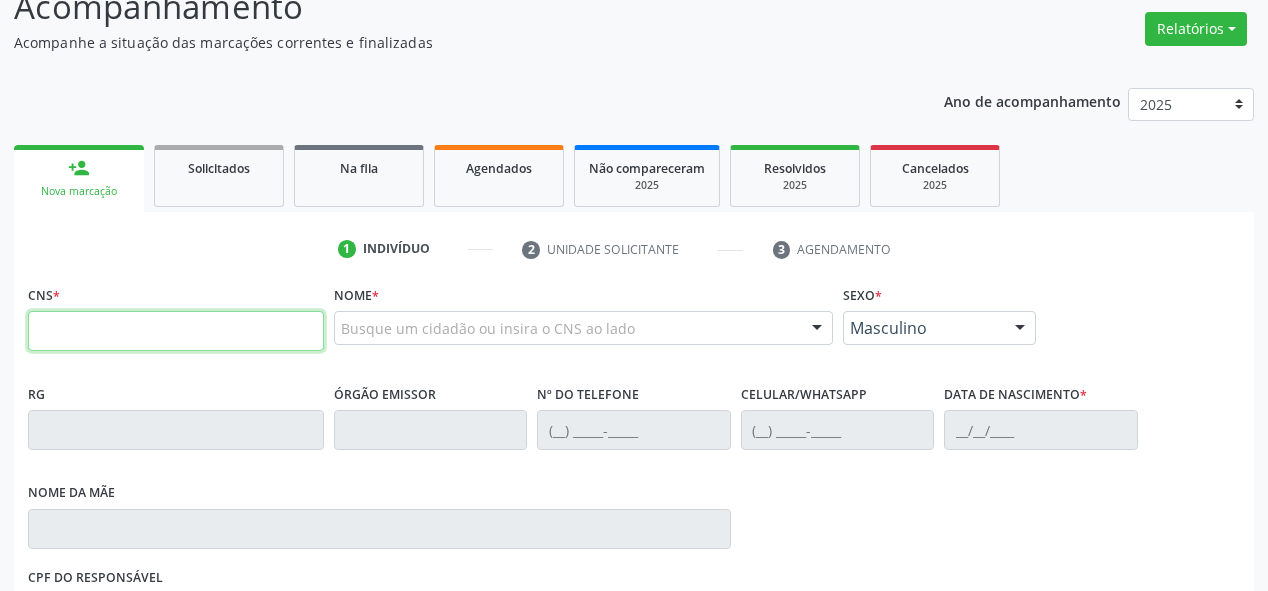 click at bounding box center (176, 331) 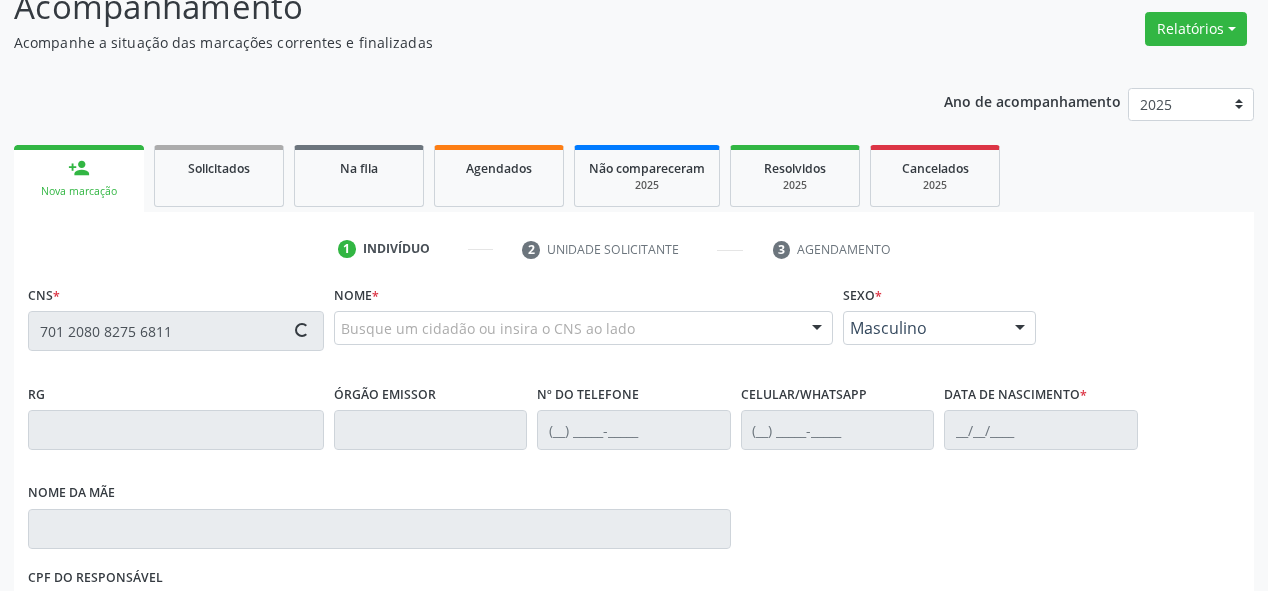 type on "701 2080 8275 6811" 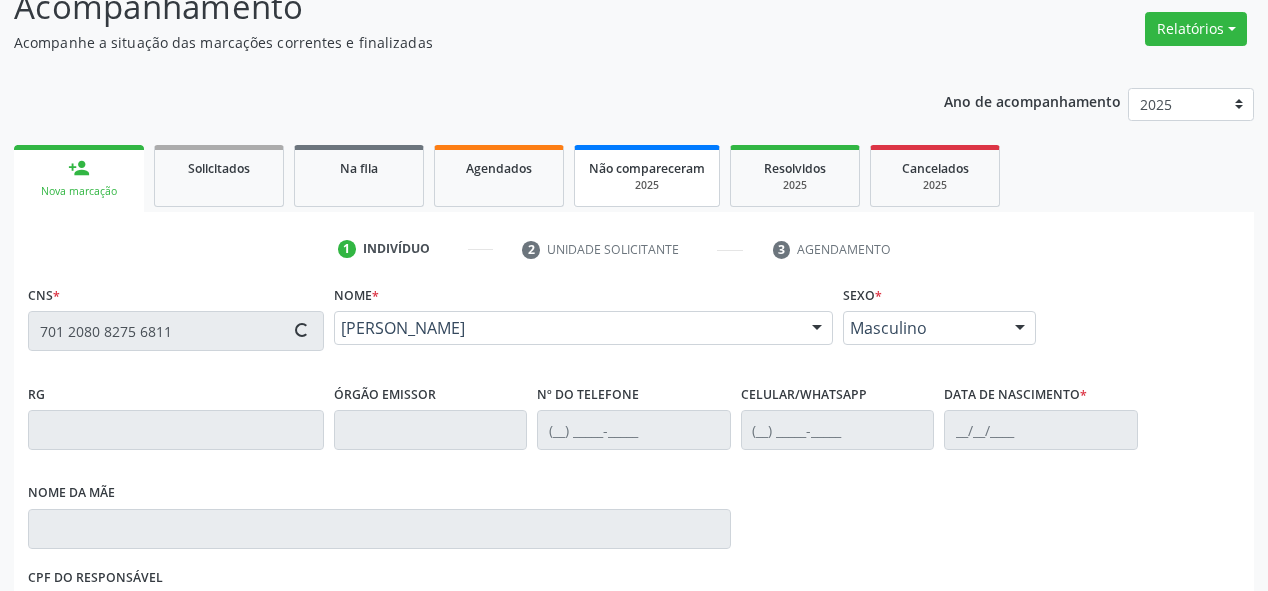 type on "[PHONE_NUMBER]" 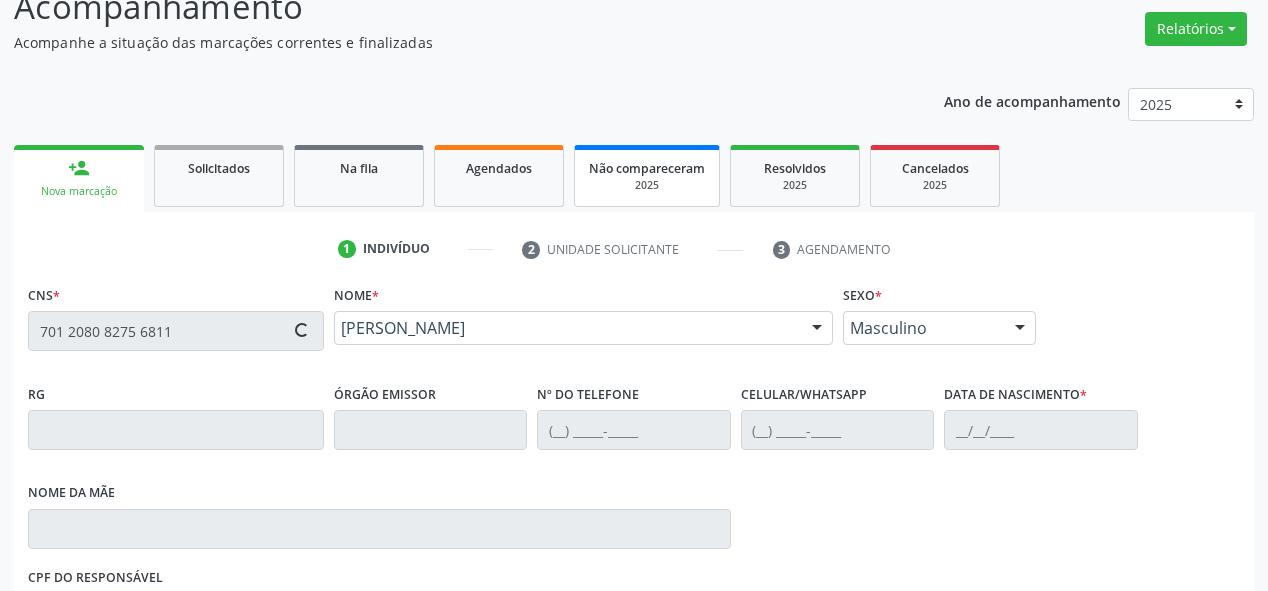 type on "[PHONE_NUMBER]" 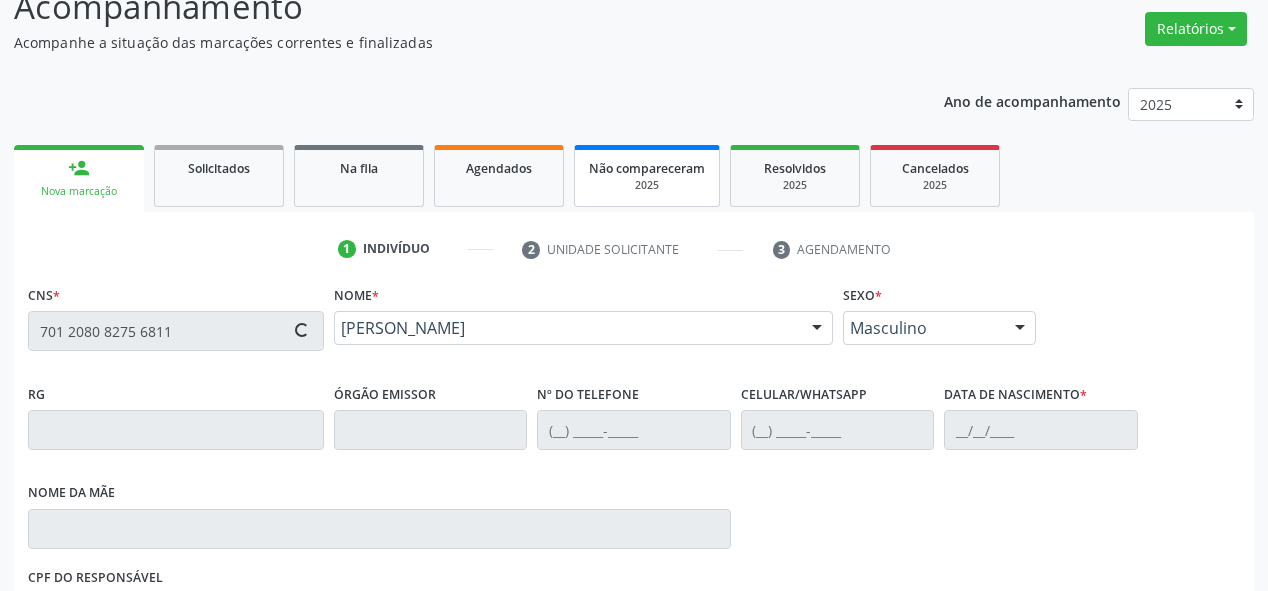 type on "1253" 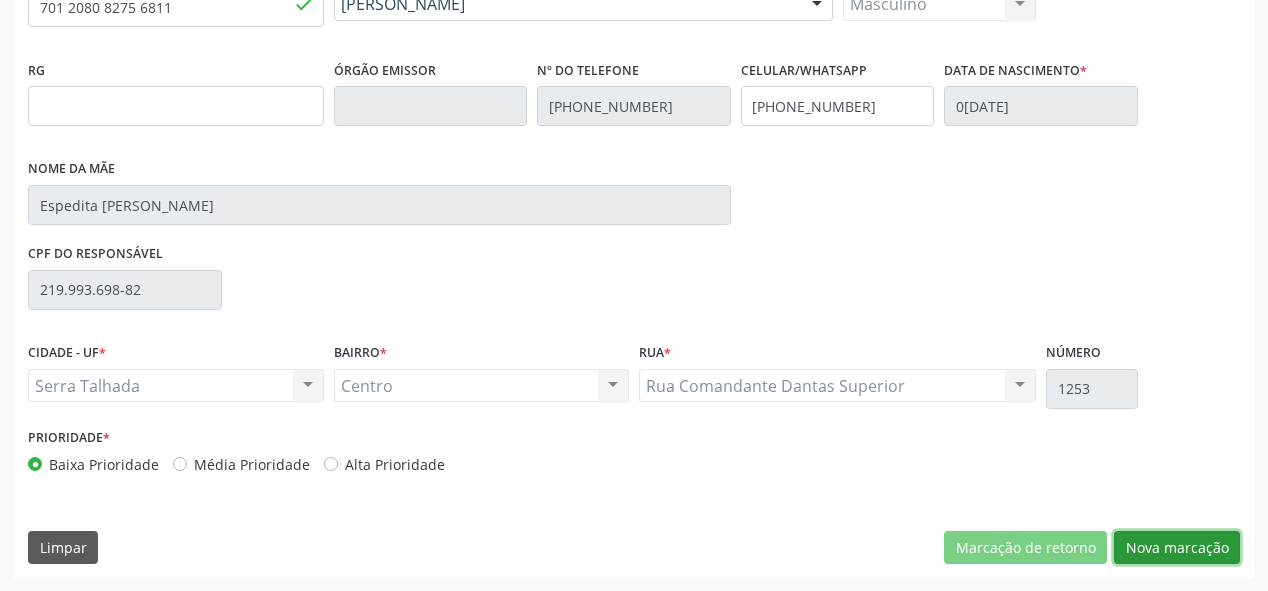 click on "Nova marcação" at bounding box center (1177, 548) 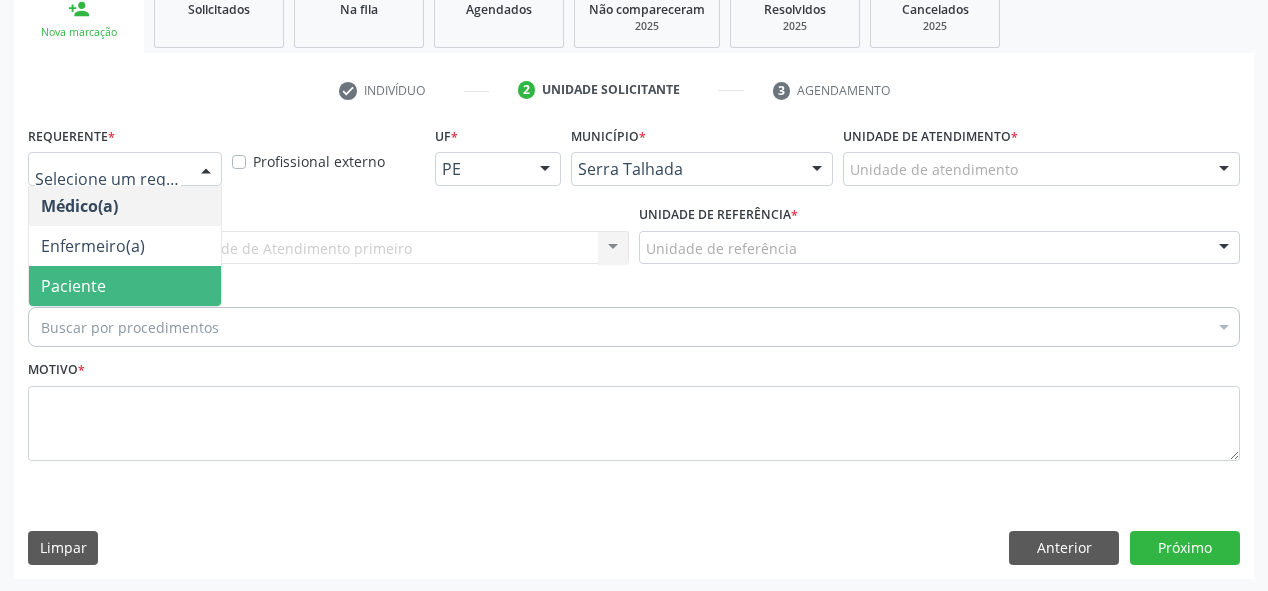 click on "Paciente" at bounding box center (125, 286) 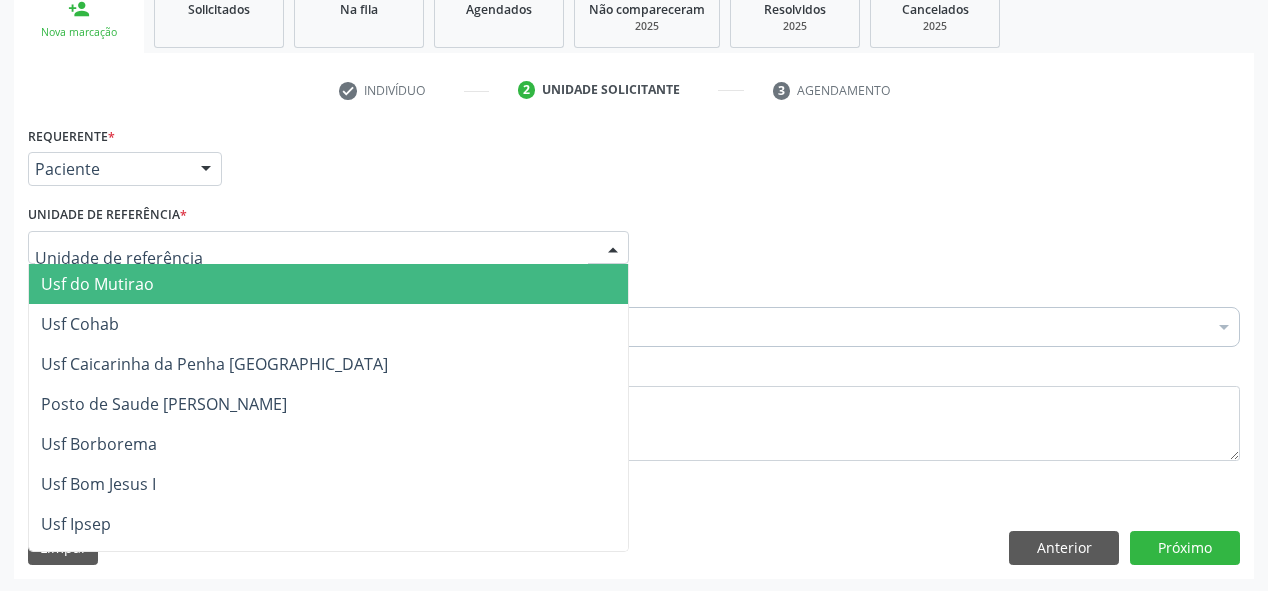 click at bounding box center [328, 248] 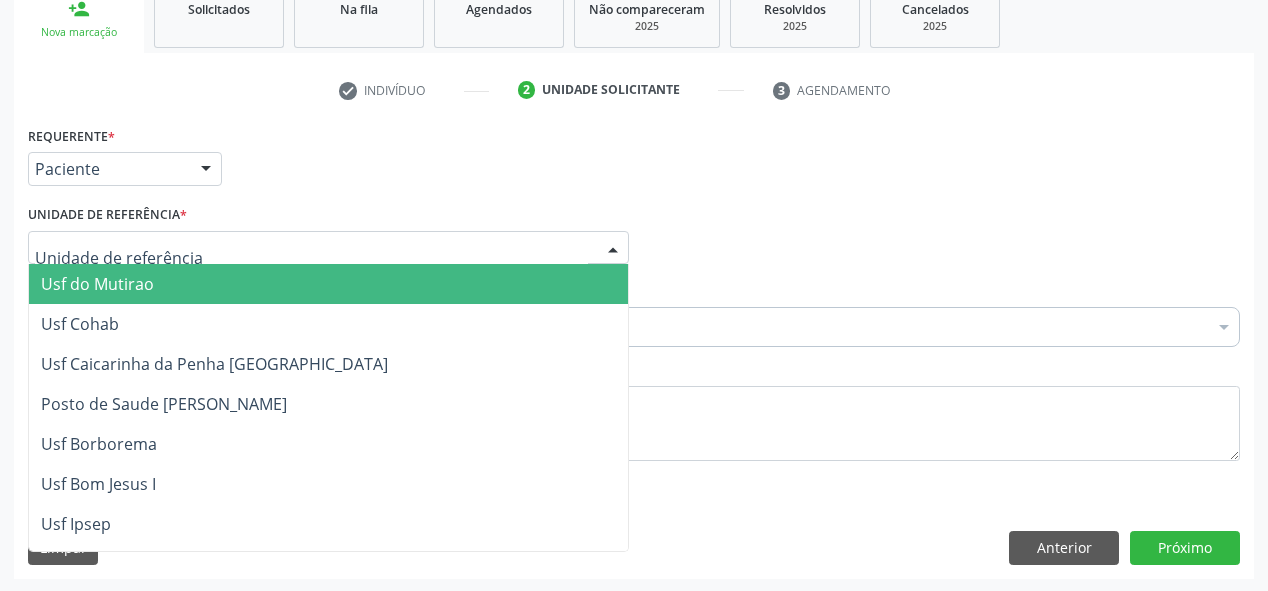 click on "Requerente
*
Paciente         Médico(a)   Enfermeiro(a)   Paciente
Nenhum resultado encontrado para: "   "
Não há nenhuma opção para ser exibida.
UF
PE         AC   AL   AM   AP   BA   CE   DF   ES   GO   MA   MG   MS   MT   PA   PB   PE   PI   PR   RJ   RN   RO   RR   RS   SC   SE   SL   SP   SV   TO
Nenhum resultado encontrado para: "   "
Não há nenhuma opção para ser exibida.
Município
[GEOGRAPHIC_DATA] e [GEOGRAPHIC_DATA]   Afogados da Ingazeira   Afrânio   Agrestina   Água Preta   Águas Belas   Alagoinha   Aliança   Altinho   Amaraji   Angelim   Araçoiaba   Araripina   [GEOGRAPHIC_DATA]   [GEOGRAPHIC_DATA]   [GEOGRAPHIC_DATA]   [GEOGRAPHIC_DATA]   [GEOGRAPHIC_DATA]   [GEOGRAPHIC_DATA] [GEOGRAPHIC_DATA]   [GEOGRAPHIC_DATA]   [GEOGRAPHIC_DATA]   [GEOGRAPHIC_DATA]   [GEOGRAPHIC_DATA]   Brejão   [GEOGRAPHIC_DATA]   [GEOGRAPHIC_DATA]   [GEOGRAPHIC_DATA]   [GEOGRAPHIC_DATA]   [GEOGRAPHIC_DATA]   [GEOGRAPHIC_DATA]   [GEOGRAPHIC_DATA]" at bounding box center (634, 160) 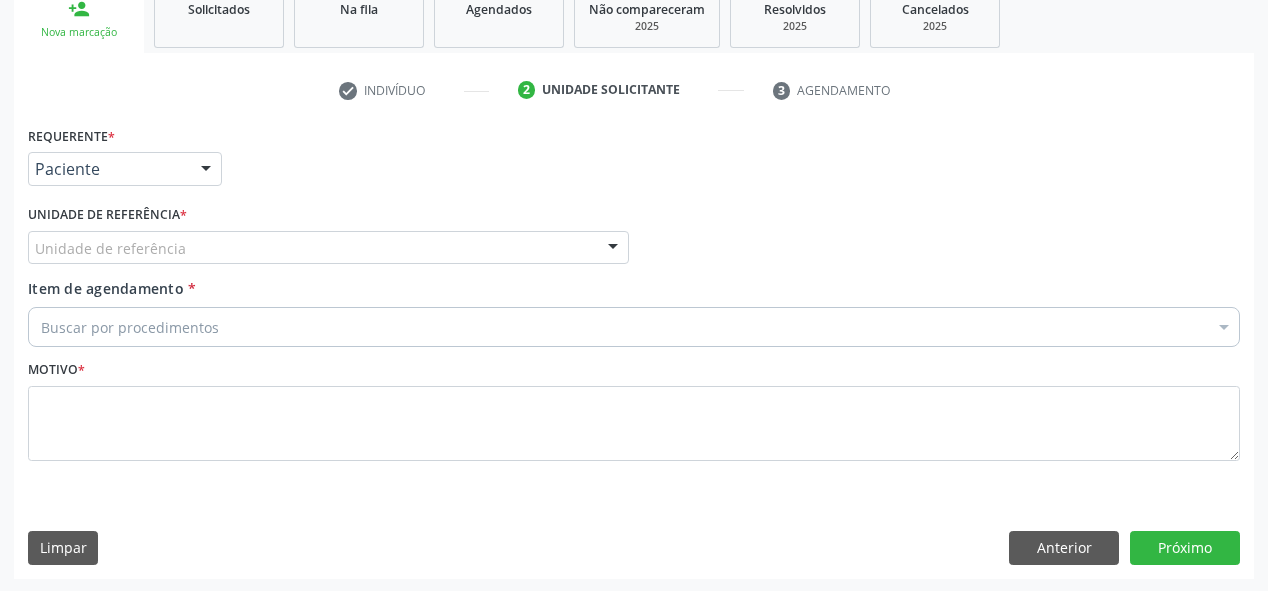 click on "Unidade de referência" at bounding box center (328, 248) 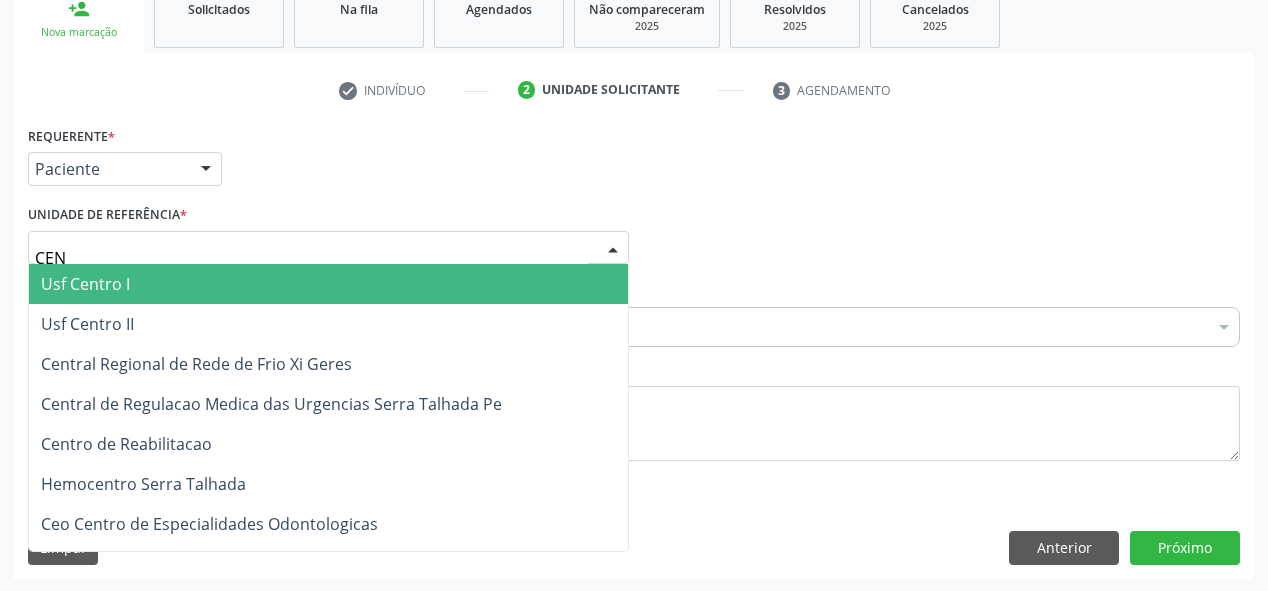 type on "CENT" 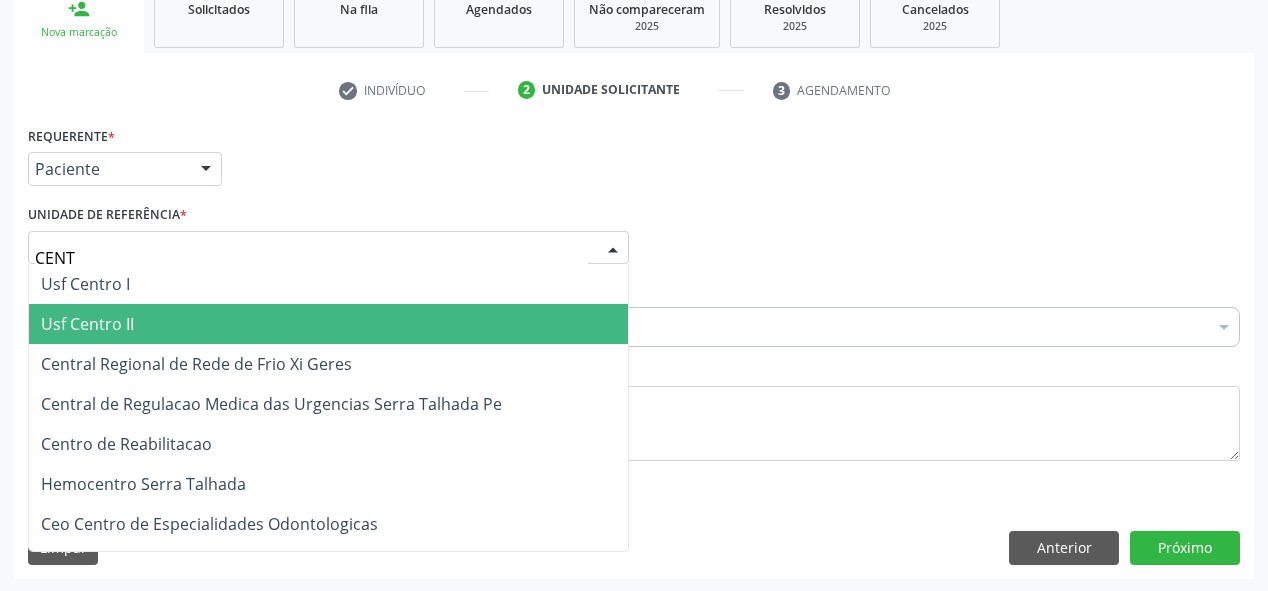 click on "Usf Centro II" at bounding box center [328, 324] 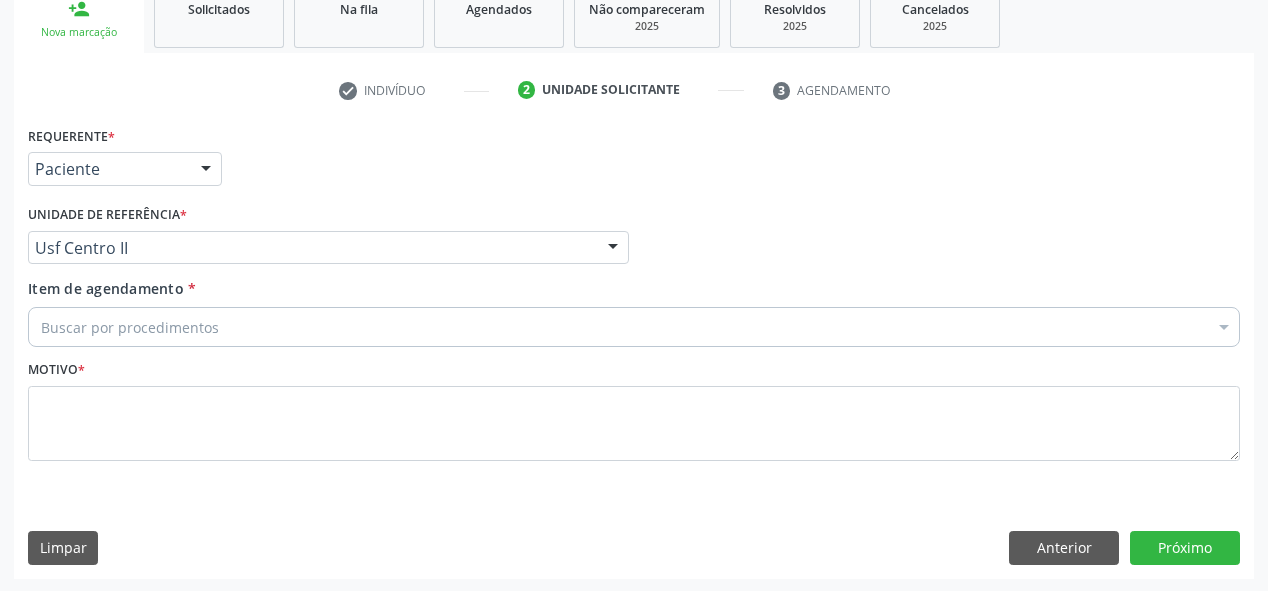 click on "Buscar por procedimentos" at bounding box center [634, 327] 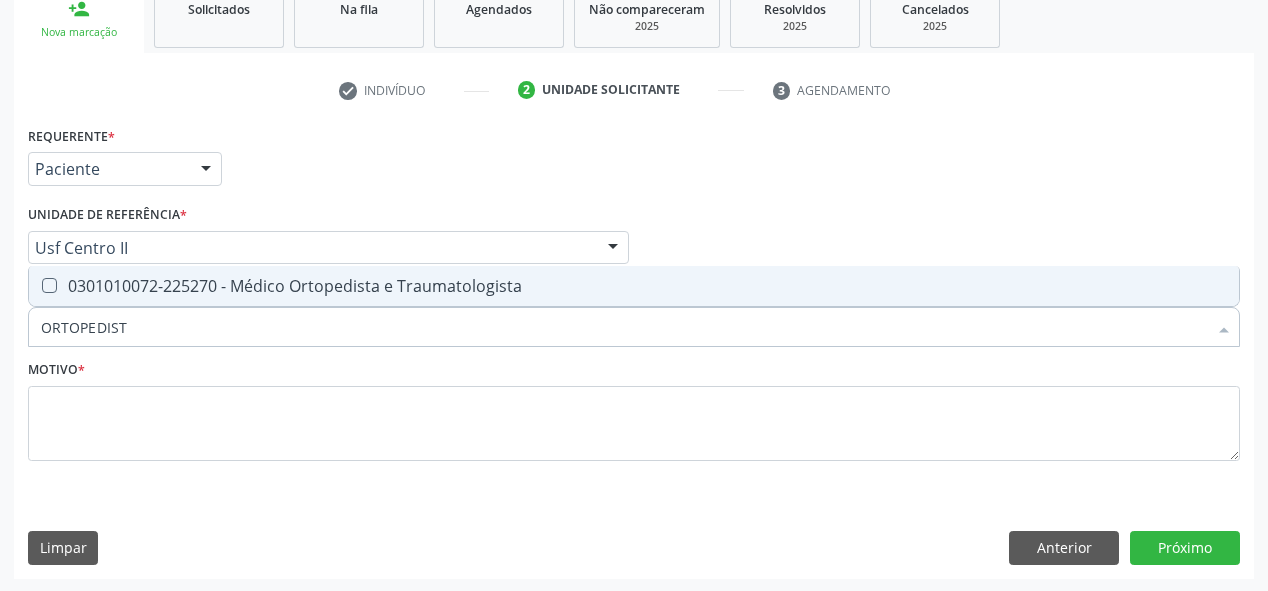 type on "ORTOPEDISTA" 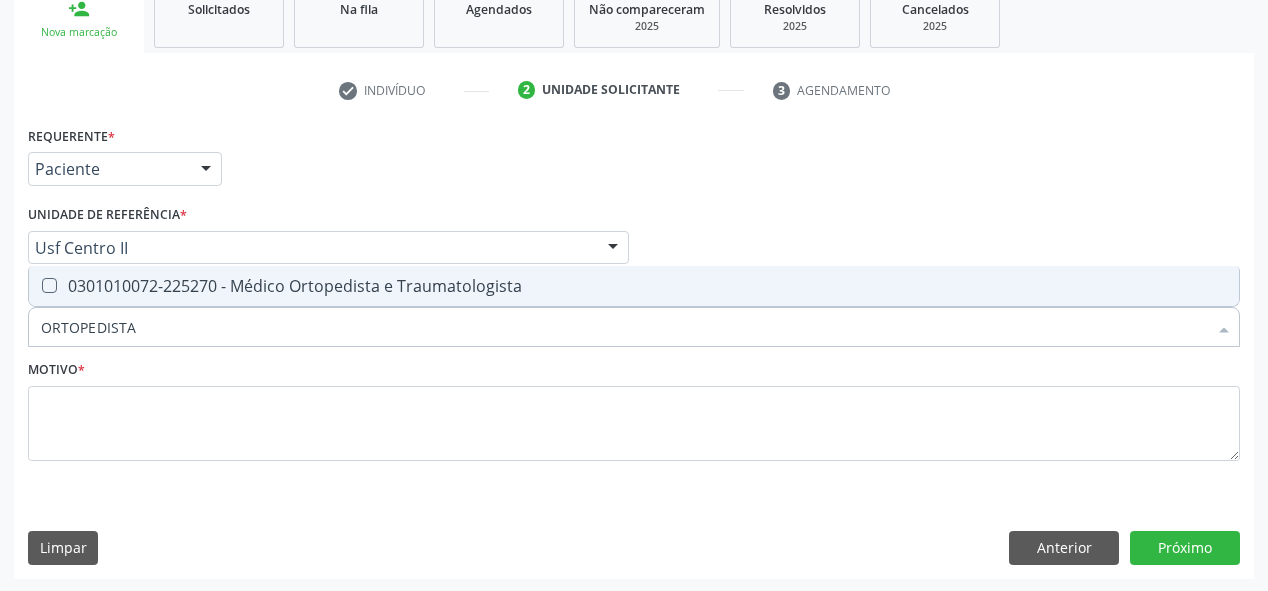 click on "0301010072-225270 - Médico Ortopedista e Traumatologista" at bounding box center (634, 286) 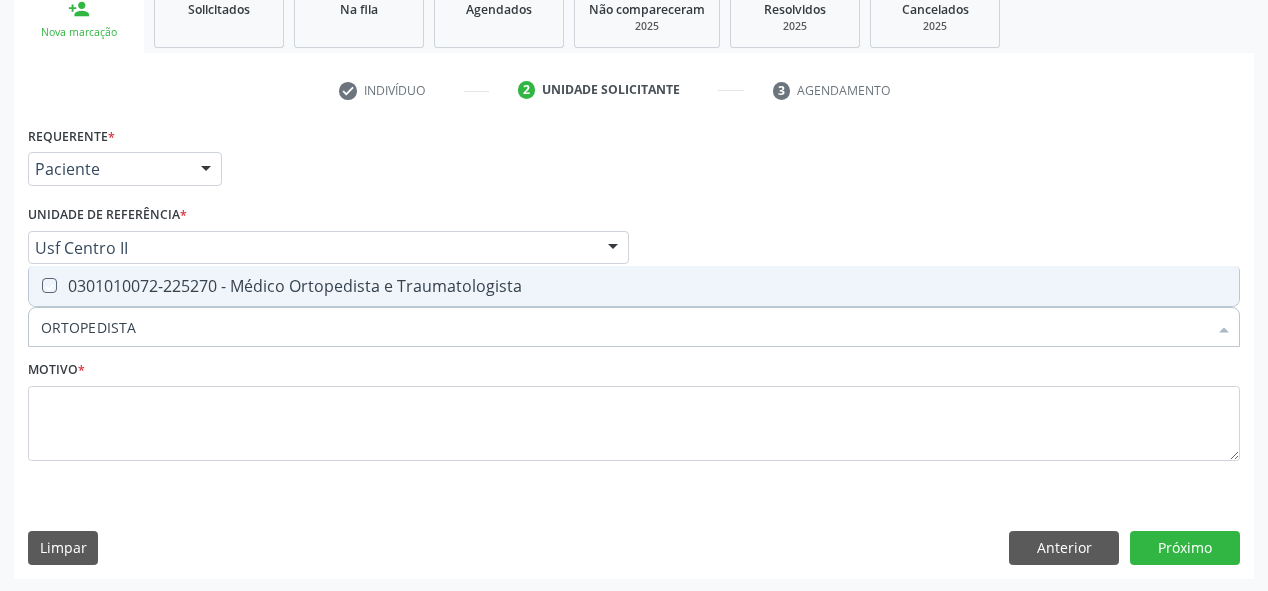 checkbox on "true" 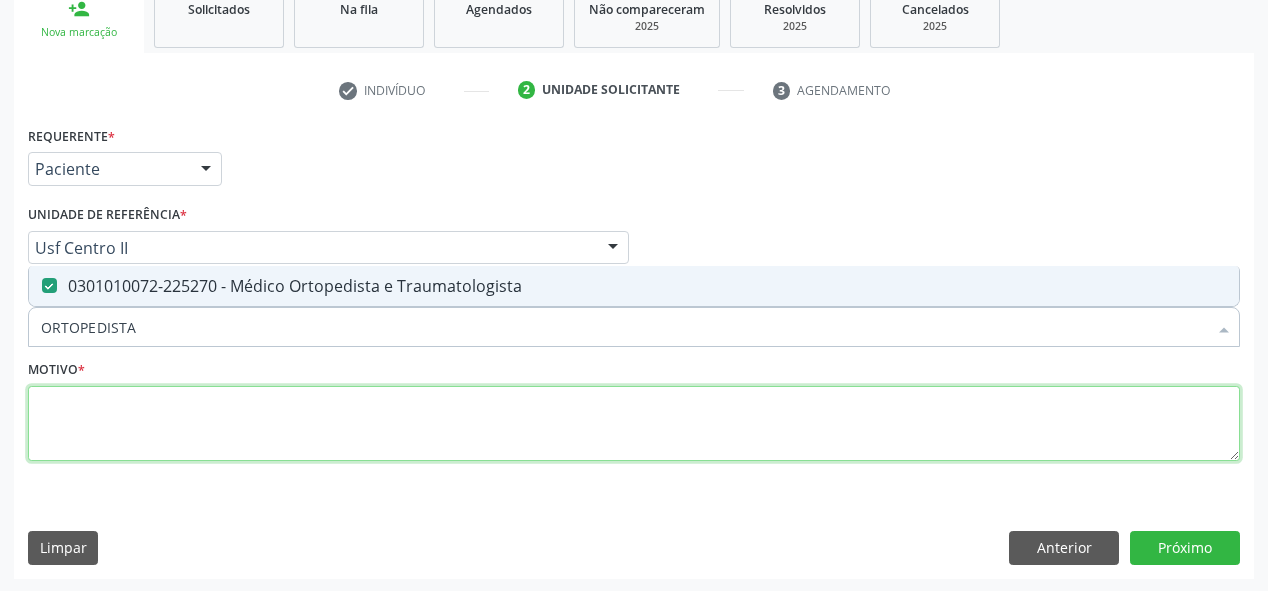 click at bounding box center [634, 424] 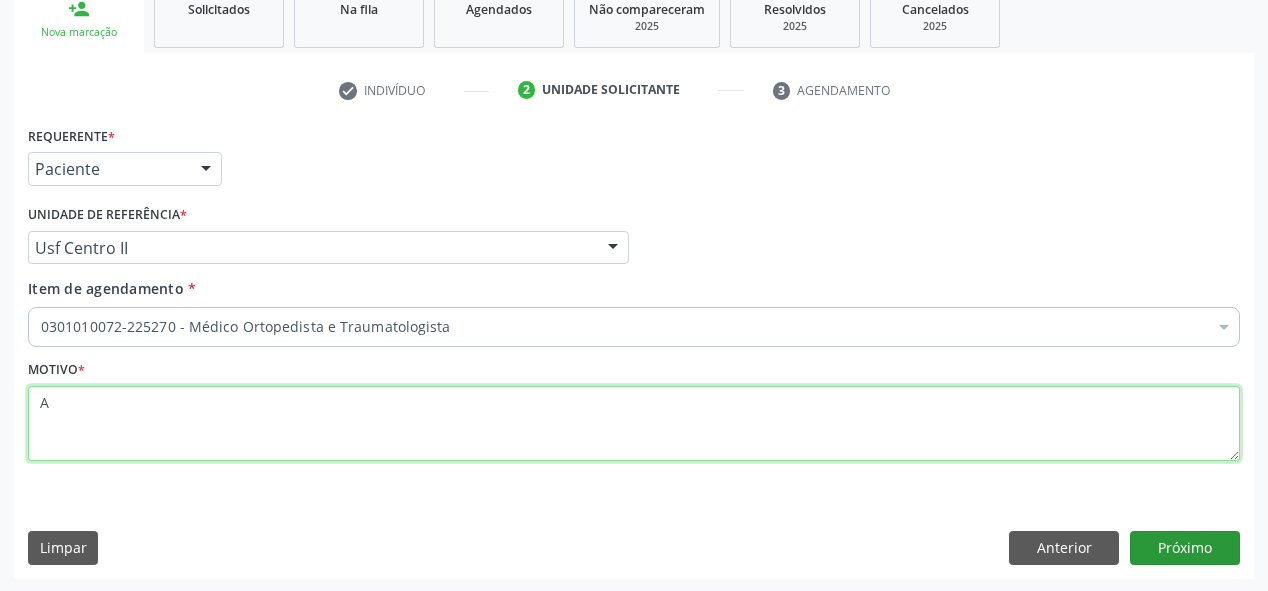 type on "A" 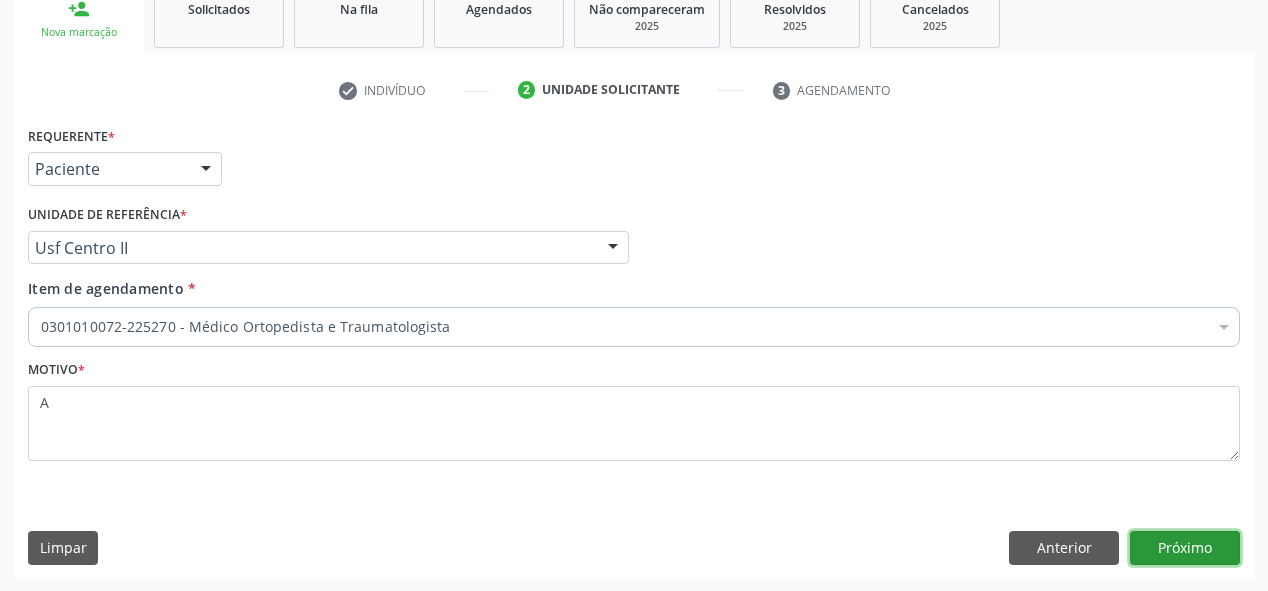 click on "Próximo" at bounding box center [1185, 548] 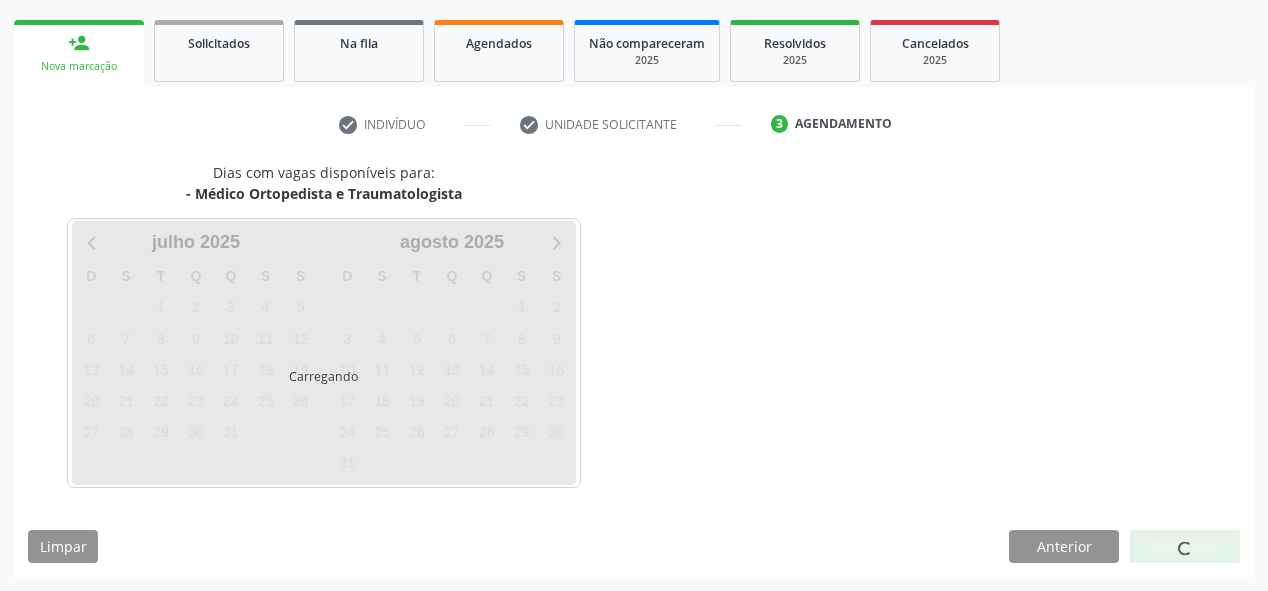 scroll, scrollTop: 278, scrollLeft: 0, axis: vertical 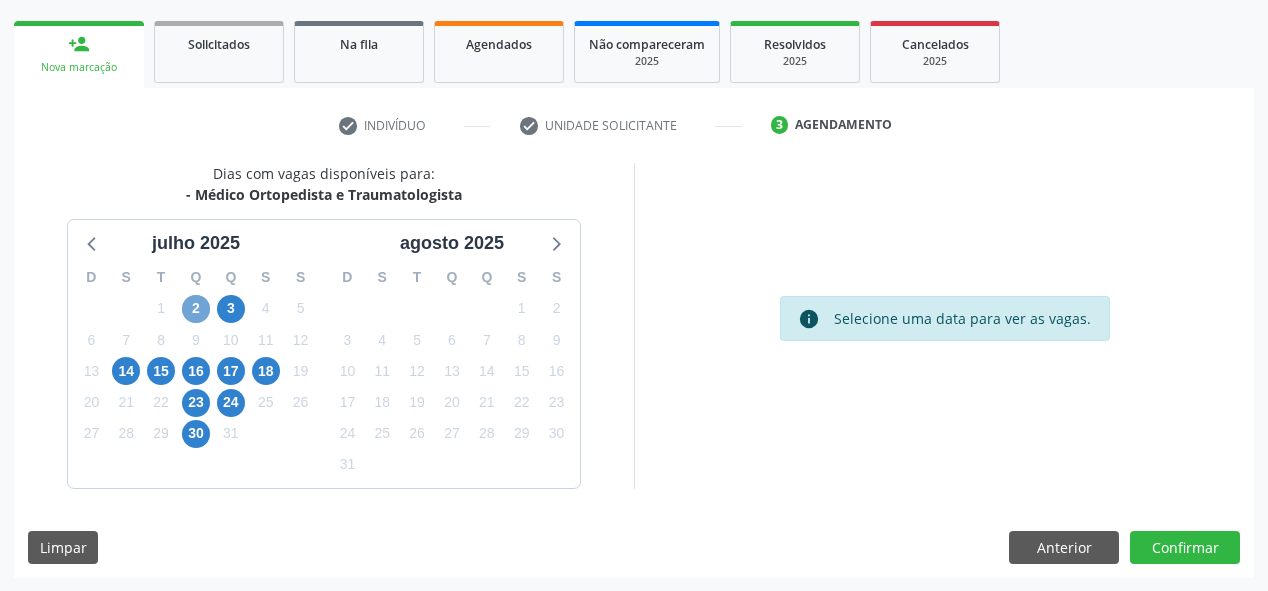 click on "2" at bounding box center (196, 309) 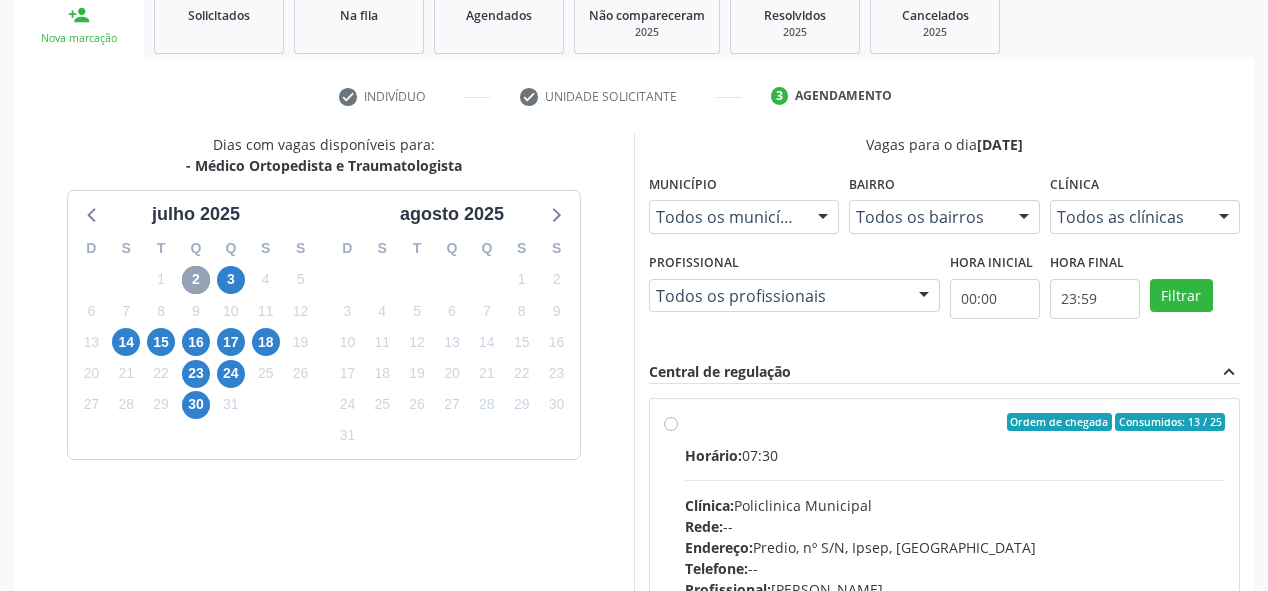 scroll, scrollTop: 358, scrollLeft: 0, axis: vertical 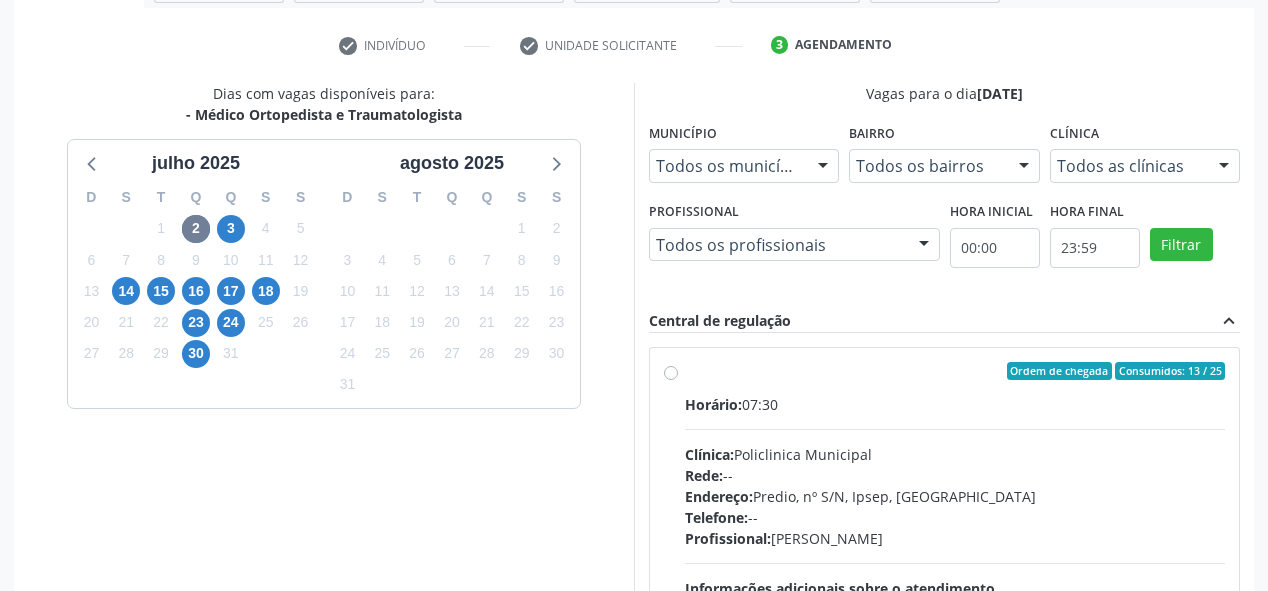 click on "Ordem de chegada
Consumidos: 13 / 25" at bounding box center [955, 371] 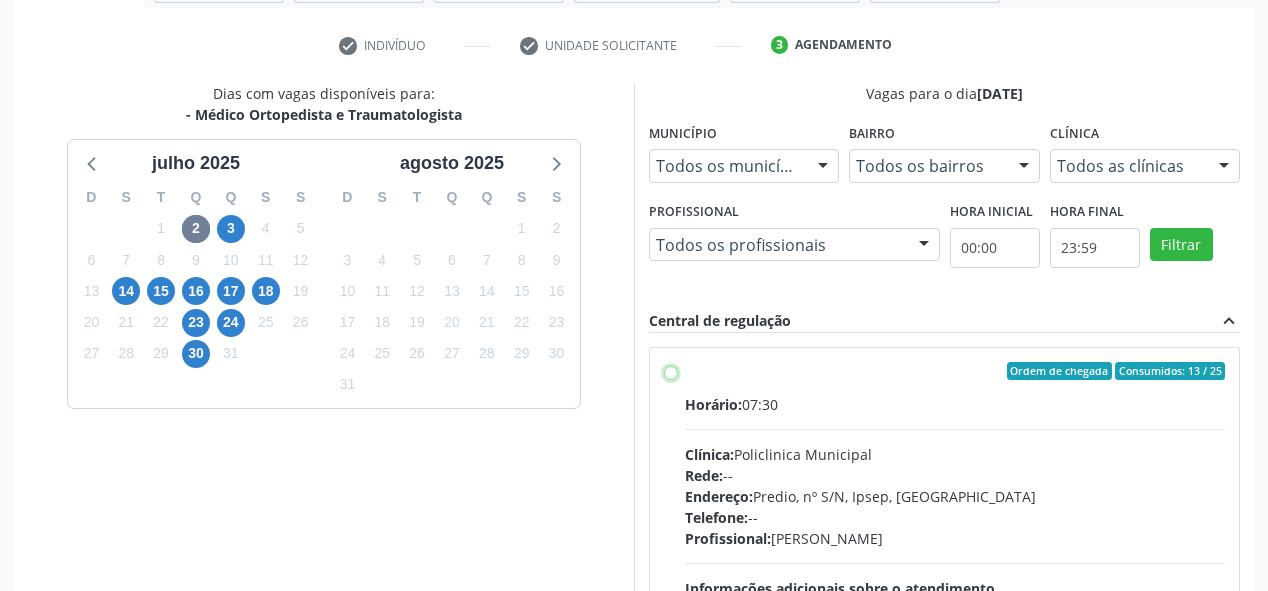click on "Ordem de chegada
Consumidos: 13 / 25
Horário:   07:30
Clínica:  Policlinica Municipal
Rede:
--
Endereço:   Predio, nº S/N, Ipsep, [GEOGRAPHIC_DATA] - PE
Telefone:   --
Profissional:
[PERSON_NAME]
Informações adicionais sobre o atendimento
Idade de atendimento:
de 0 a 120 anos
Gênero(s) atendido(s):
Masculino e Feminino
Informações adicionais:
--" at bounding box center [671, 371] 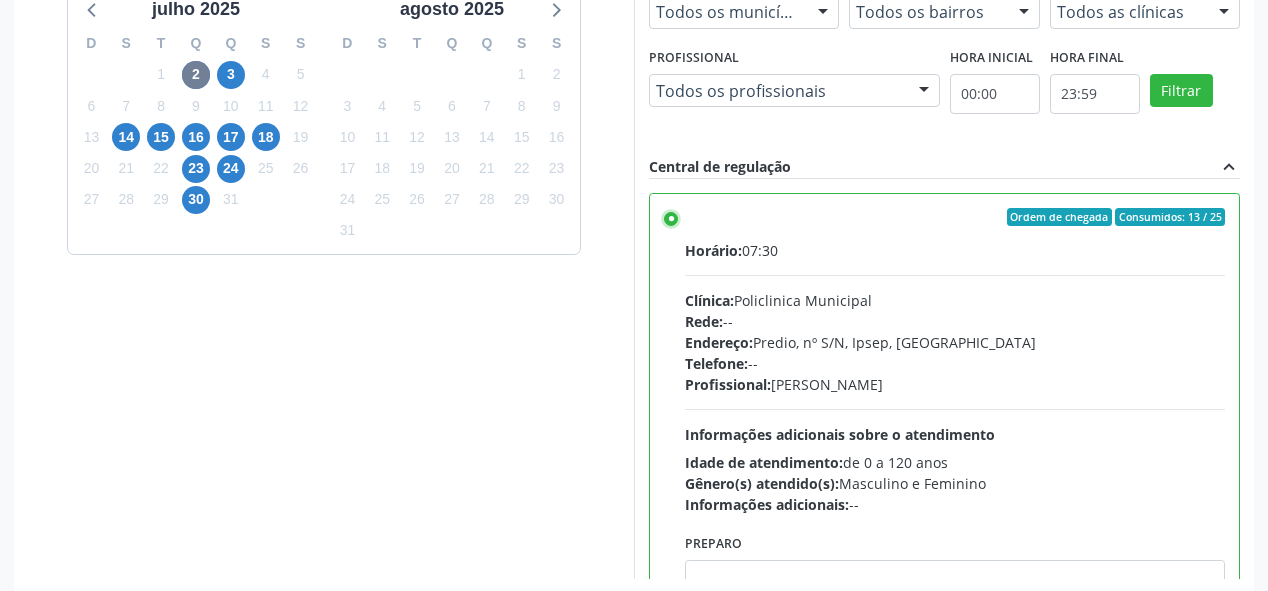 scroll, scrollTop: 518, scrollLeft: 0, axis: vertical 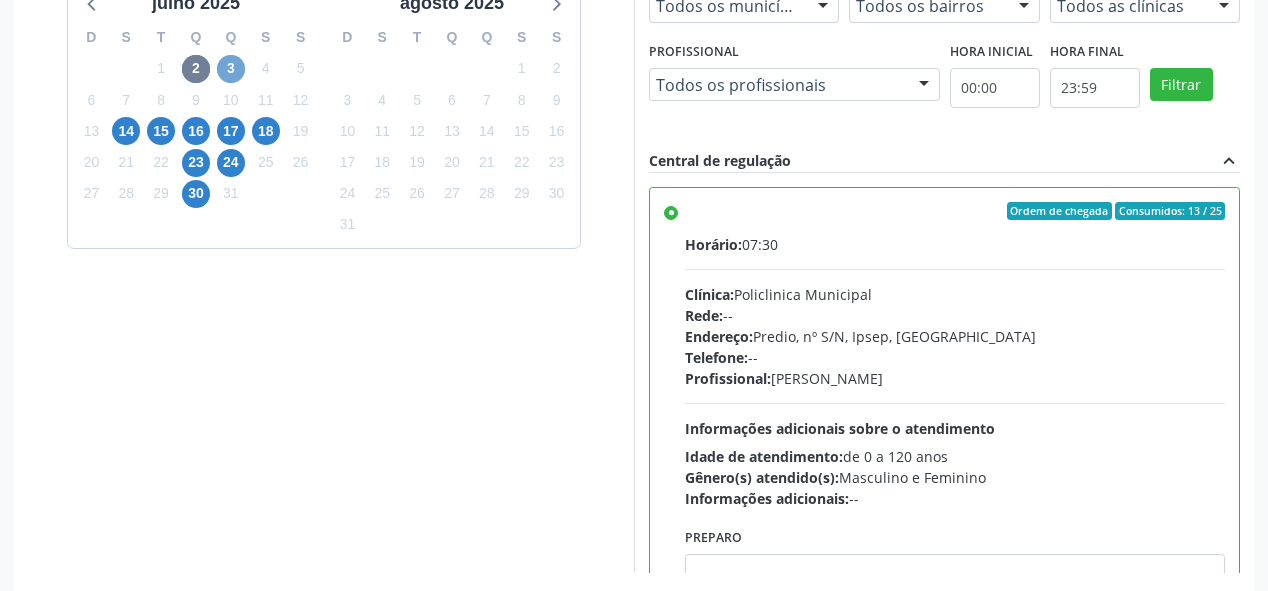 click on "3" at bounding box center [231, 69] 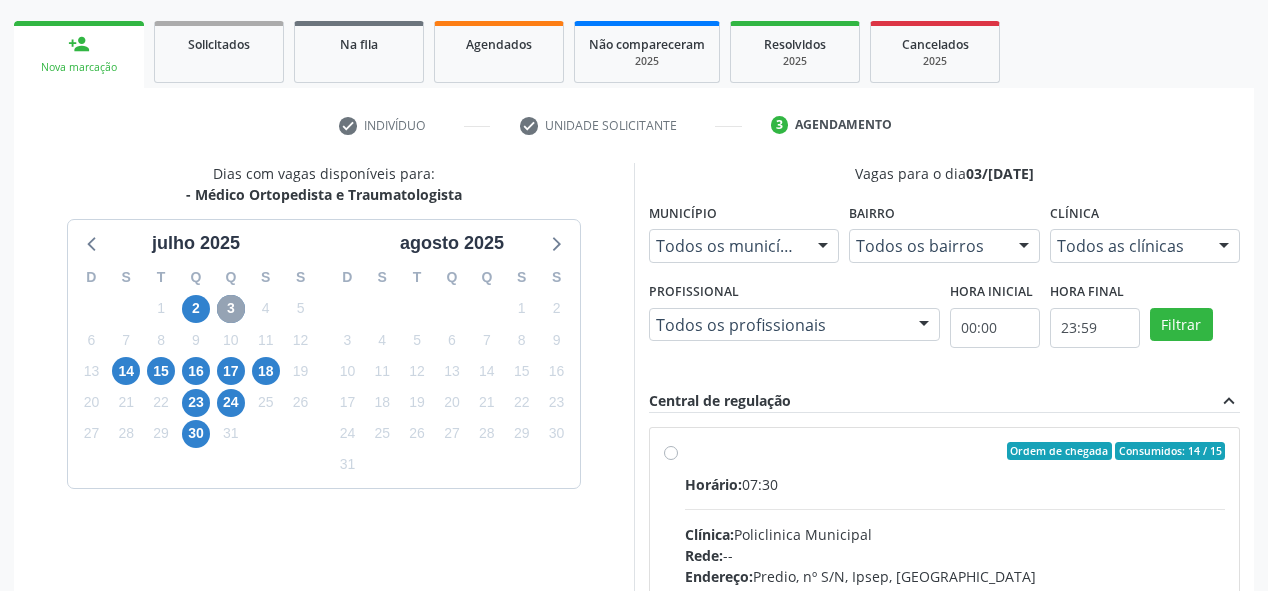 scroll, scrollTop: 518, scrollLeft: 0, axis: vertical 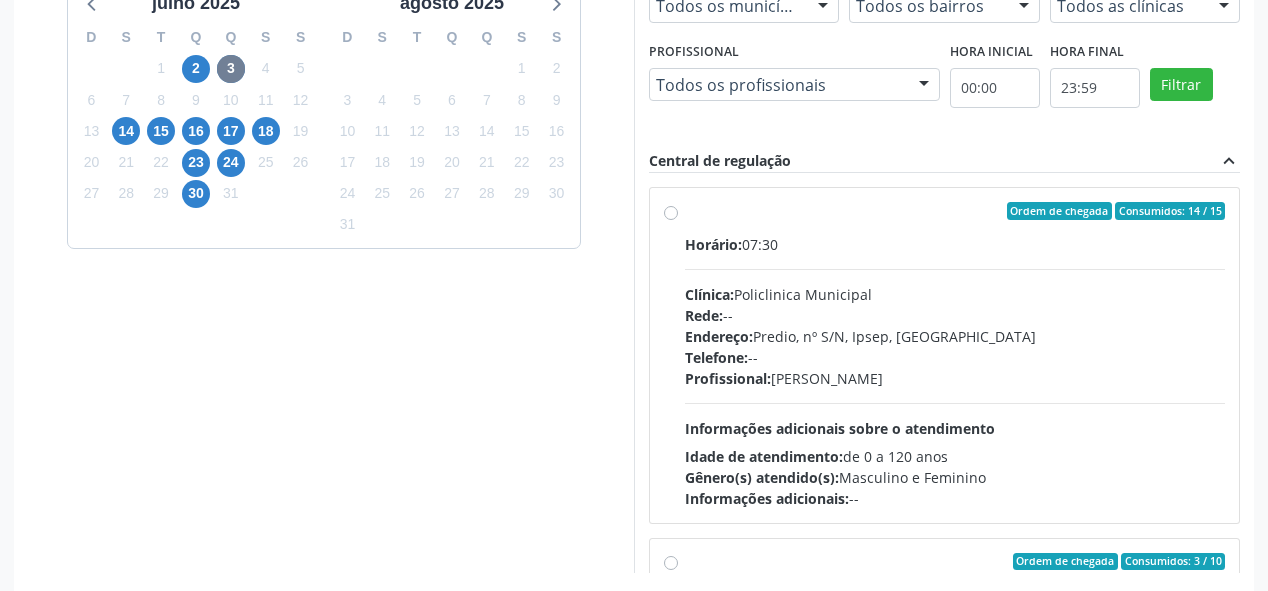 click on "Rede:
--" at bounding box center (955, 315) 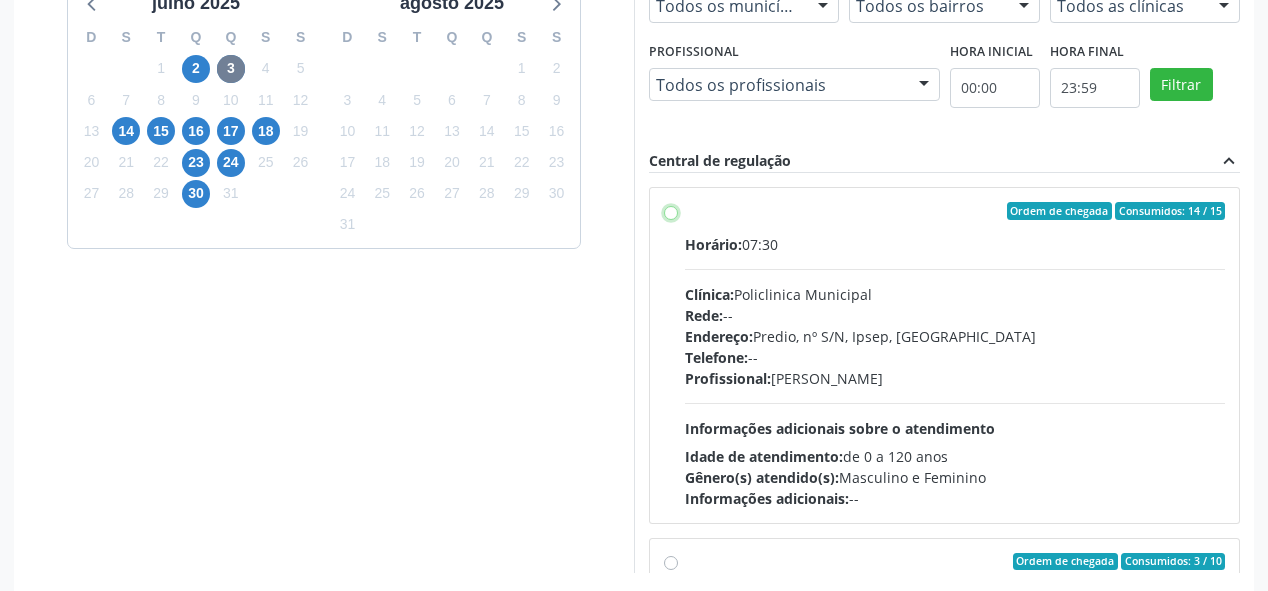 click on "Ordem de chegada
Consumidos: 14 / 15
Horário:   07:30
Clínica:  Policlinica Municipal
Rede:
--
Endereço:   Predio, nº S/N, Ipsep, [GEOGRAPHIC_DATA] - PE
Telefone:   --
Profissional:
[PERSON_NAME]
Informações adicionais sobre o atendimento
Idade de atendimento:
de 0 a 120 anos
Gênero(s) atendido(s):
Masculino e Feminino
Informações adicionais:
--" at bounding box center [671, 211] 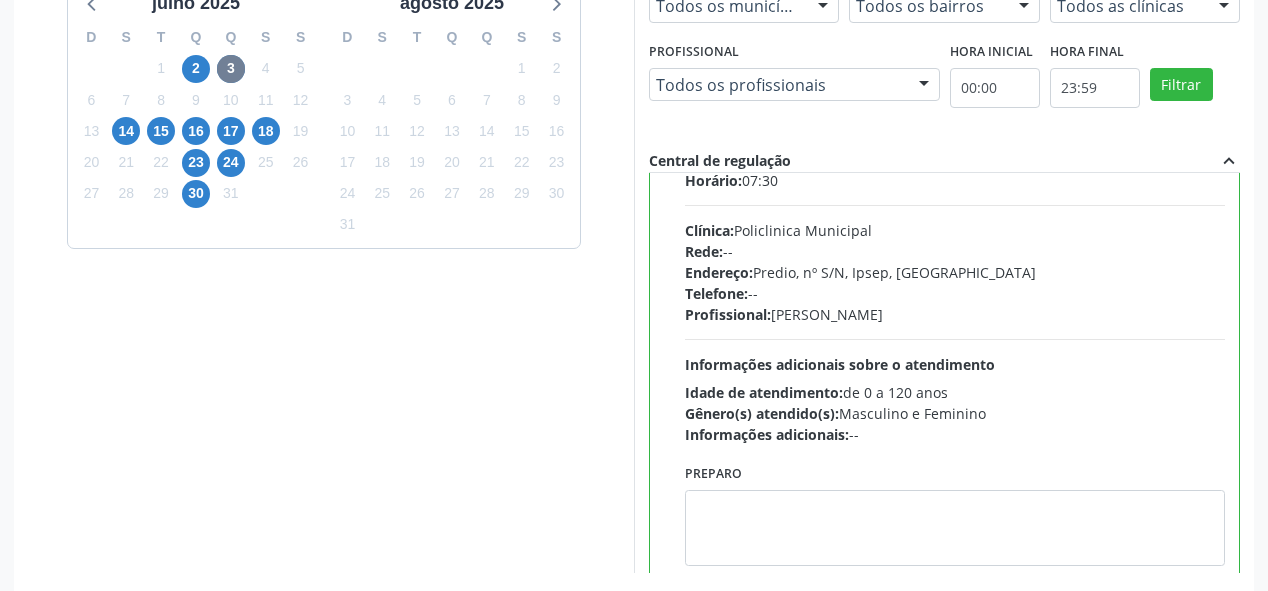 scroll, scrollTop: 0, scrollLeft: 0, axis: both 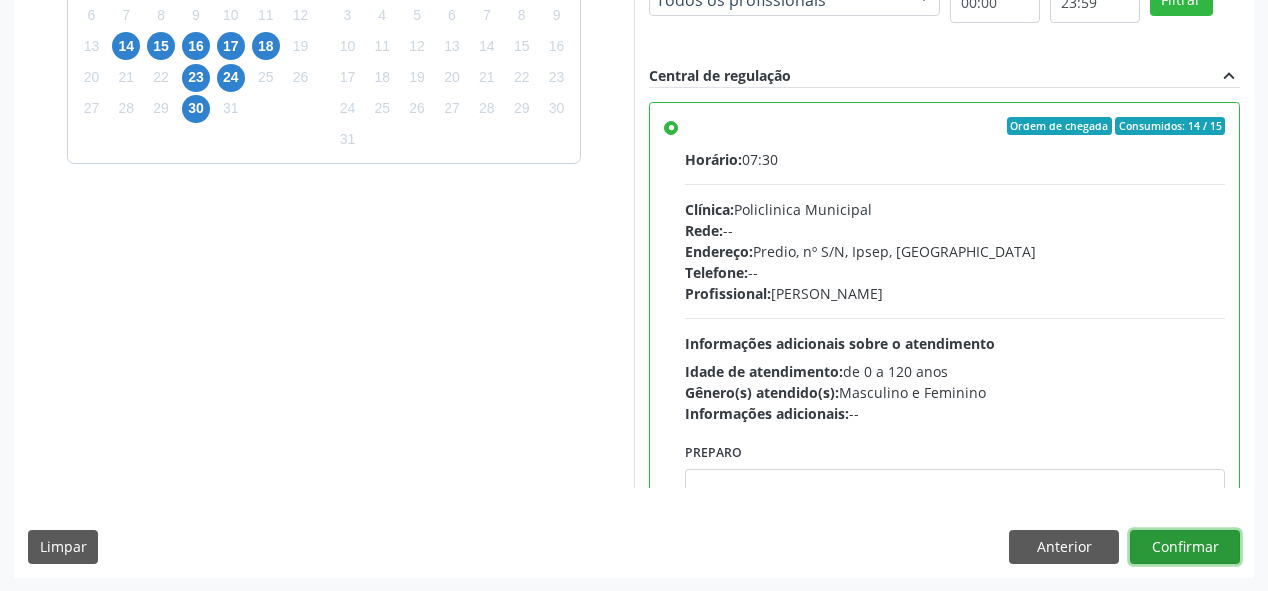 click on "Confirmar" at bounding box center (1185, 547) 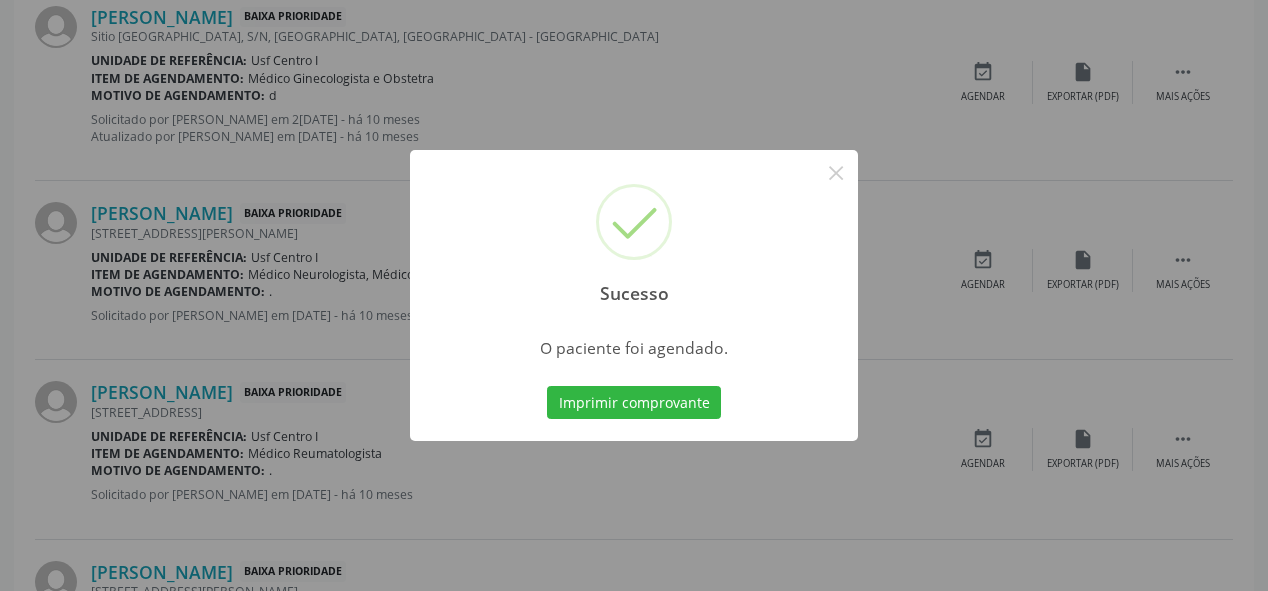 scroll, scrollTop: 74, scrollLeft: 0, axis: vertical 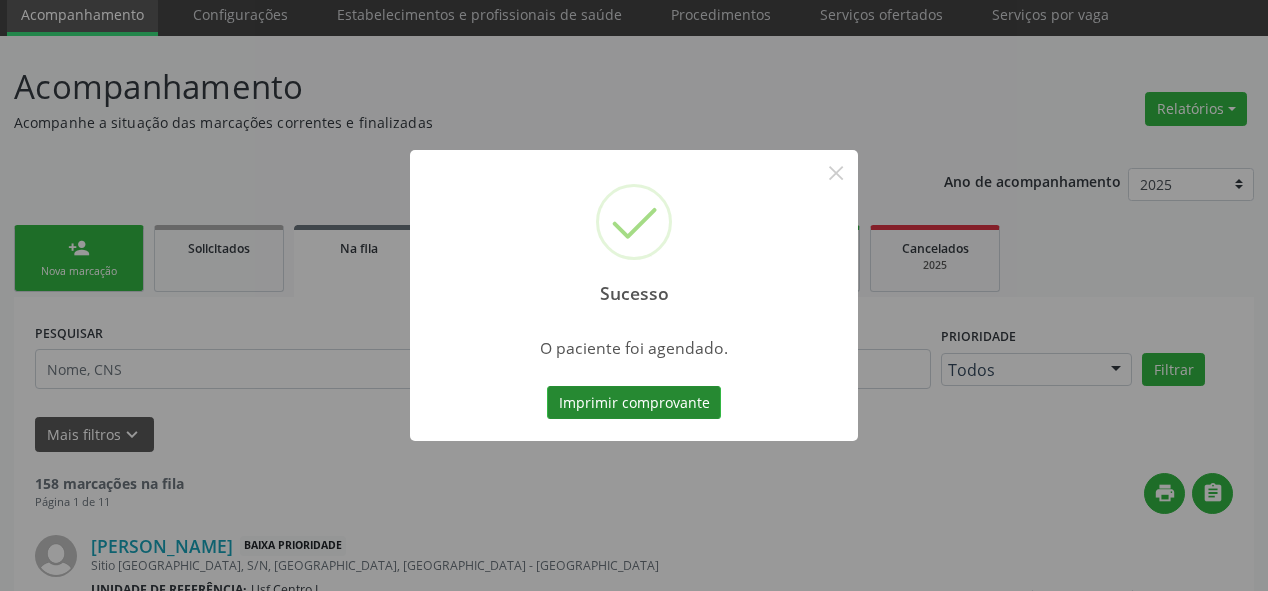 click on "Imprimir comprovante" at bounding box center [634, 403] 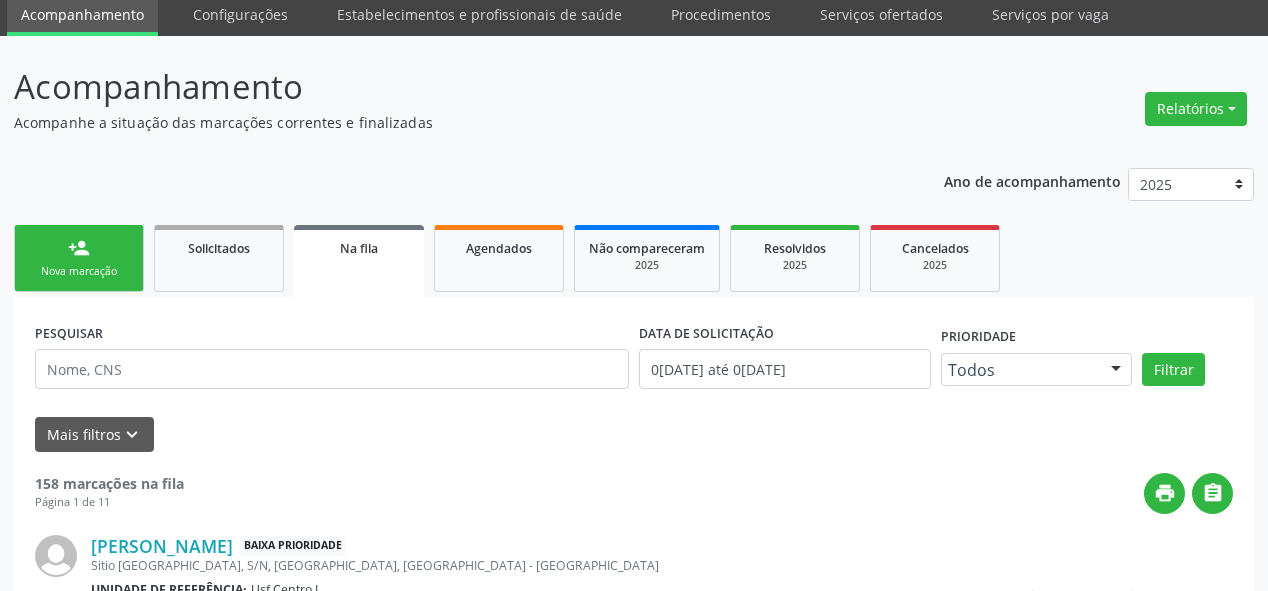 click on "Nova marcação" at bounding box center (79, 271) 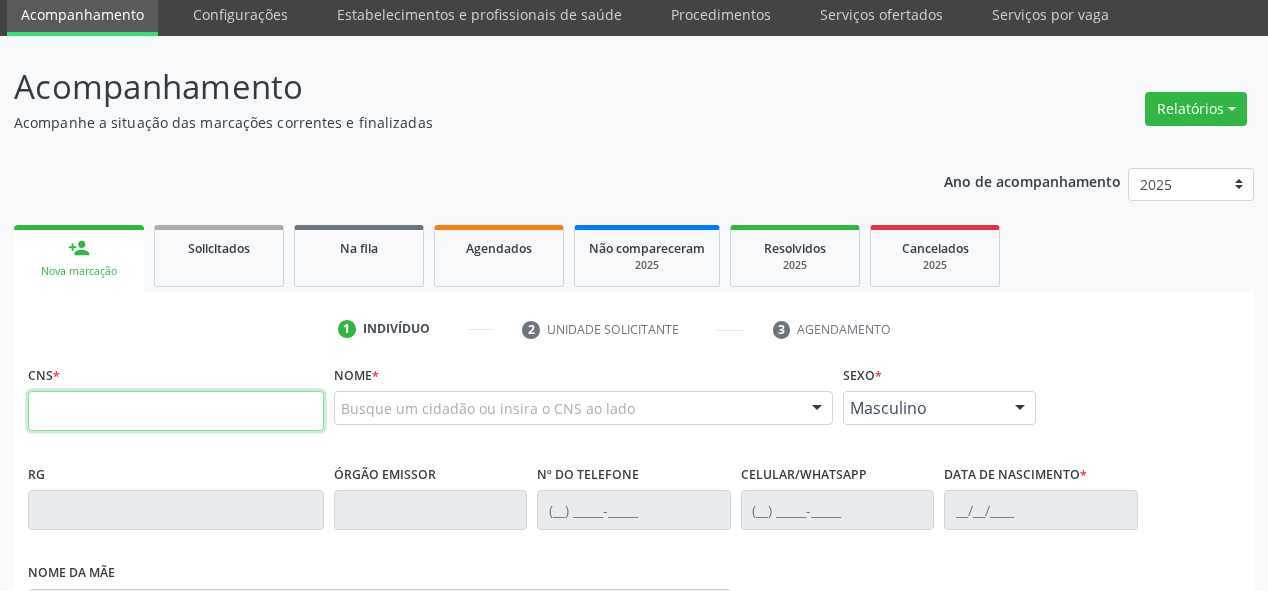 click at bounding box center (176, 411) 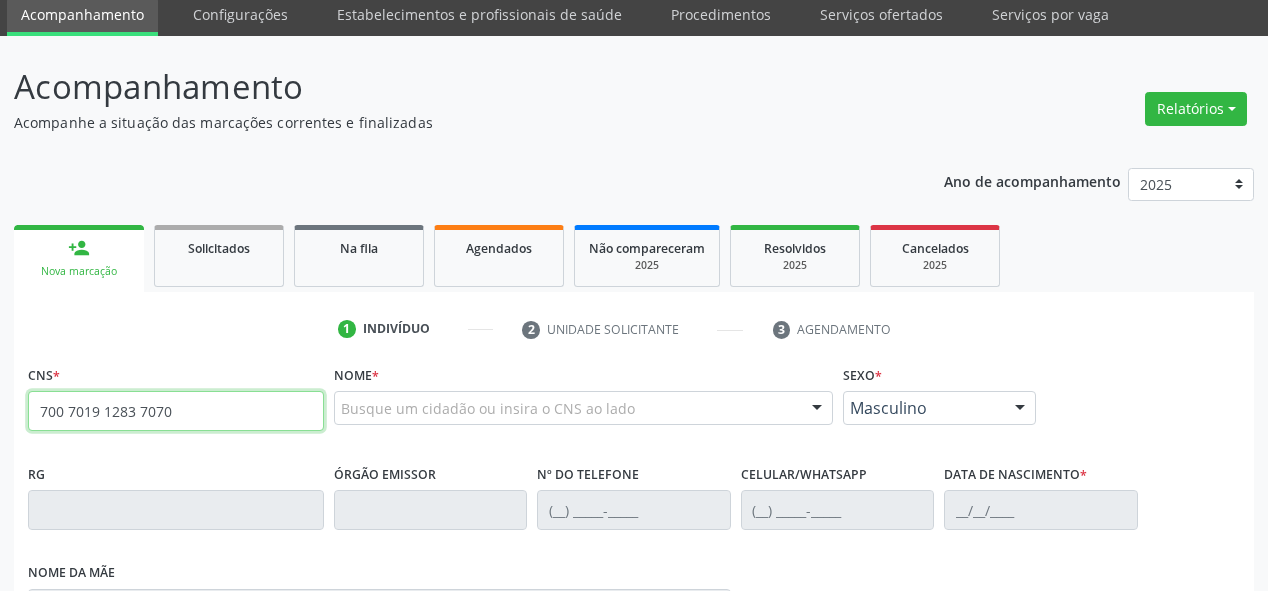 type on "700 7019 1283 7070" 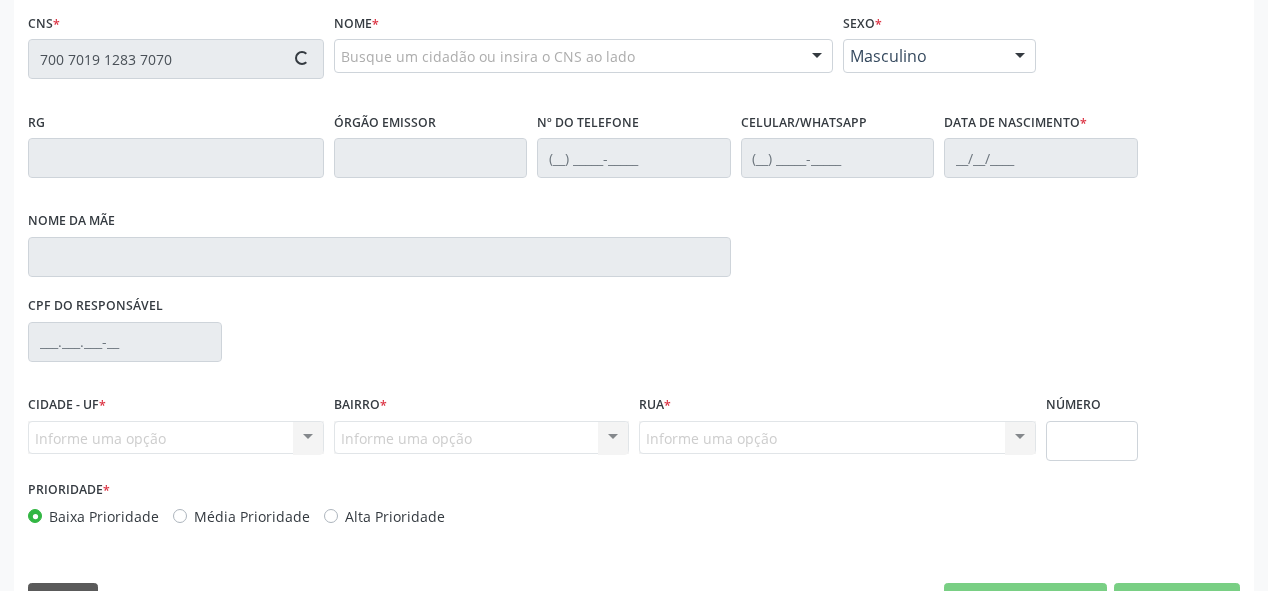 scroll, scrollTop: 398, scrollLeft: 0, axis: vertical 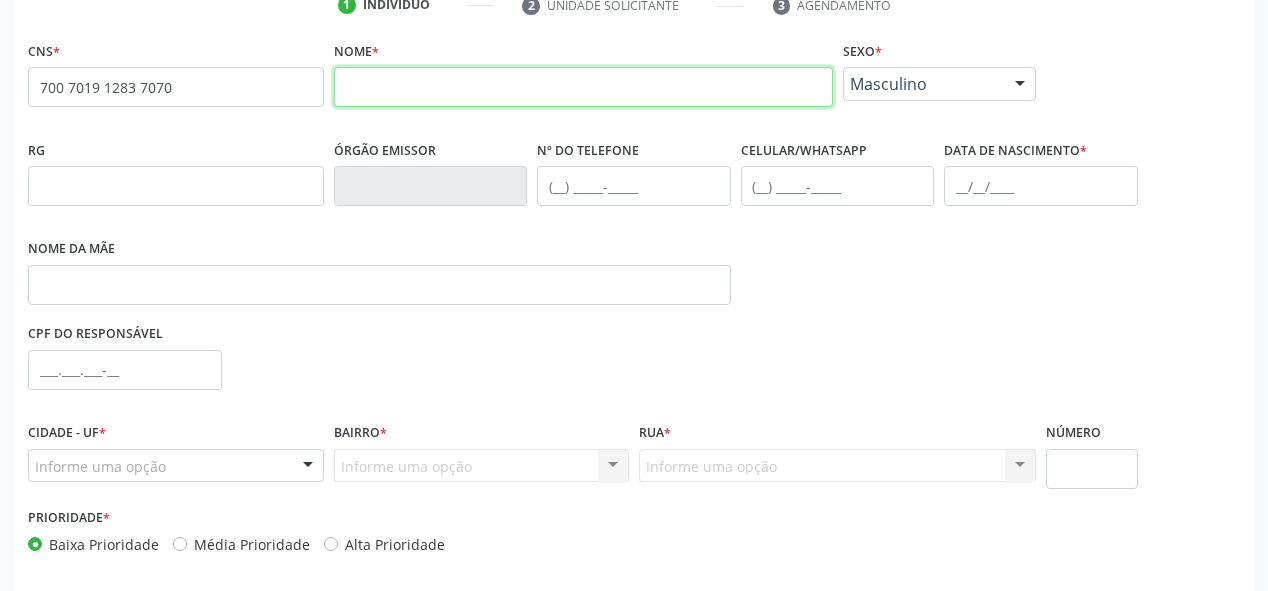 click at bounding box center [583, 87] 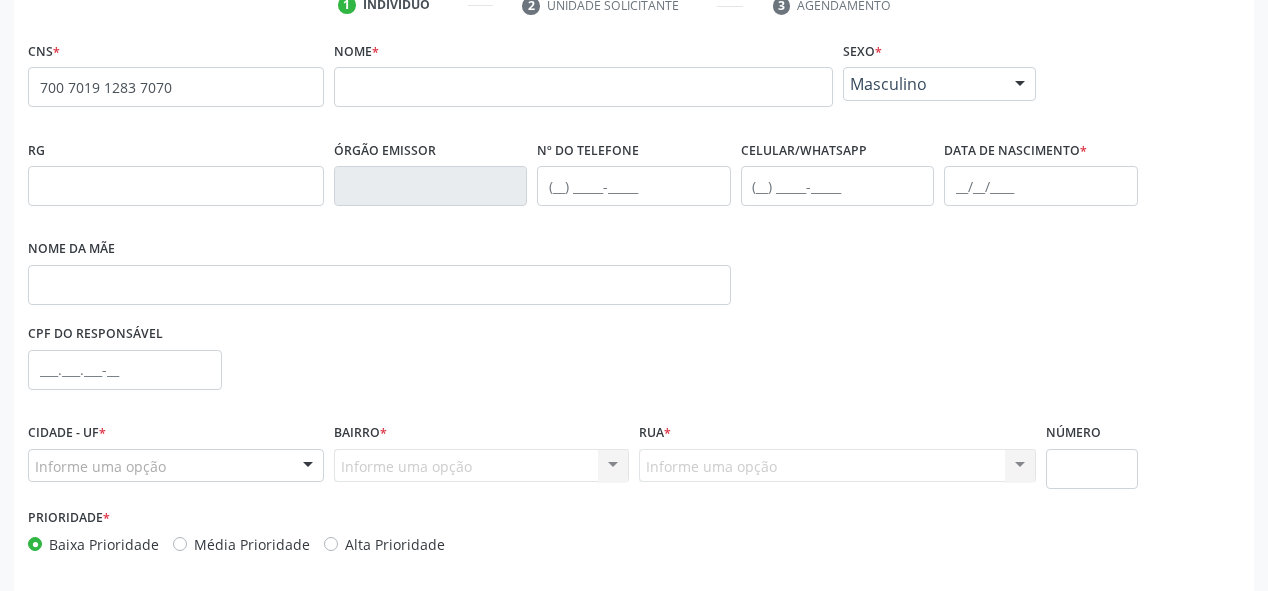 click on "RG" at bounding box center [176, 170] 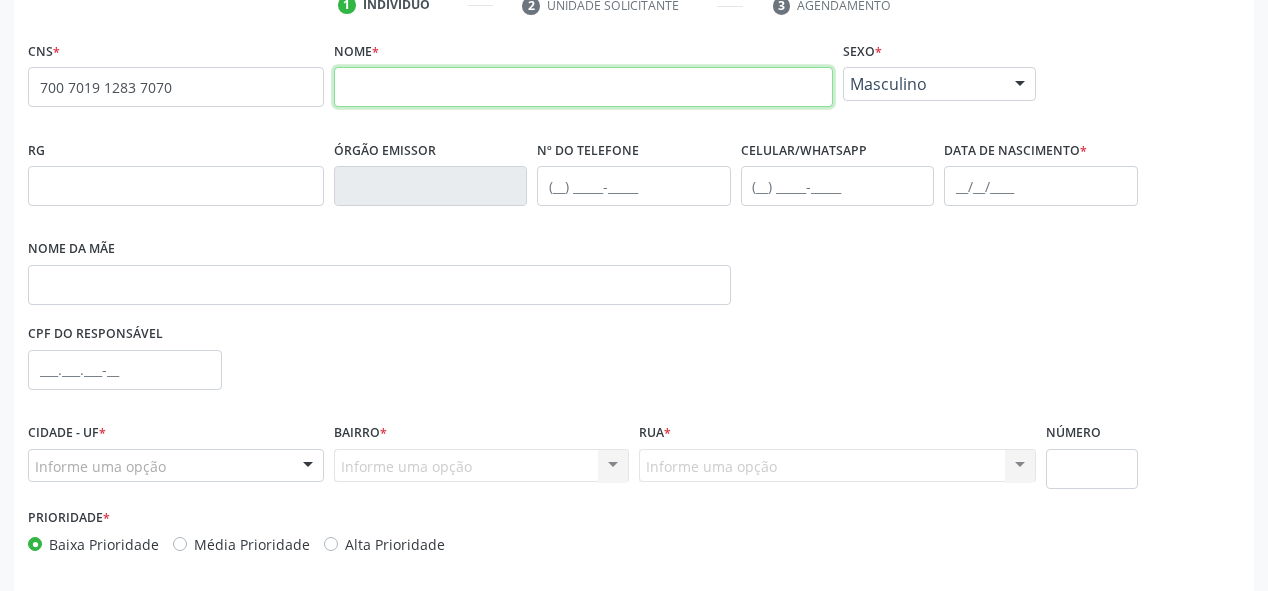 click at bounding box center [583, 87] 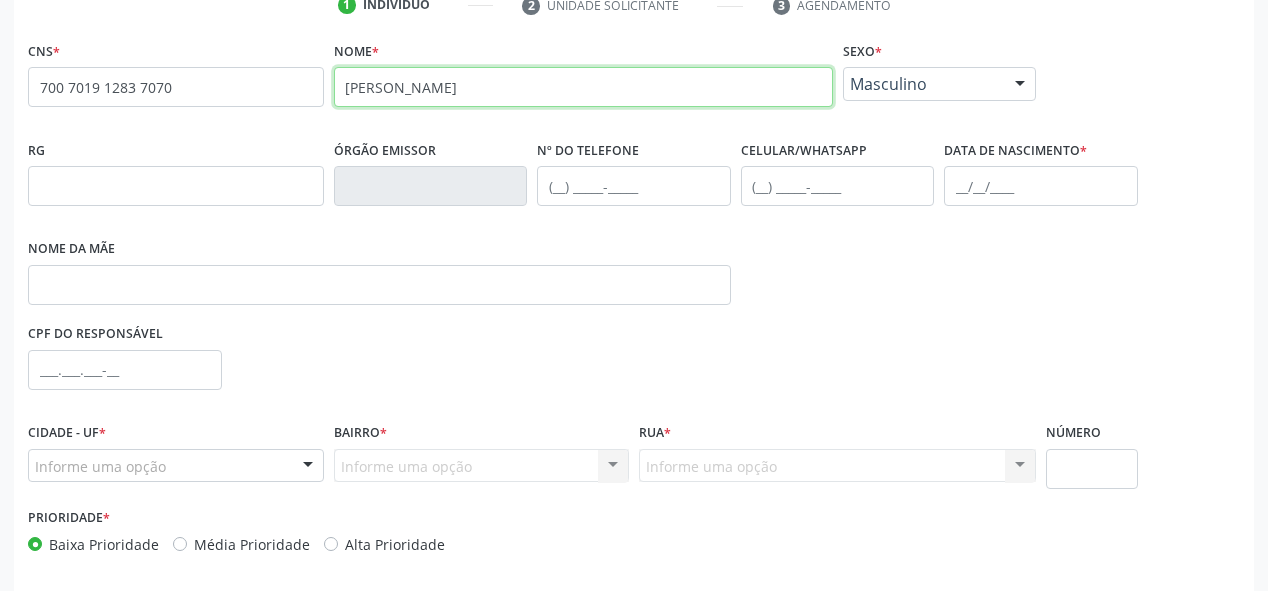 type on "[PERSON_NAME]" 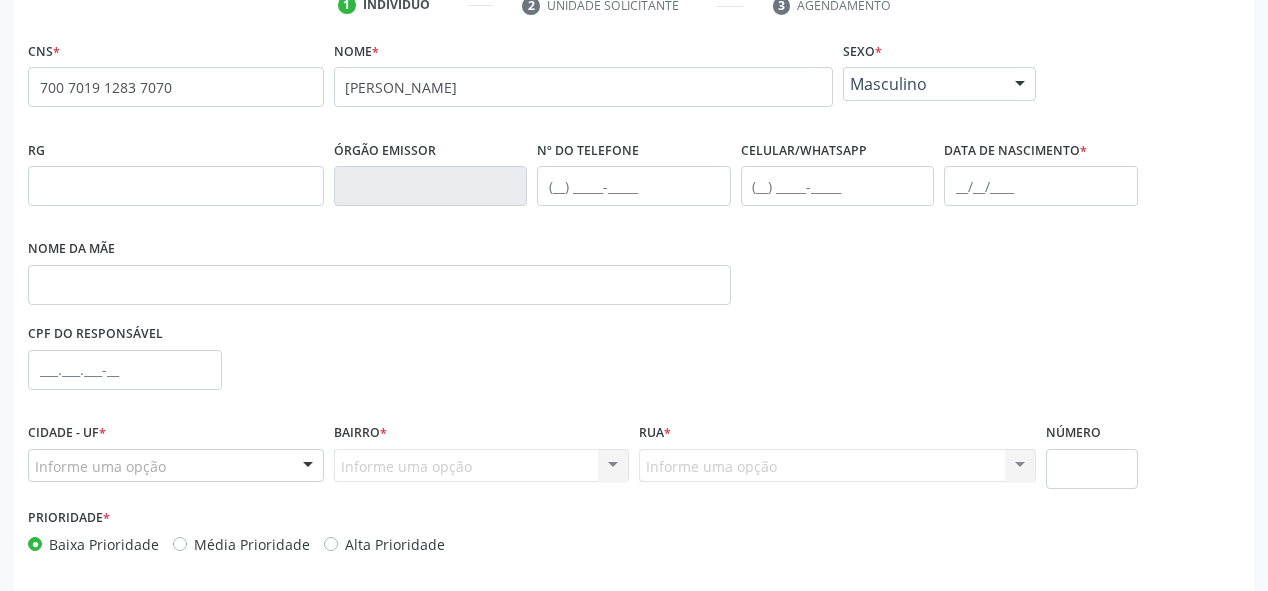 click on "Masculino" at bounding box center (923, 84) 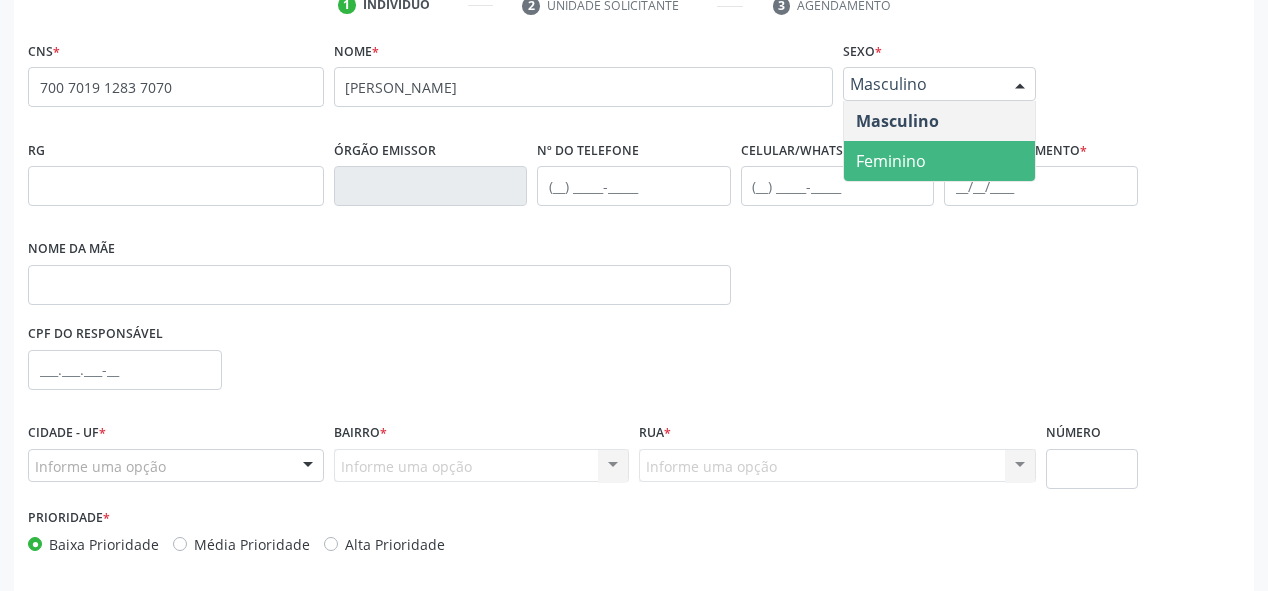 click on "Feminino" at bounding box center (891, 161) 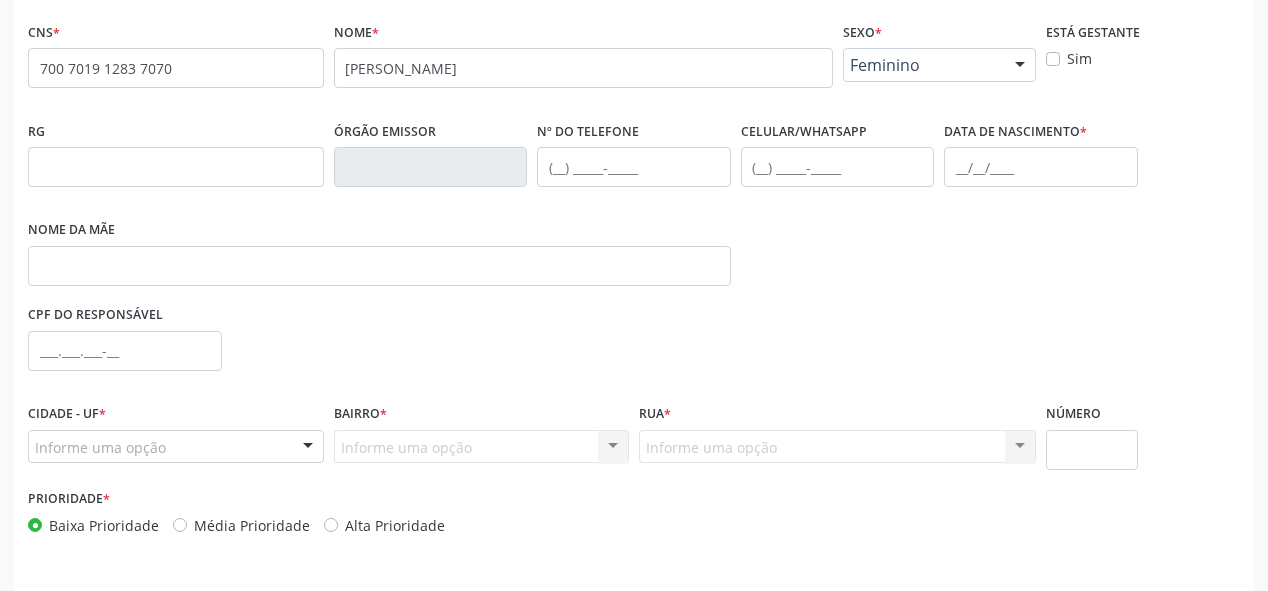 scroll, scrollTop: 478, scrollLeft: 0, axis: vertical 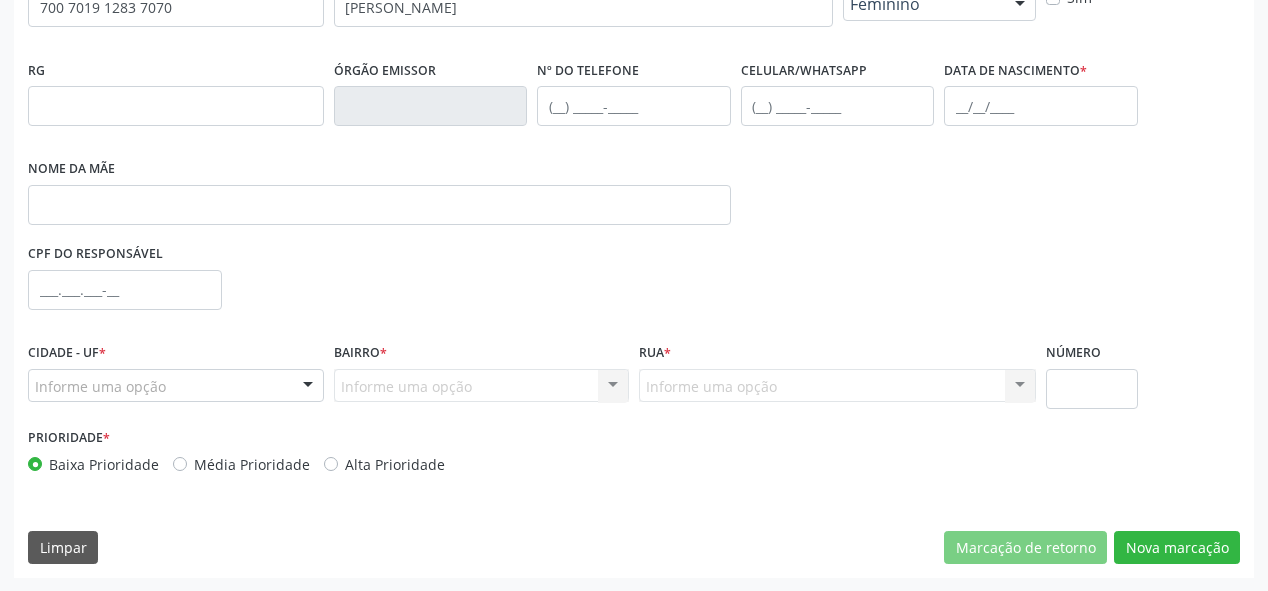 click on "Informe uma opção" at bounding box center [176, 386] 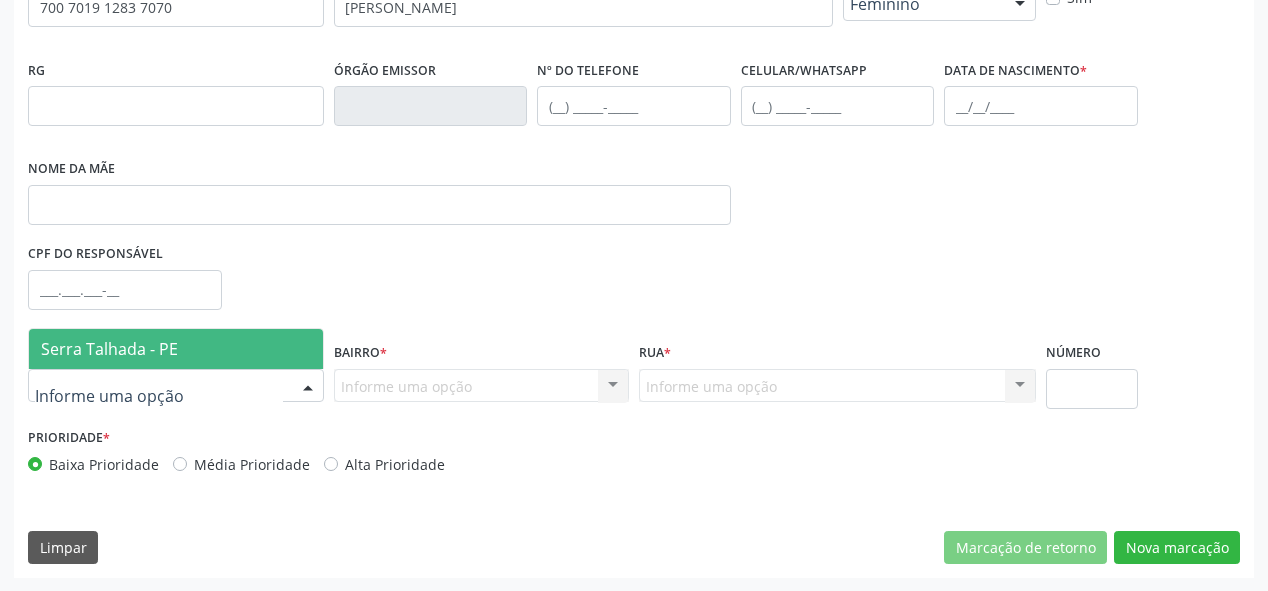 click on "Serra Talhada - PE" at bounding box center (176, 349) 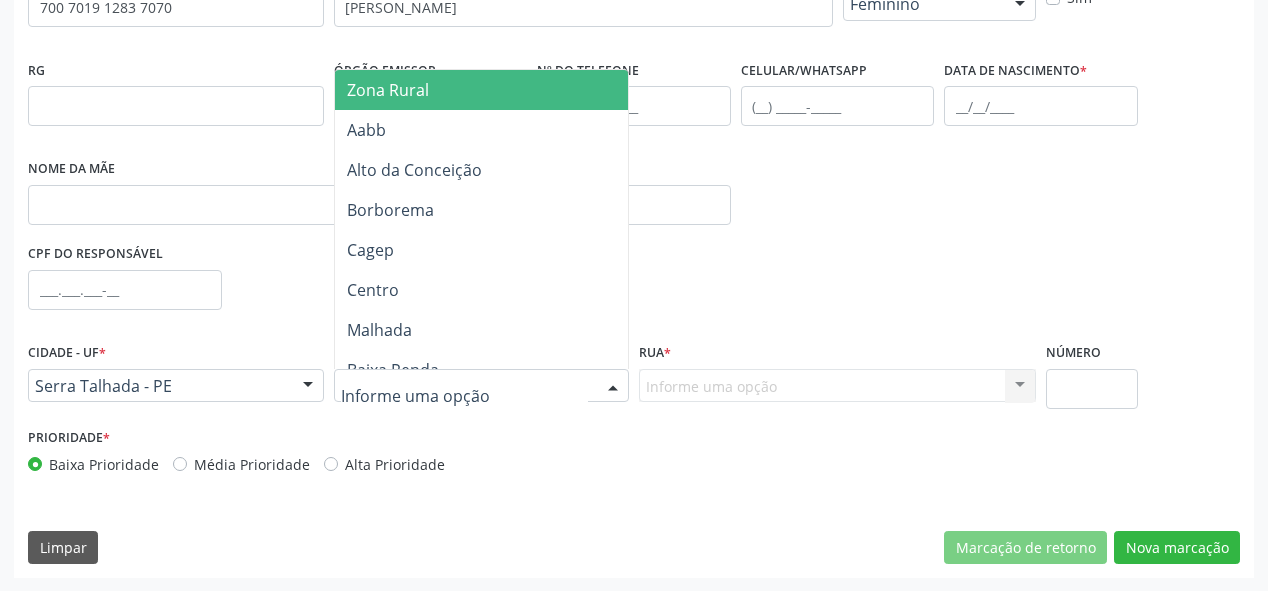 click on "Zona Rural" at bounding box center (495, 90) 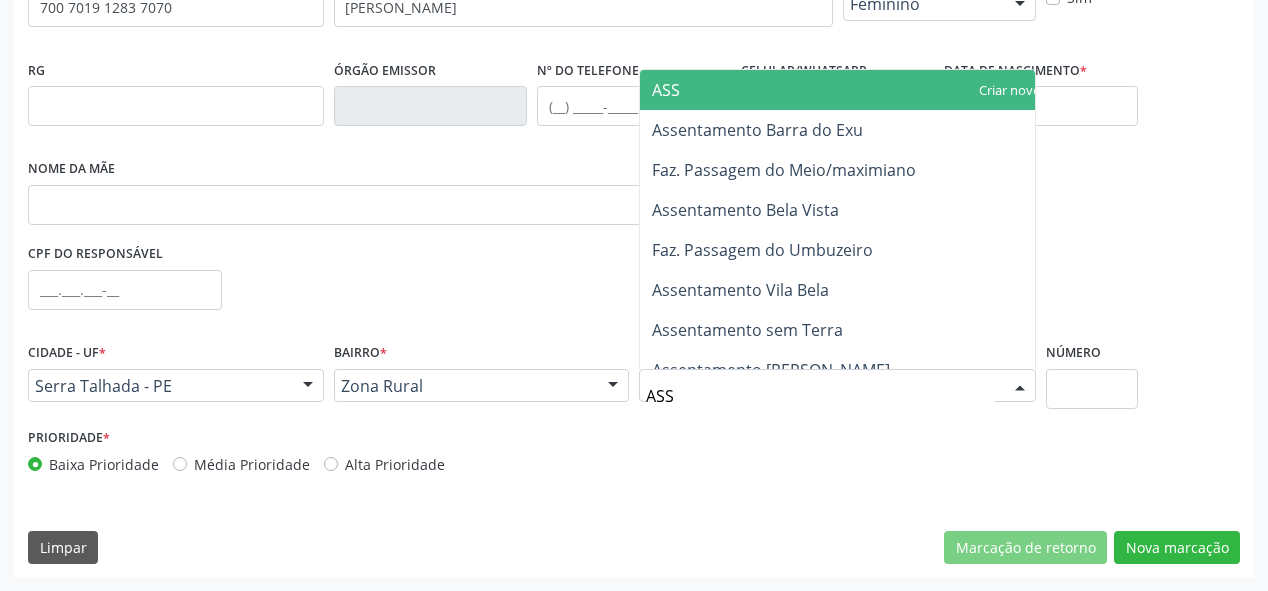 type on "ASSE" 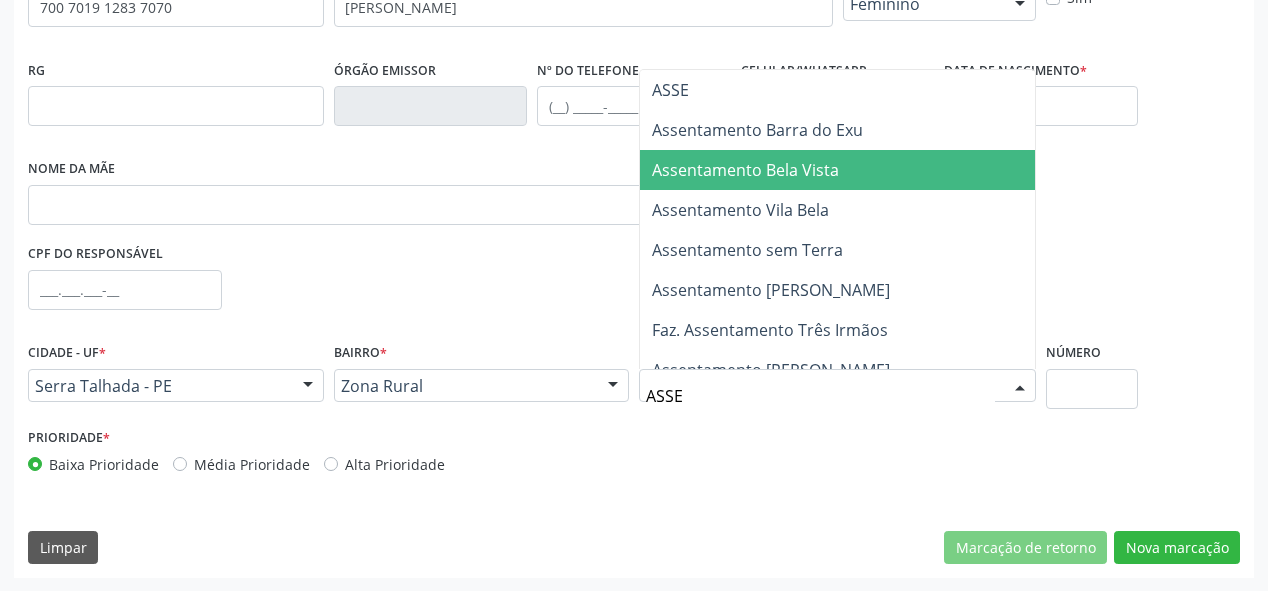 click on "Assentamento Bela Vista" at bounding box center (846, 170) 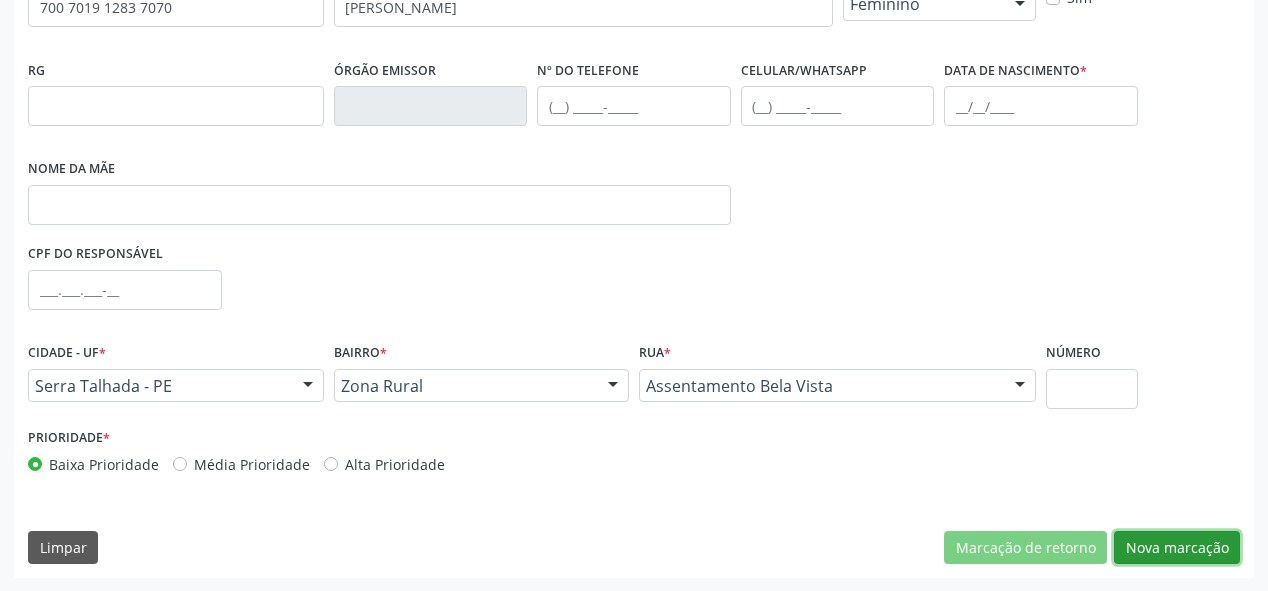 click on "Nova marcação" at bounding box center (1177, 548) 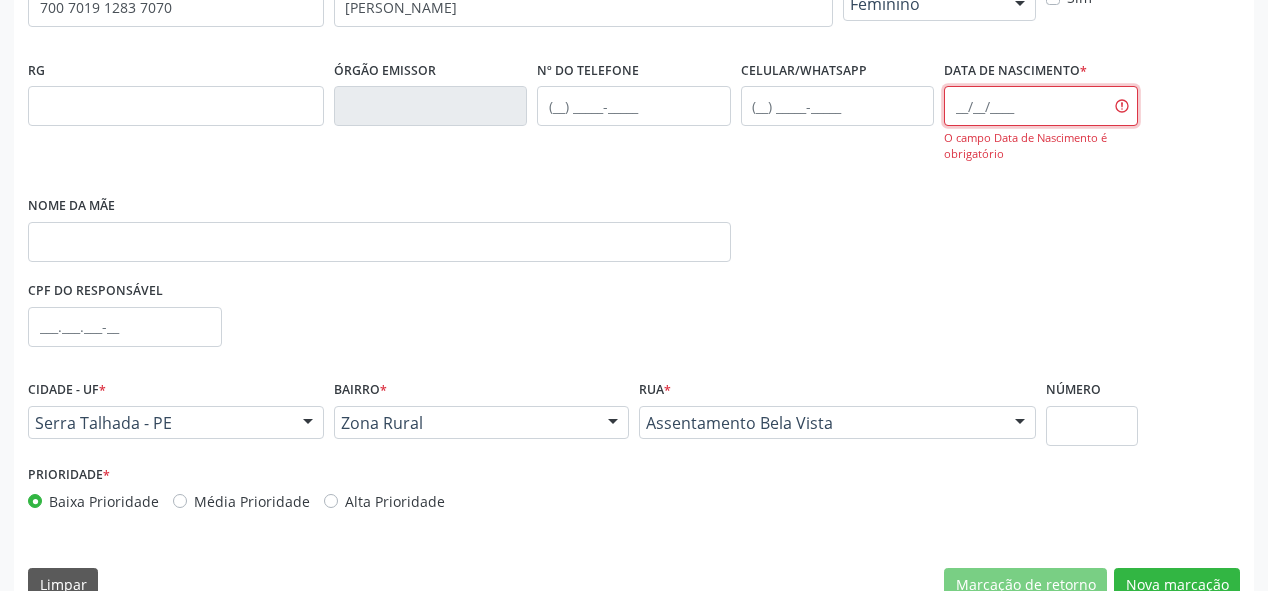 click at bounding box center (1041, 106) 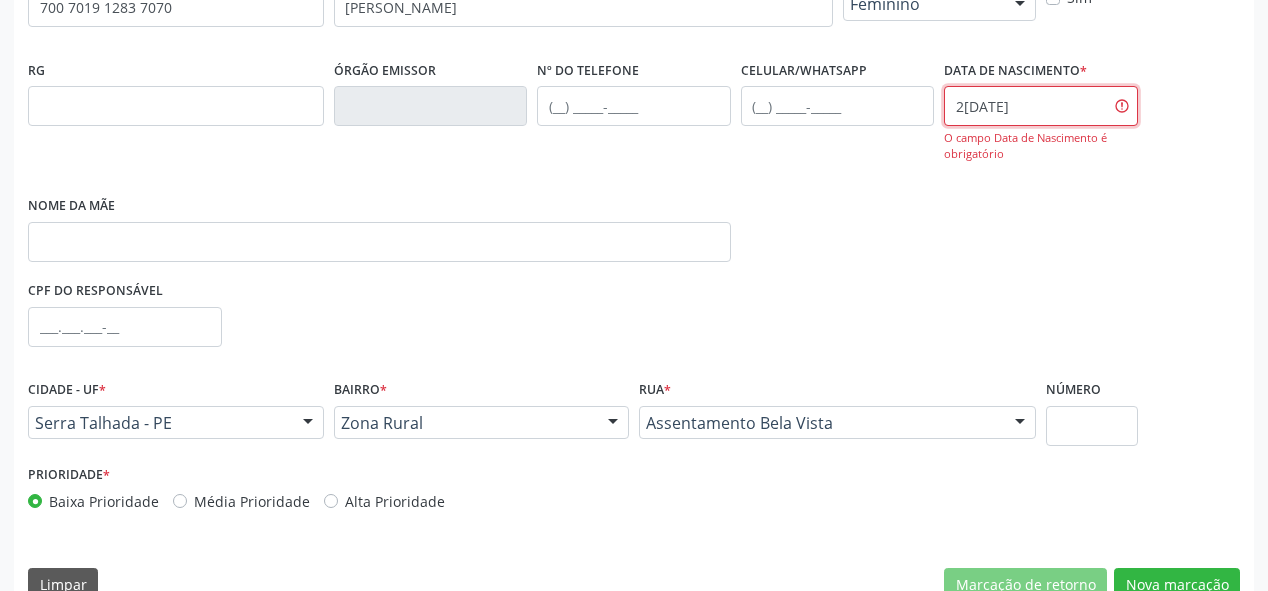 type on "2[DATE]" 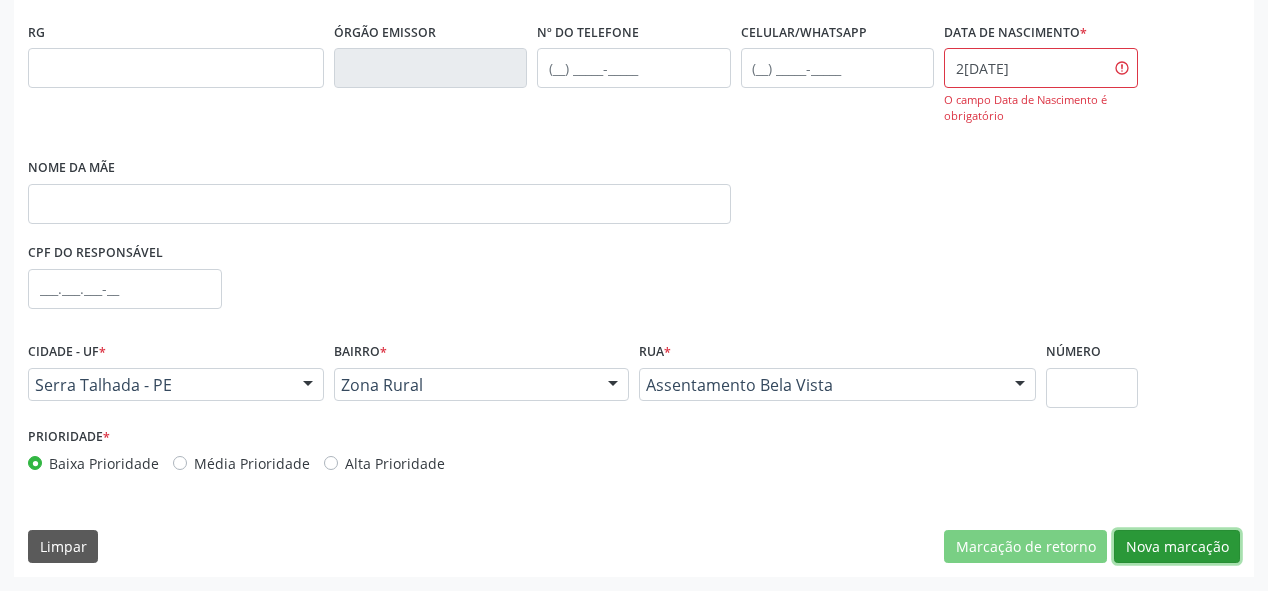 click on "Nova marcação" at bounding box center [1177, 547] 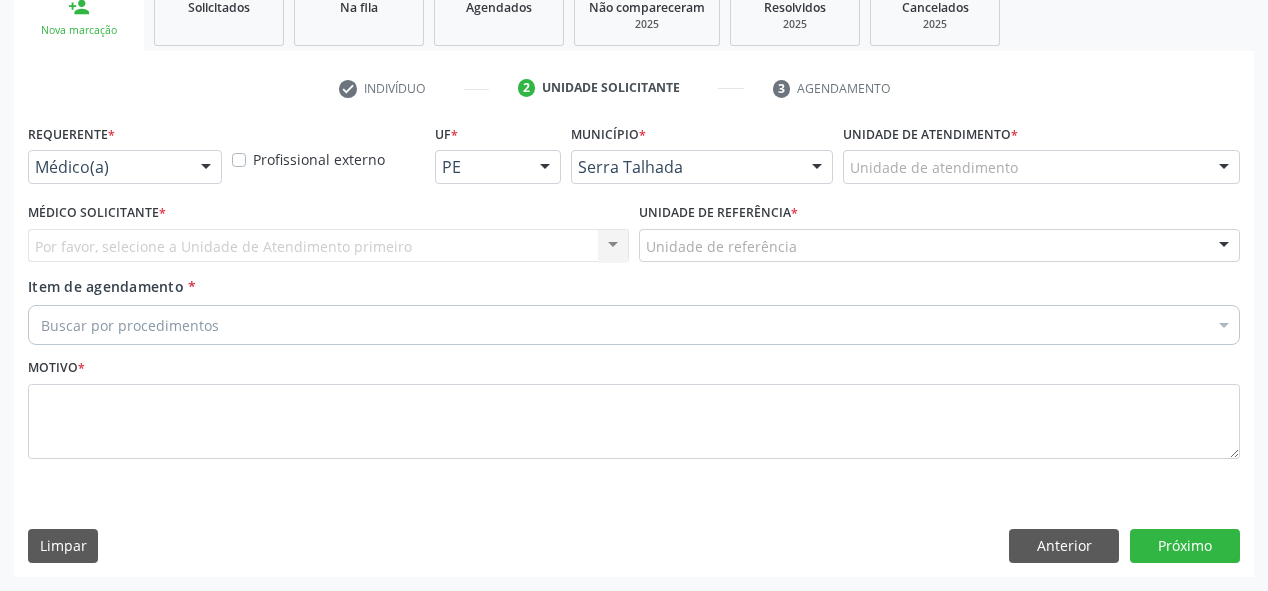 scroll, scrollTop: 313, scrollLeft: 0, axis: vertical 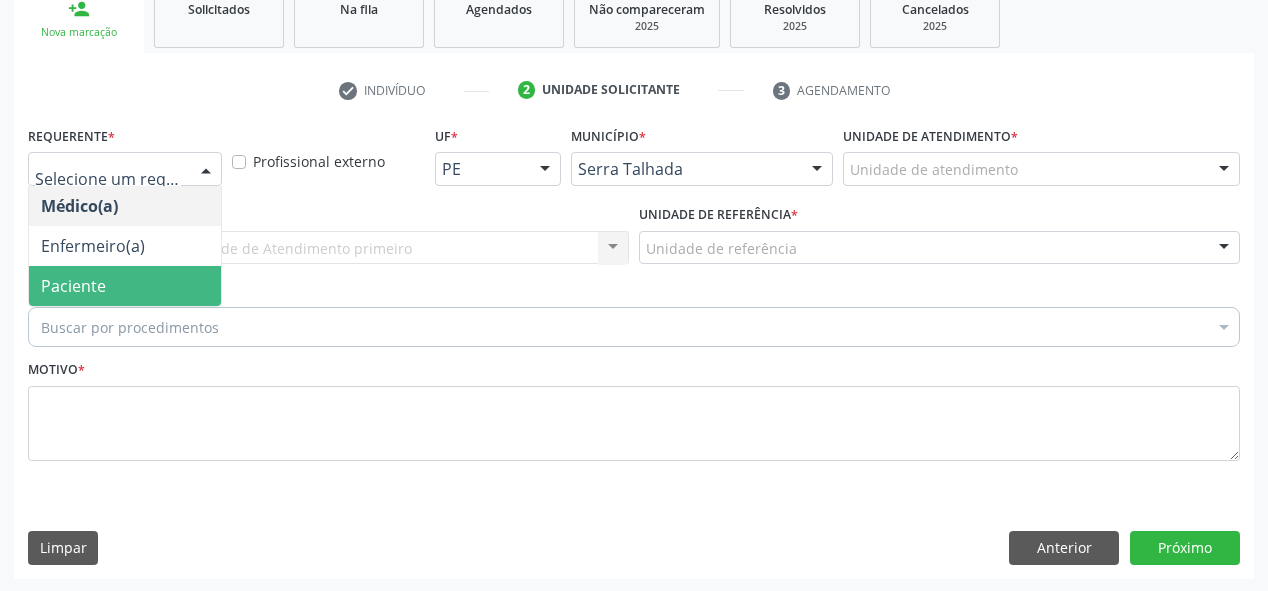 click on "Paciente" at bounding box center [73, 286] 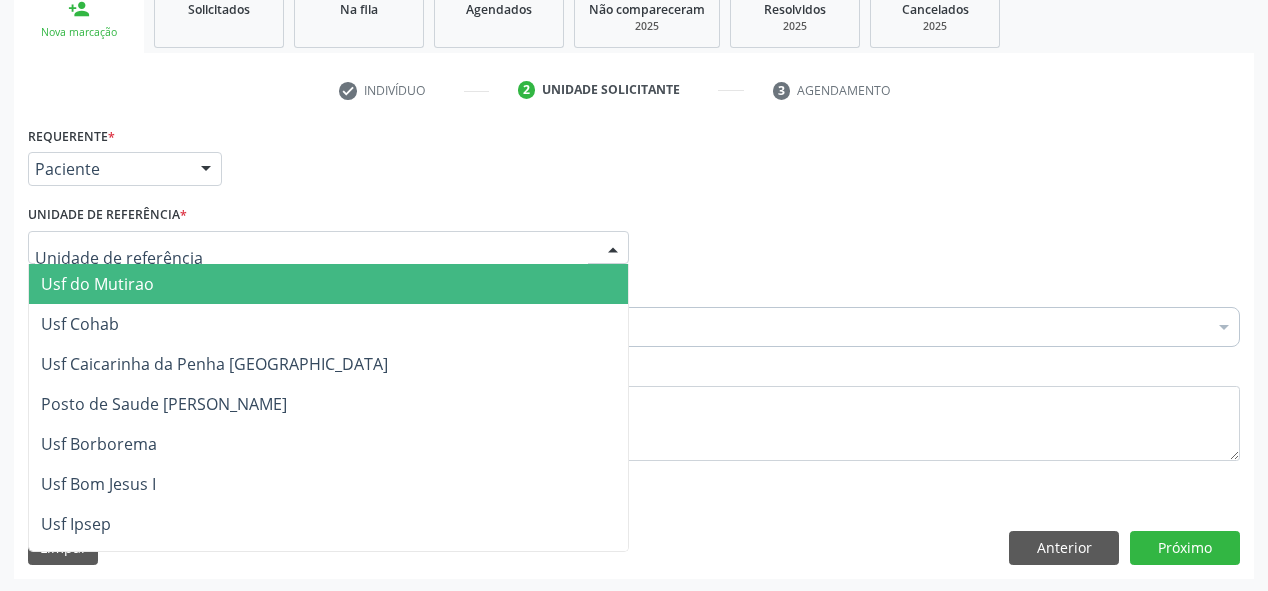 type on "Z" 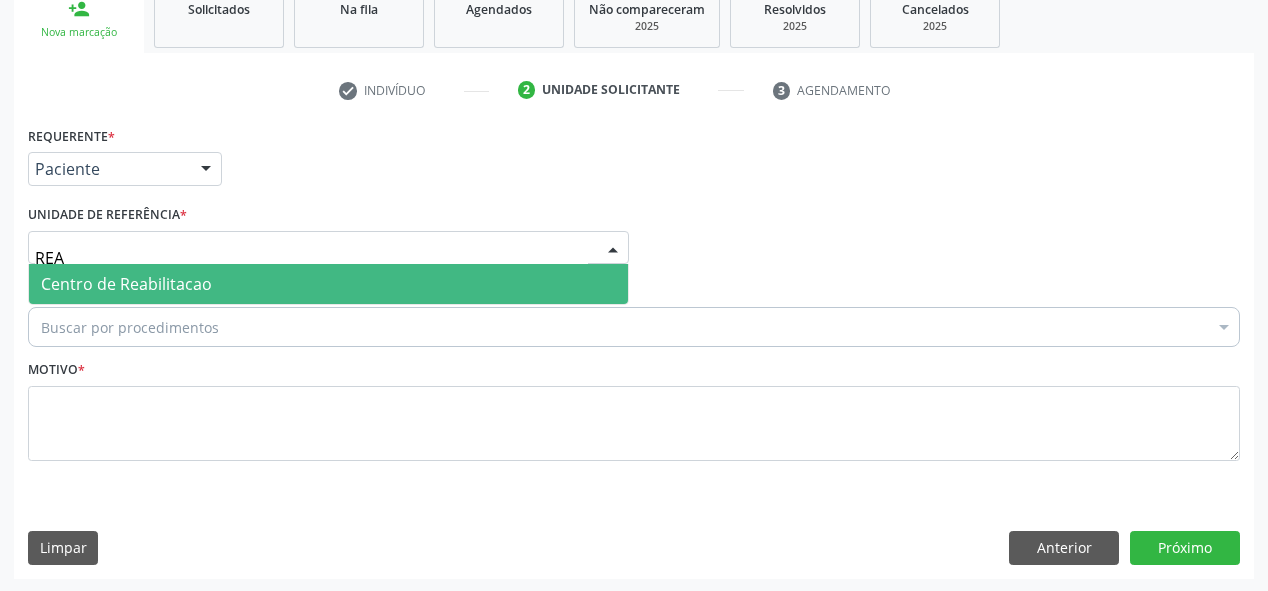 type on "REAB" 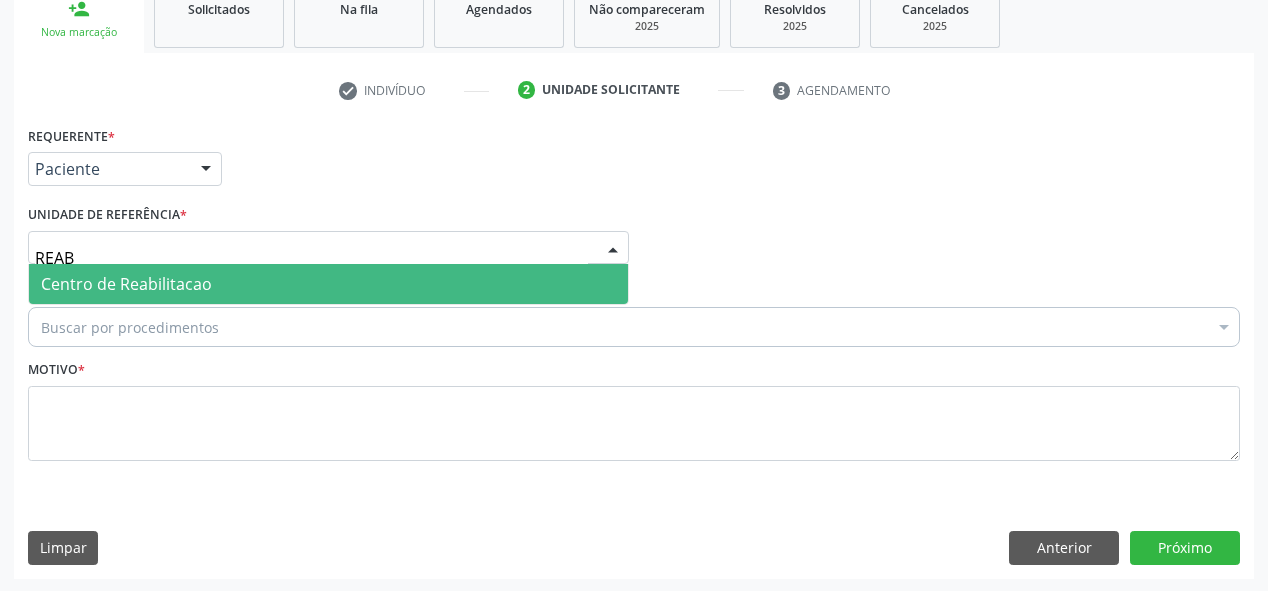 click on "Centro de Reabilitacao" at bounding box center [328, 284] 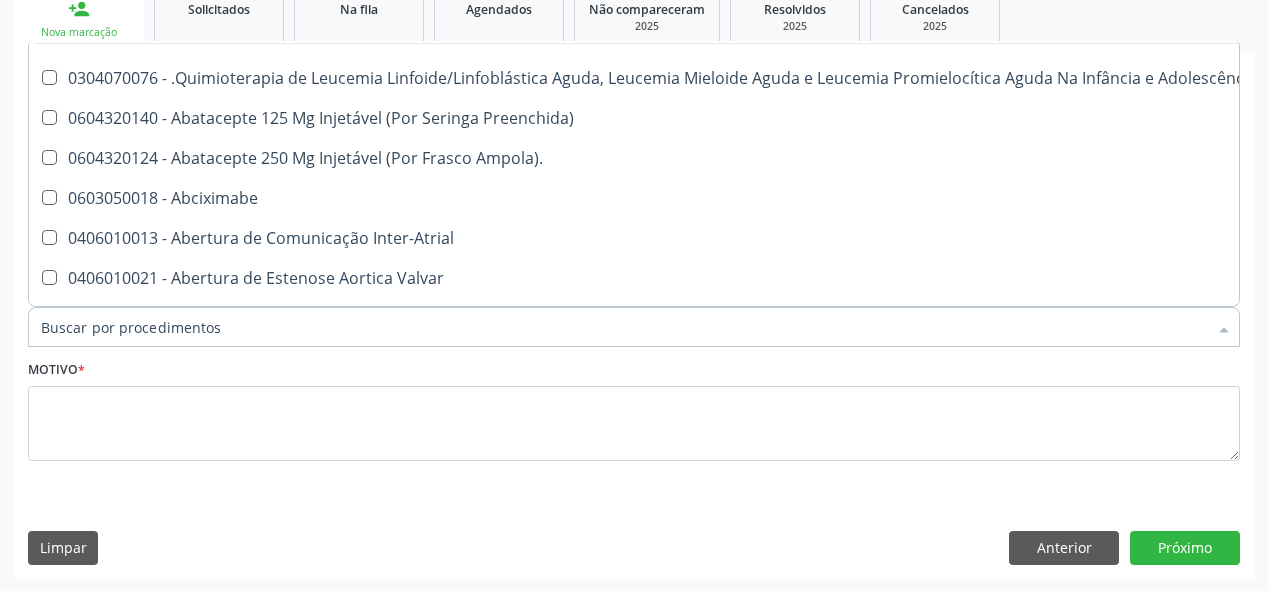 scroll, scrollTop: 240, scrollLeft: 0, axis: vertical 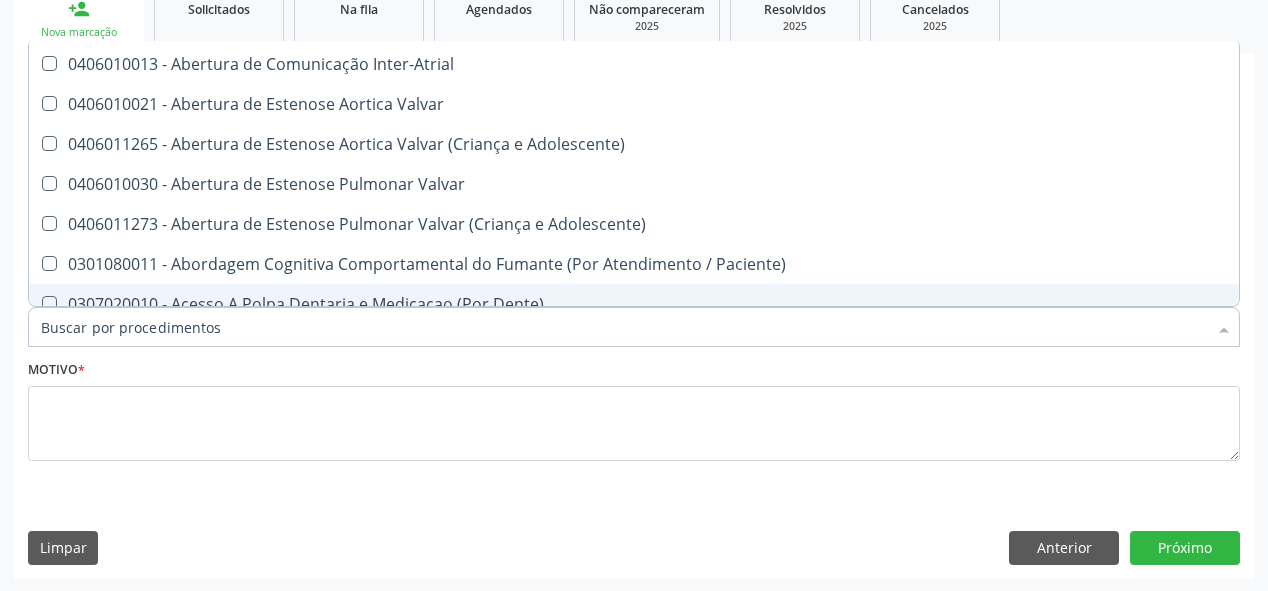 click on "Acompanhamento
Acompanhe a situação das marcações correntes e finalizadas
Relatórios
Acompanhamento
Consolidado
Agendamentos
Procedimentos realizados
Ano de acompanhamento
2025 2024
person_add
Nova marcação
Solicitados   Na fila   Agendados   Não compareceram
2025
Resolvidos
2025
Cancelados
2025
check
Indivíduo
2
Unidade solicitante
3
Agendamento
CNS
*
700 7019 1283 7070       none
[GEOGRAPHIC_DATA]
*
[PERSON_NAME]
*
Feminino         Masculino   Feminino
Nenhum resultado encontrado para: "   "
Não há nenhuma opção para ser exibida.
Está gestante
Sim
RG
Órgão emissor" at bounding box center (634, 195) 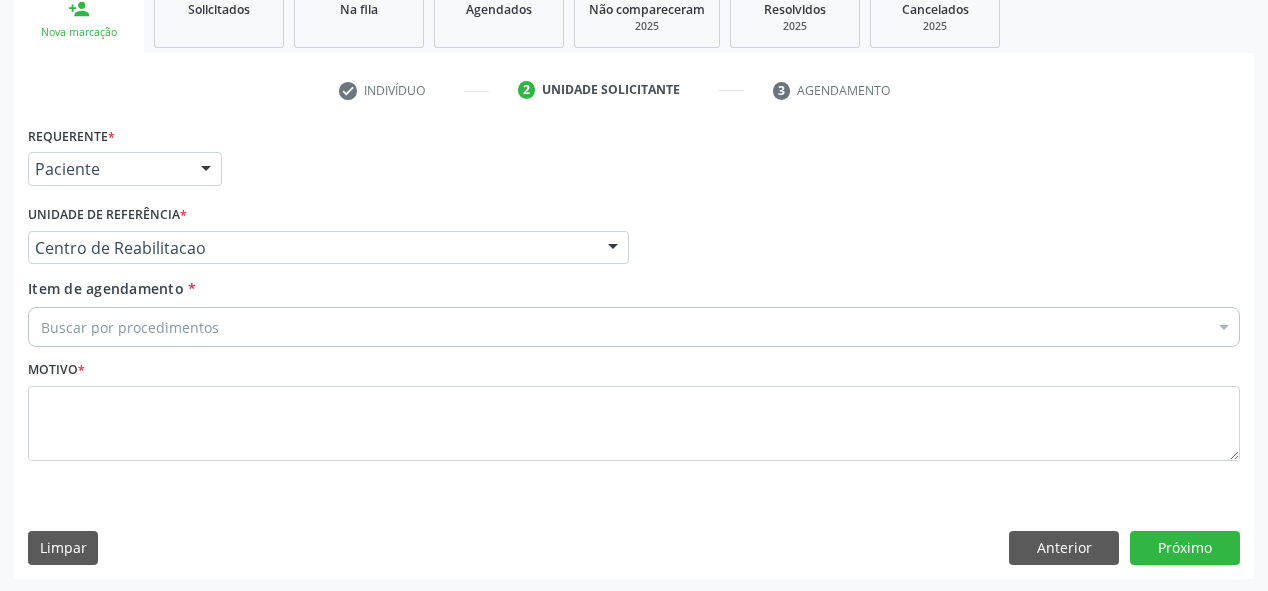 scroll, scrollTop: 0, scrollLeft: 0, axis: both 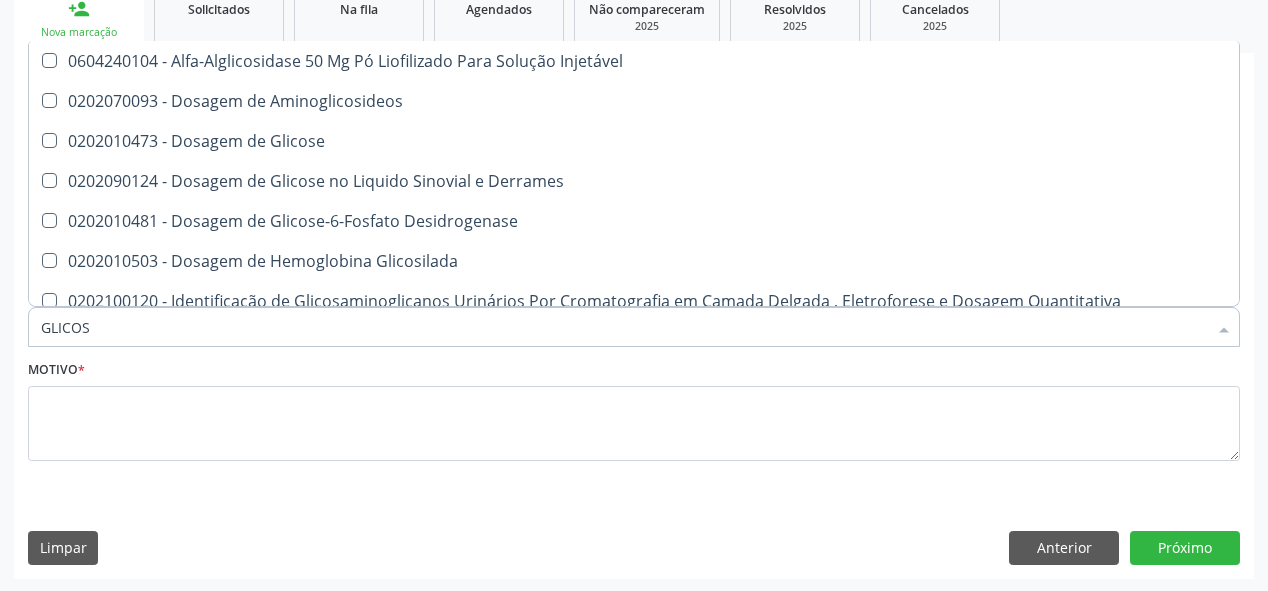 type on "GLICOSE" 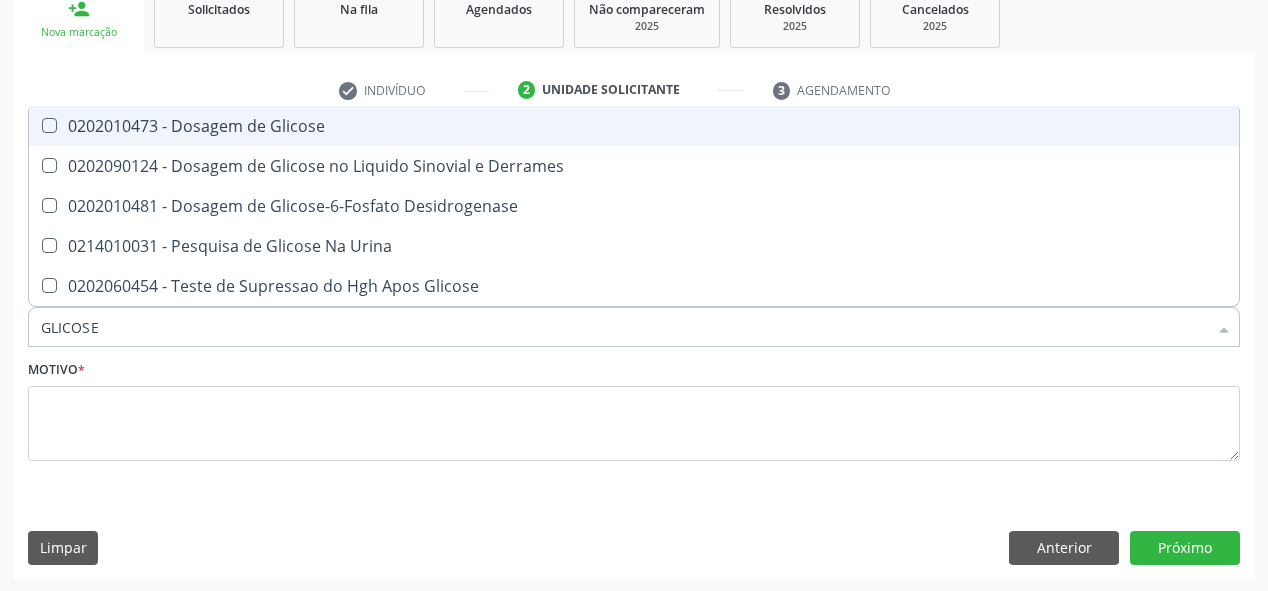 click on "0202010473 - Dosagem de Glicose" at bounding box center (634, 126) 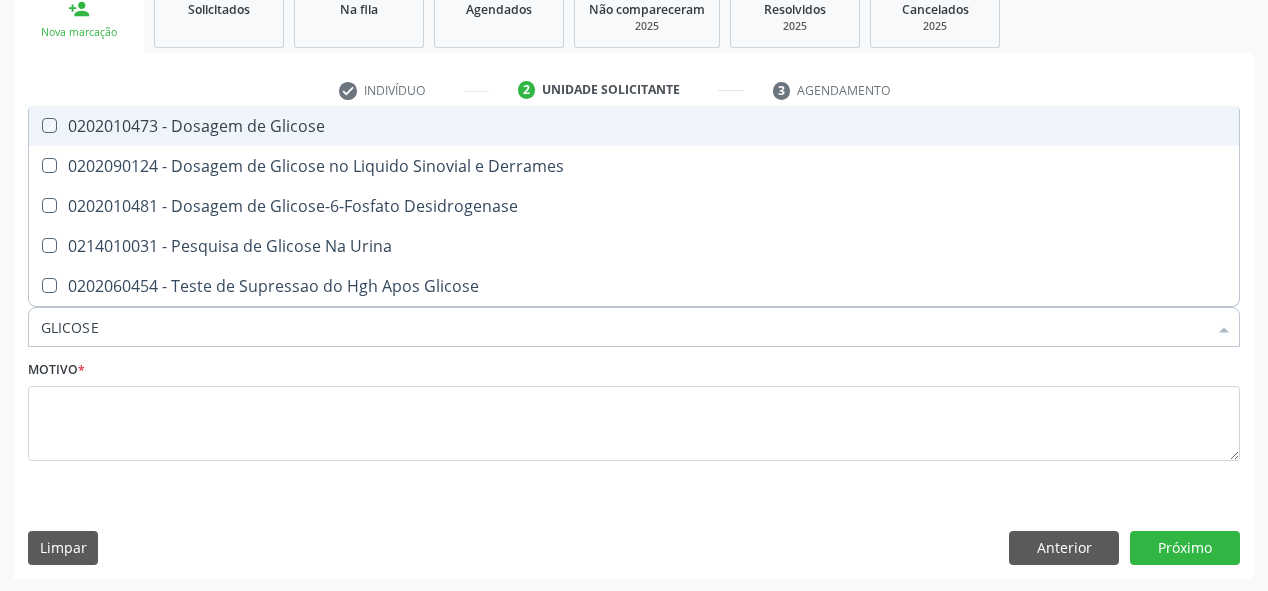 checkbox on "true" 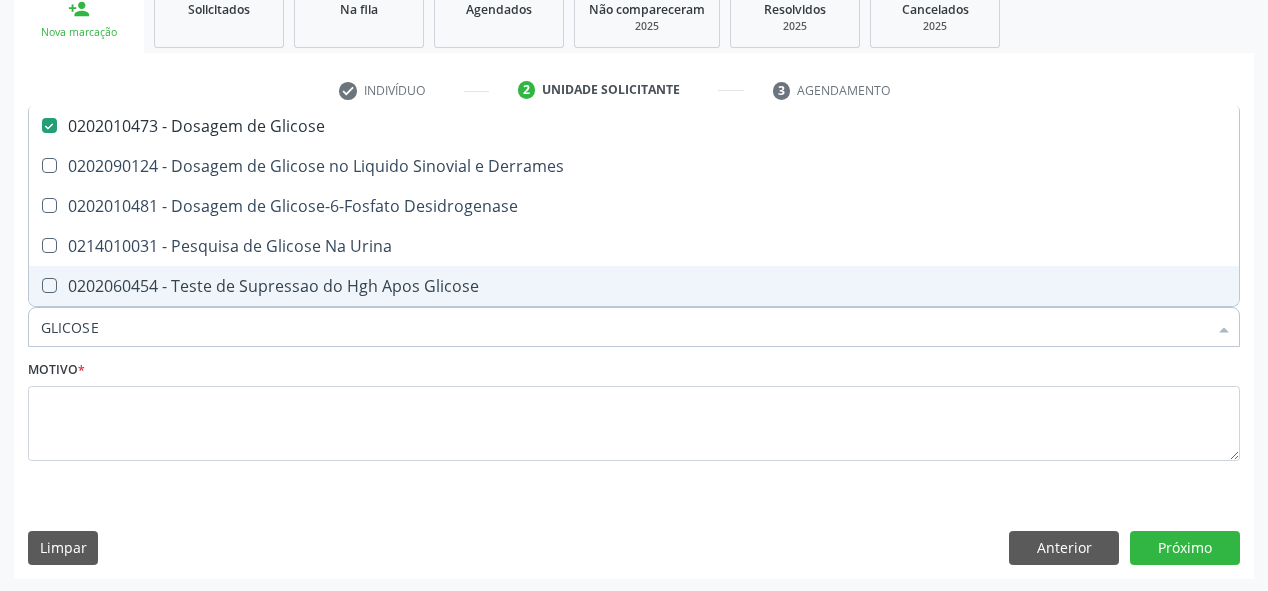 drag, startPoint x: 200, startPoint y: 328, endPoint x: 0, endPoint y: 357, distance: 202.09157 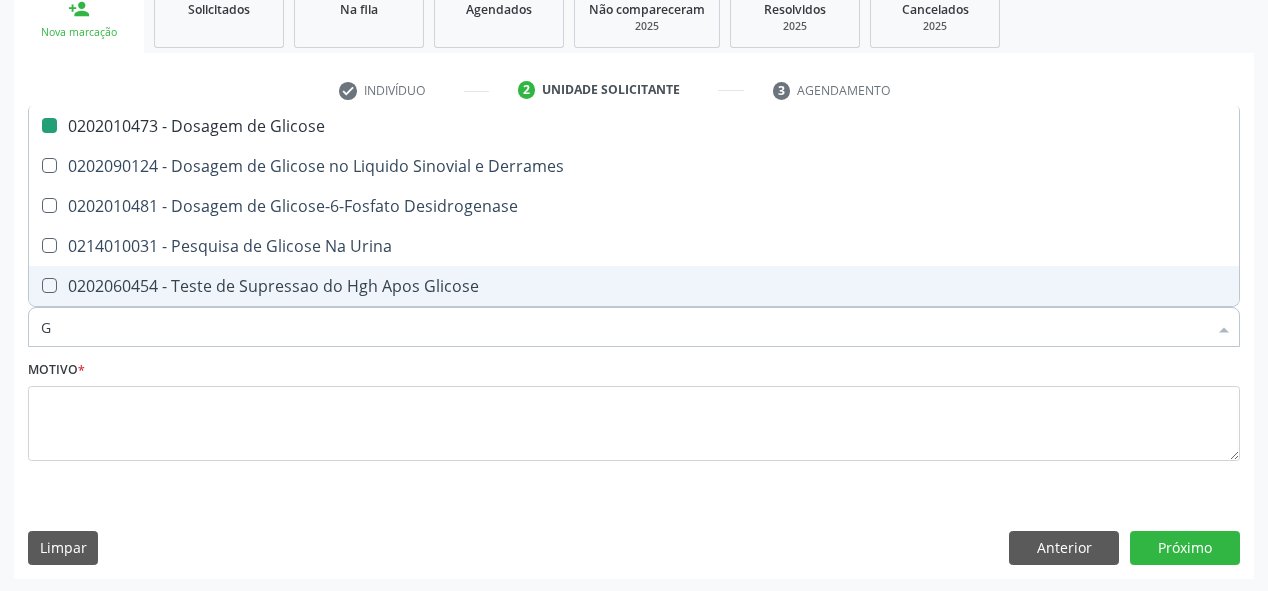 type on "GL" 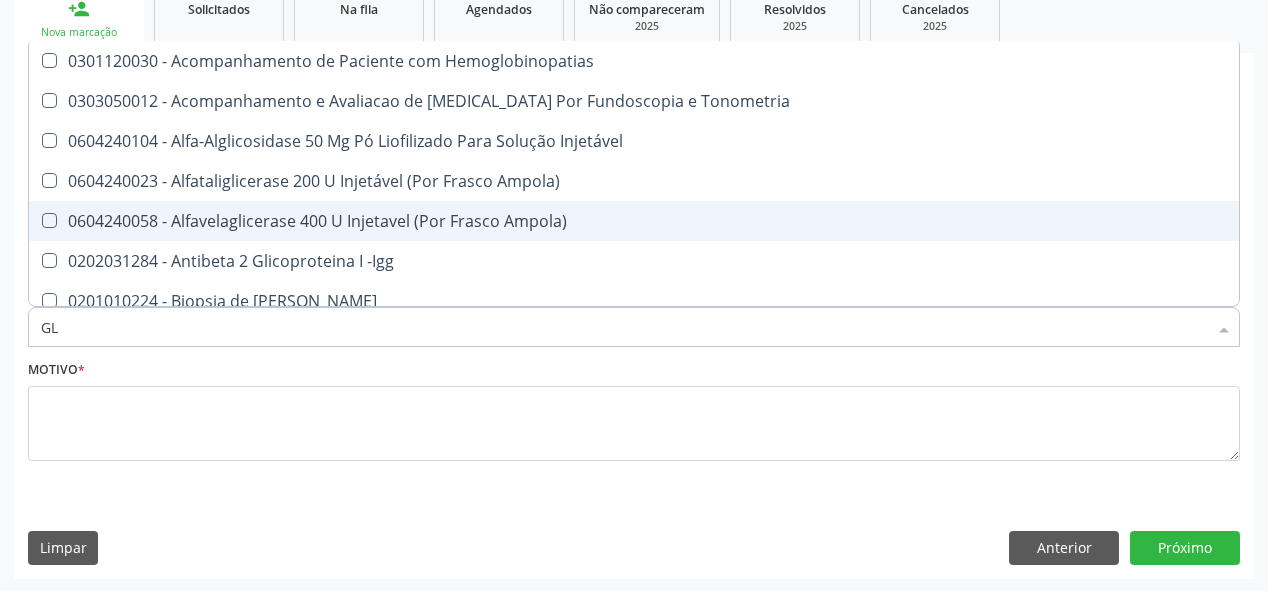 type on "GLI" 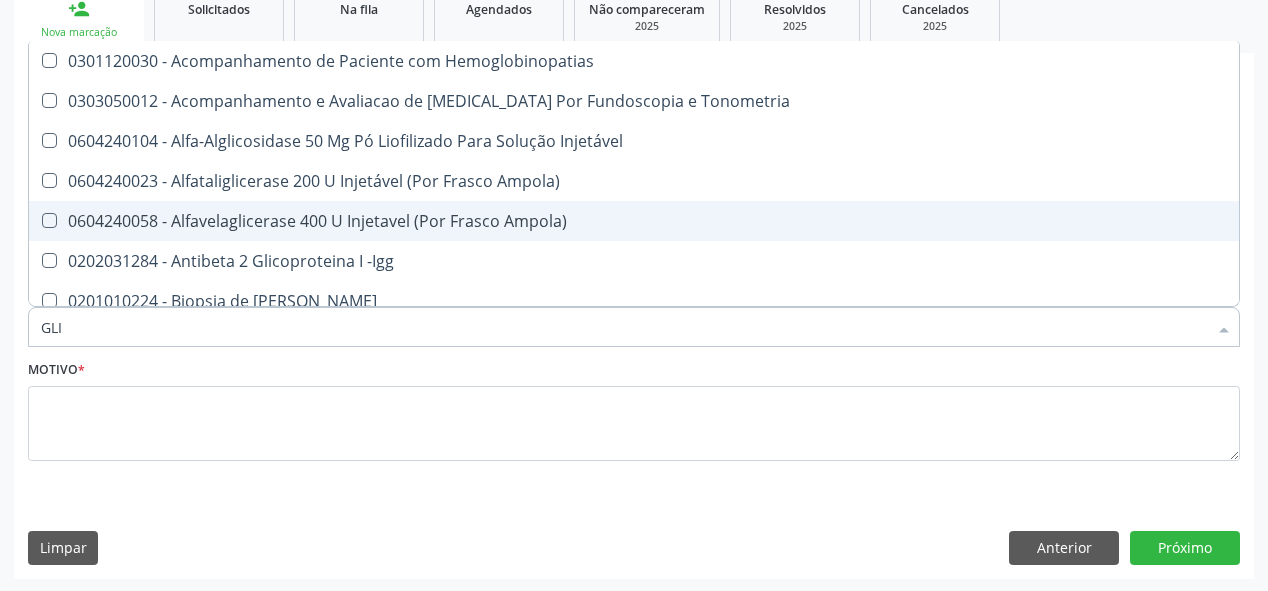 type on "GLIC" 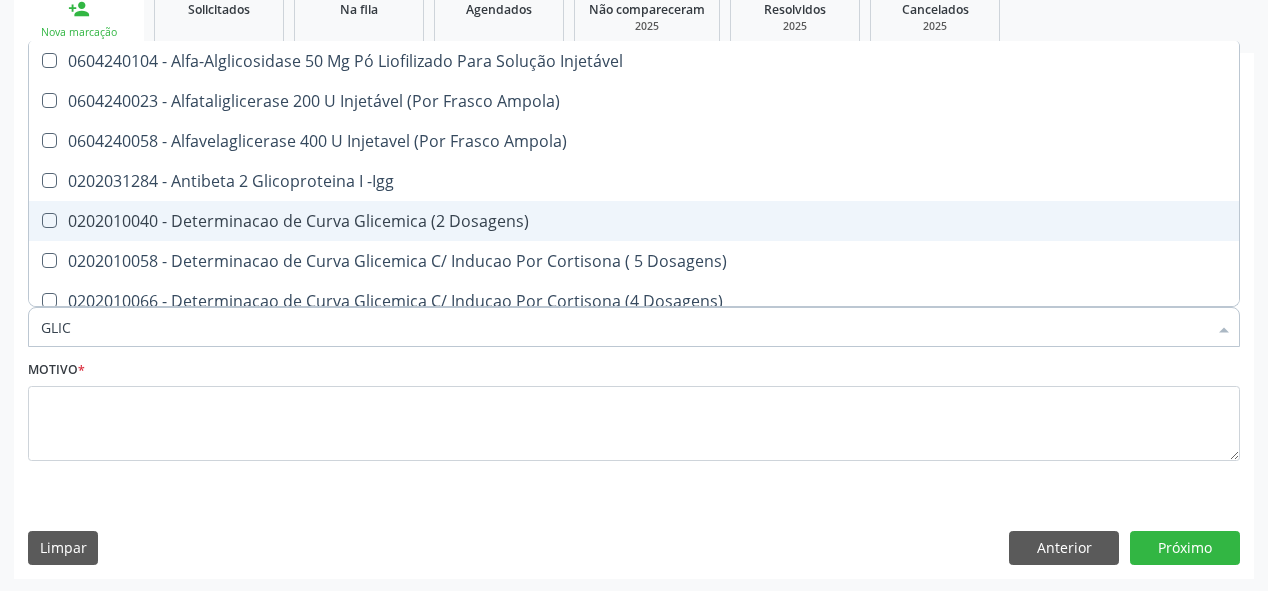 type on "GLICO" 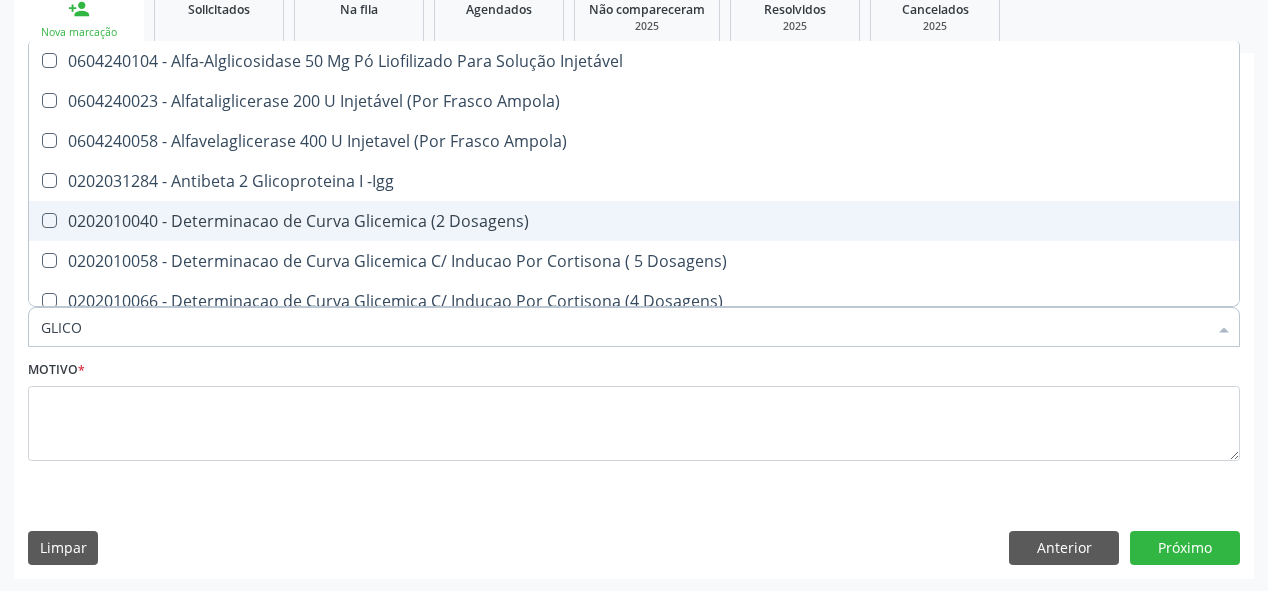 type on "GLICOS" 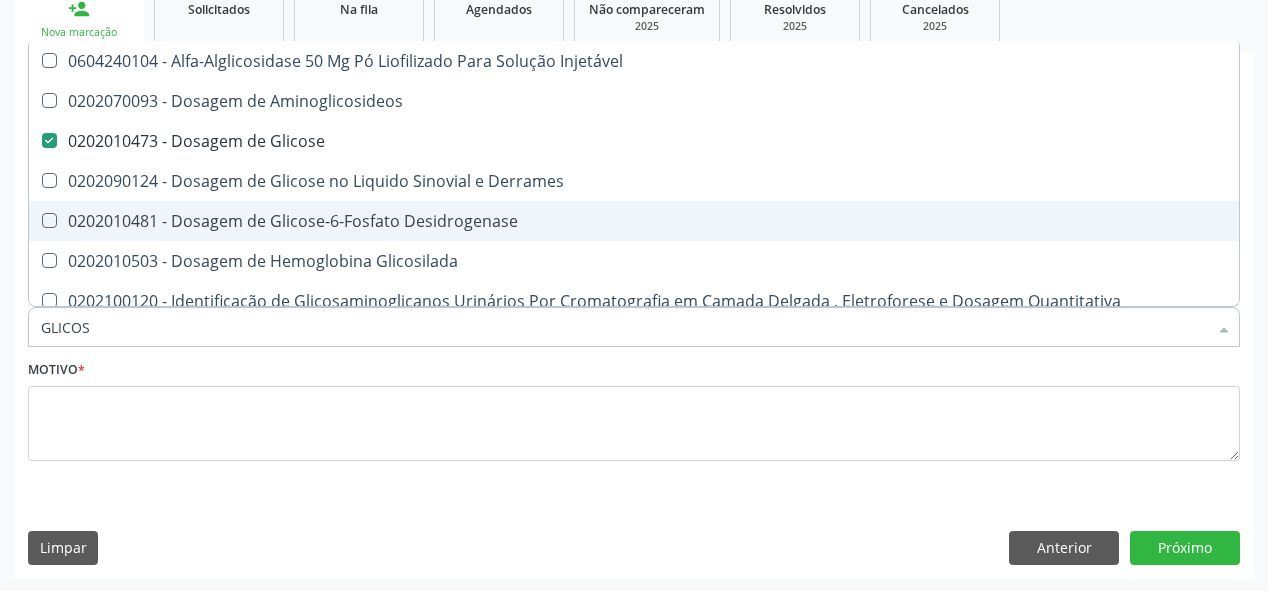 type on "GLICOSI" 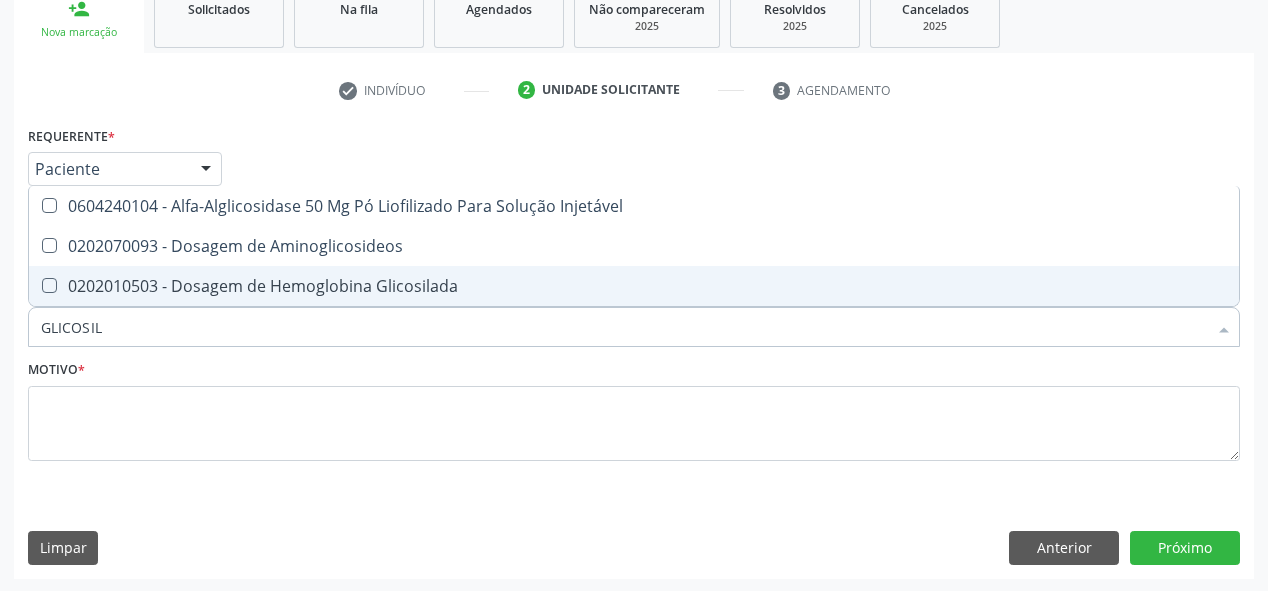 type on "GLICOSILA" 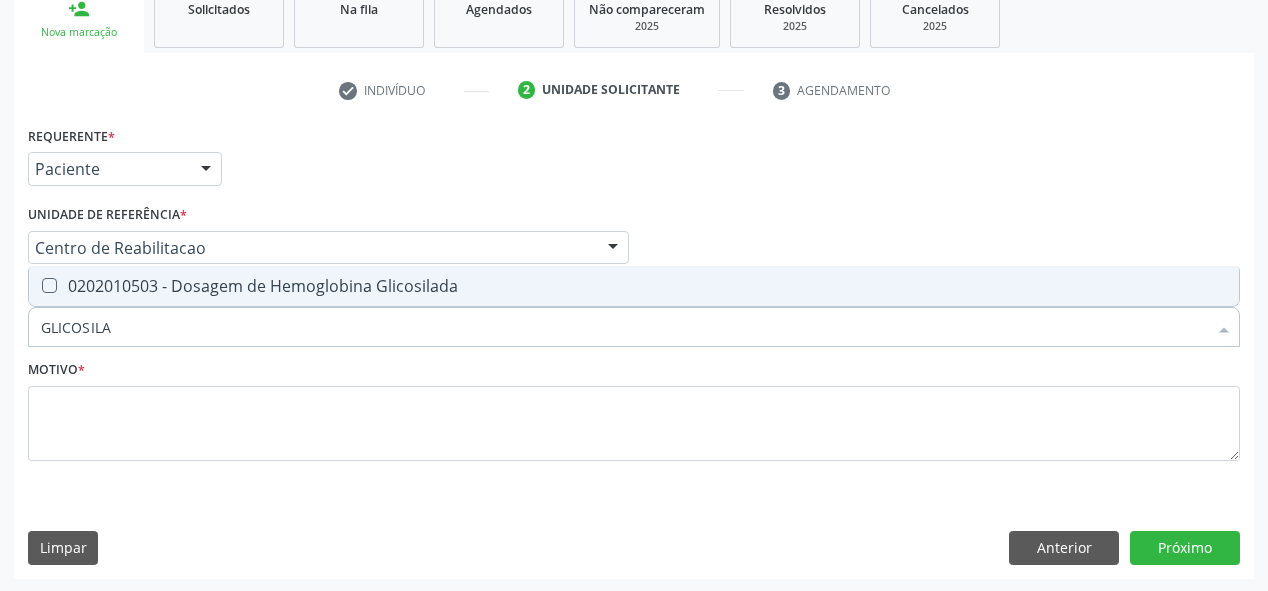 click on "0202010503 - Dosagem de Hemoglobina Glicosilada" at bounding box center [634, 286] 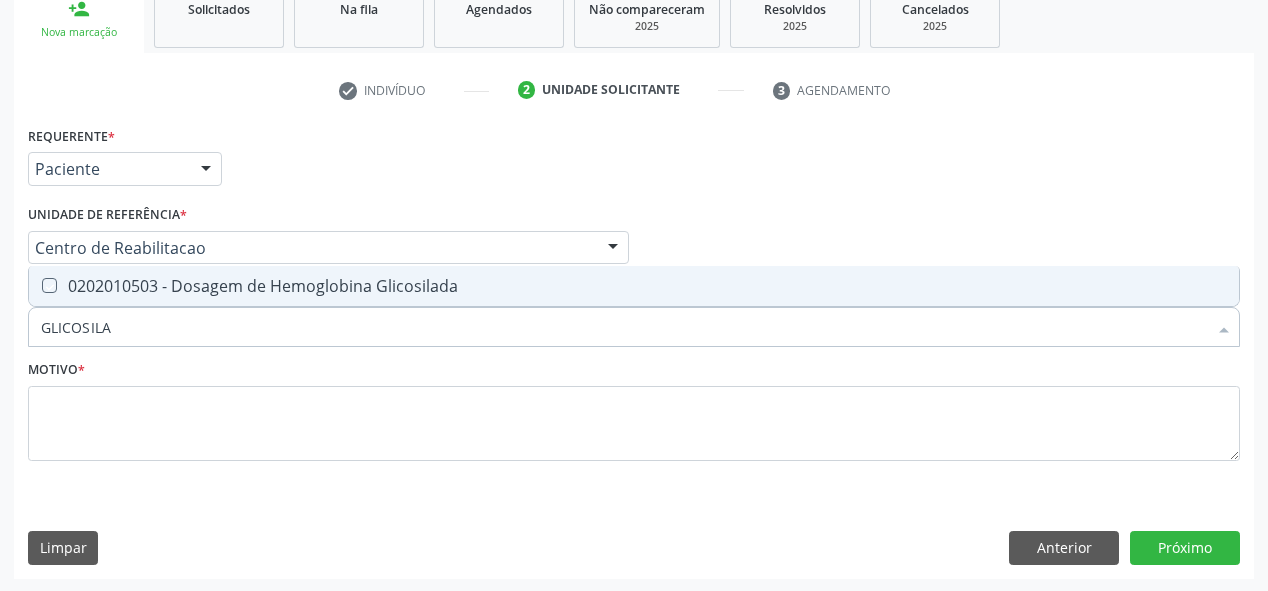 checkbox on "true" 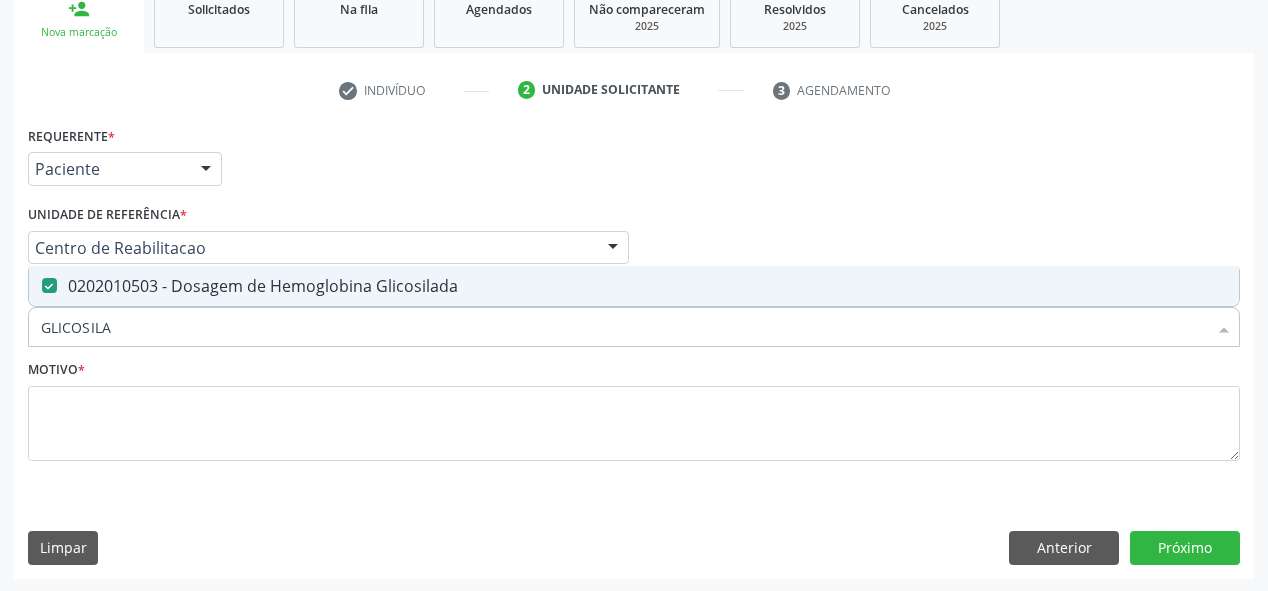 drag, startPoint x: 129, startPoint y: 322, endPoint x: 17, endPoint y: 329, distance: 112.21854 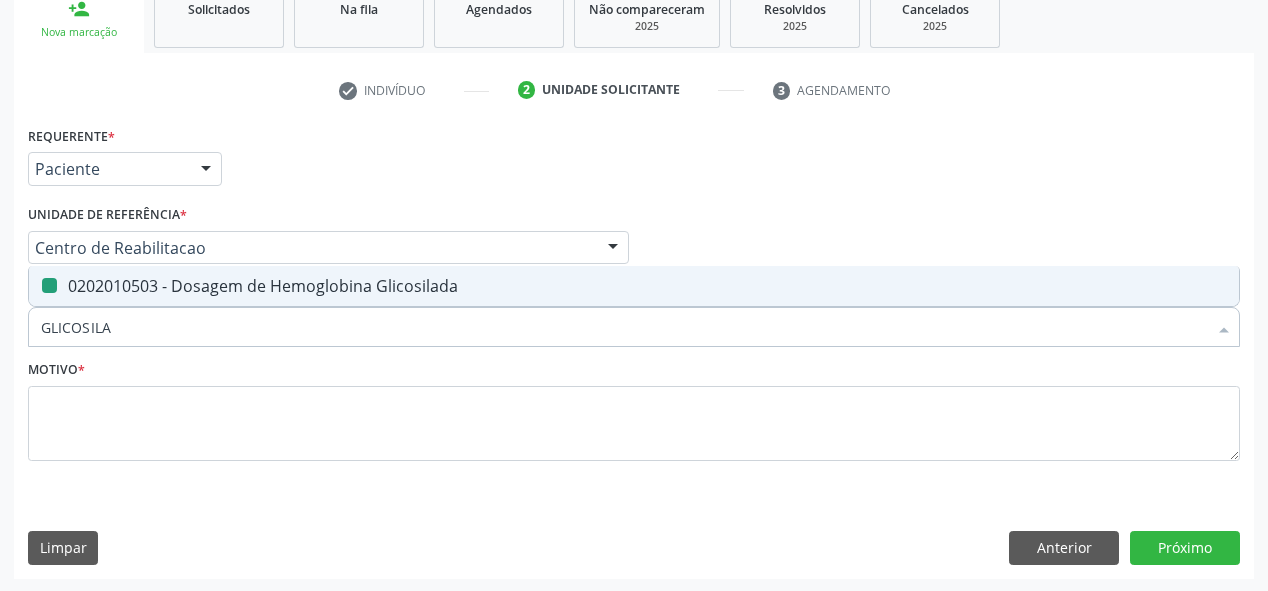 type 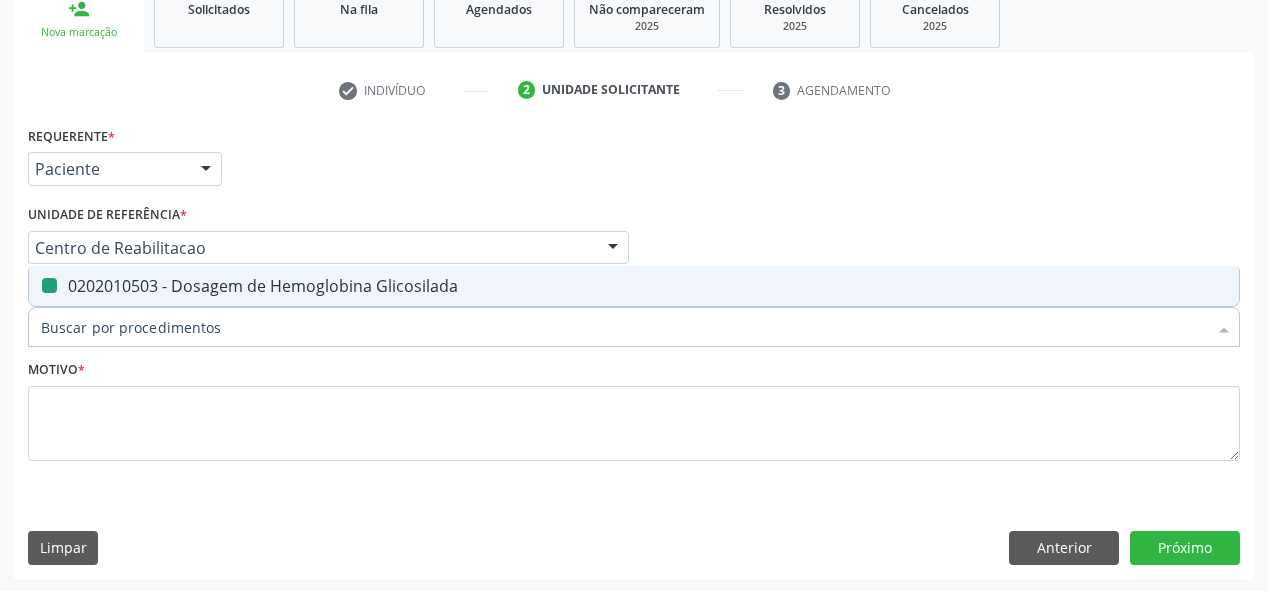 checkbox on "false" 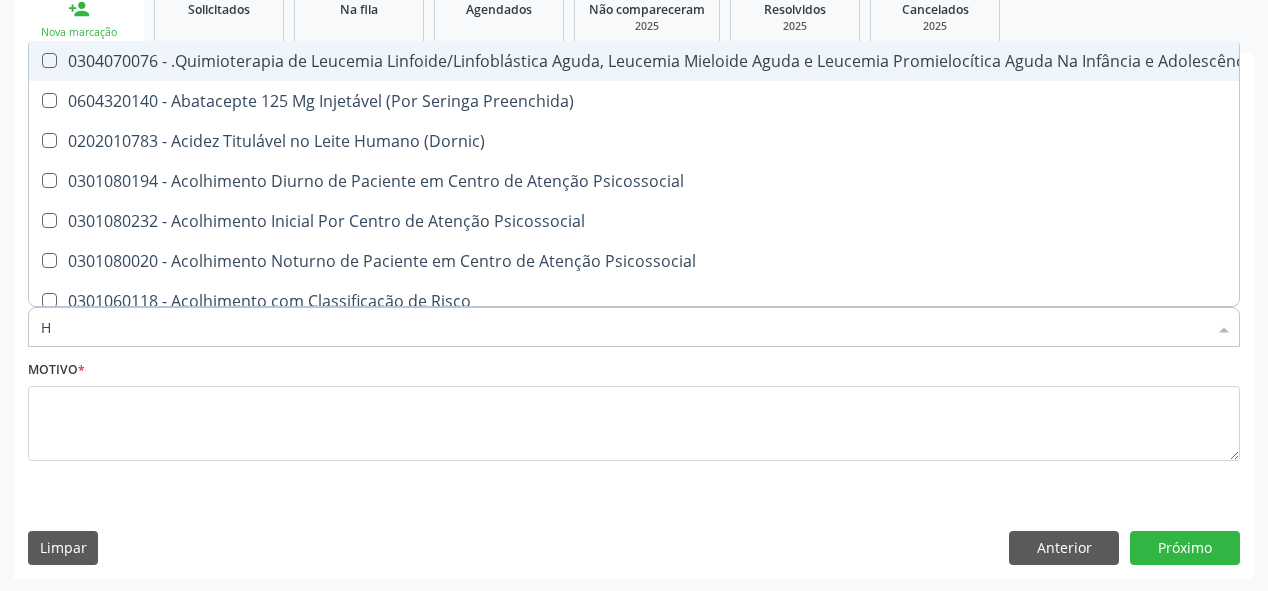 type on "HE" 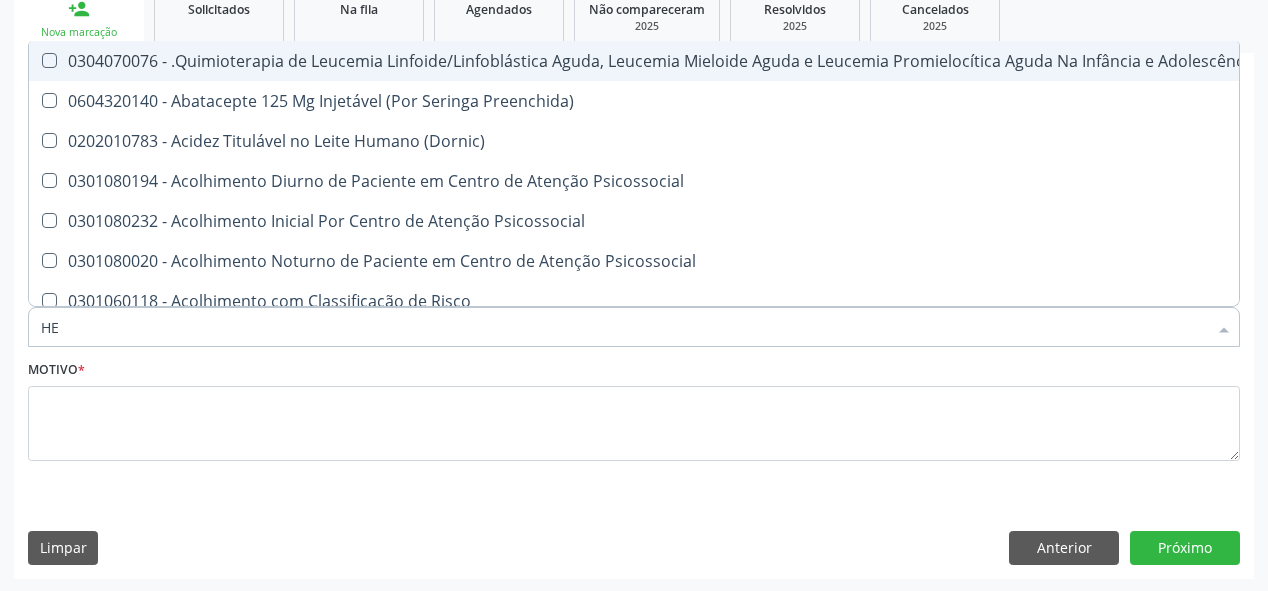type on "HEM" 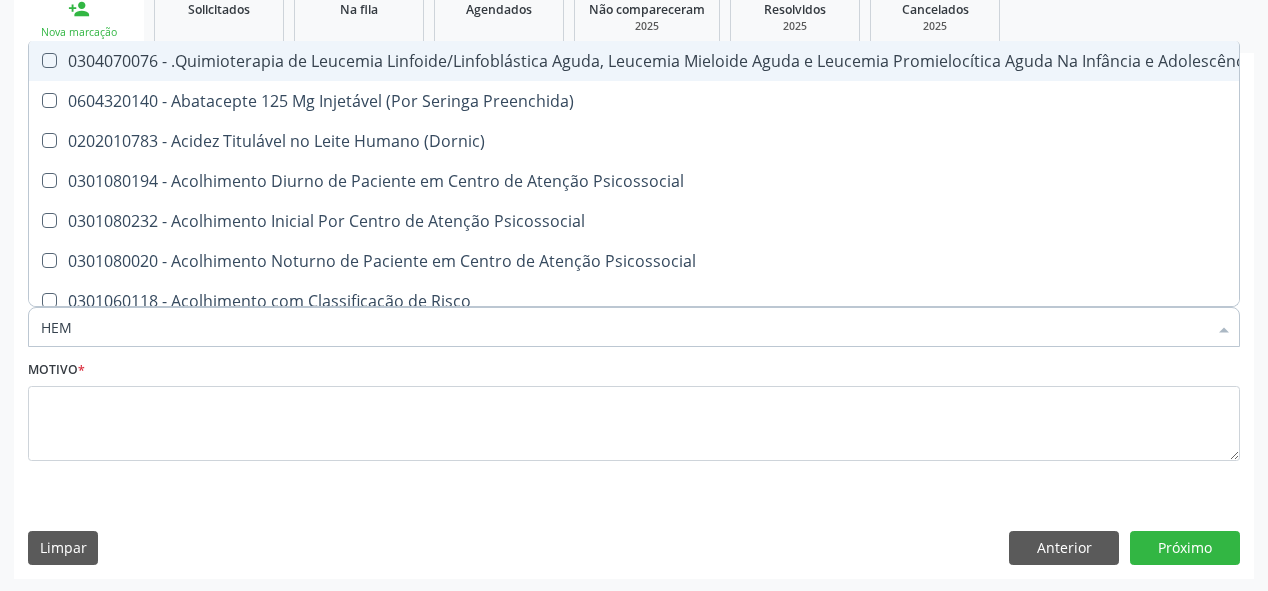 checkbox on "true" 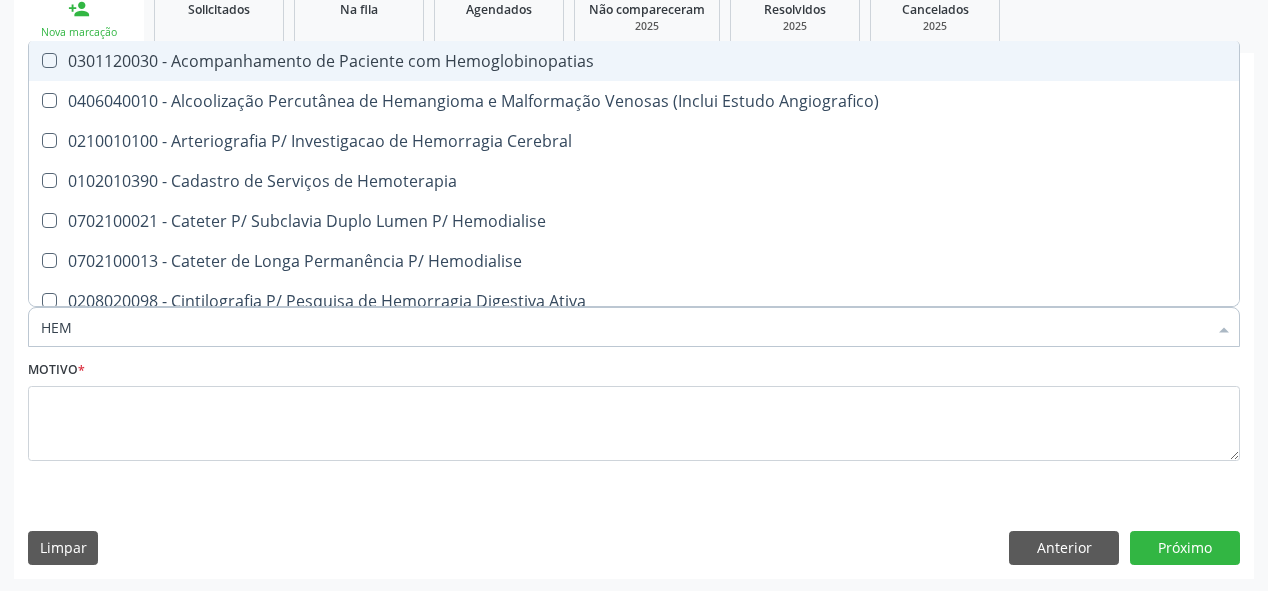 type on "HEMO" 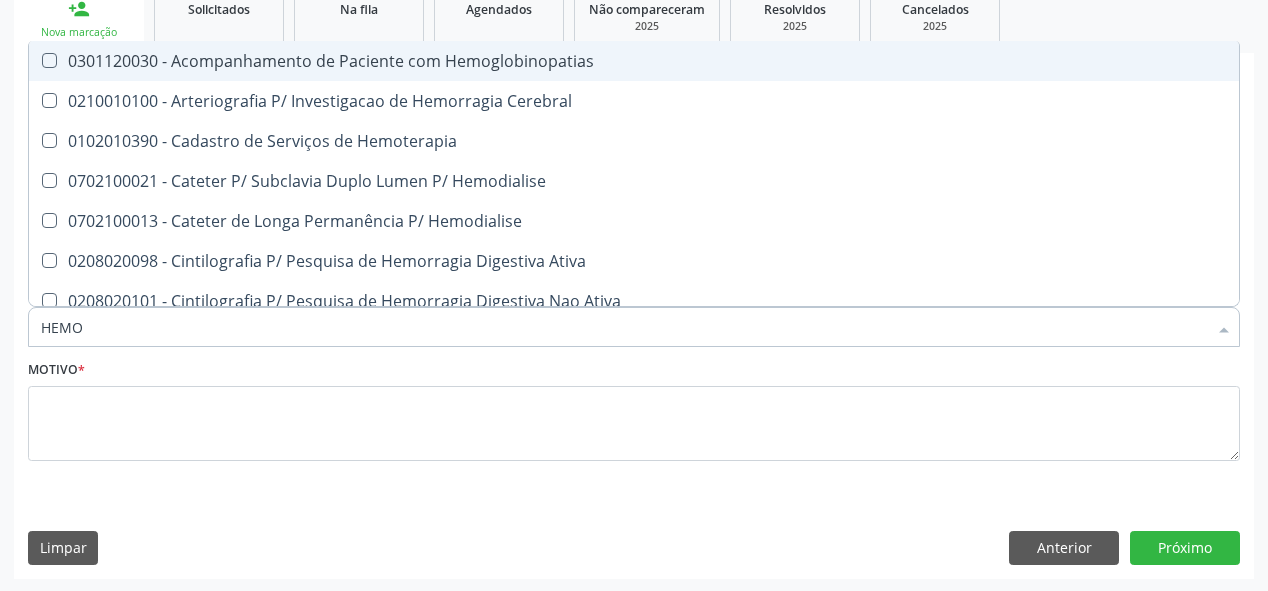 type on "HEMOG" 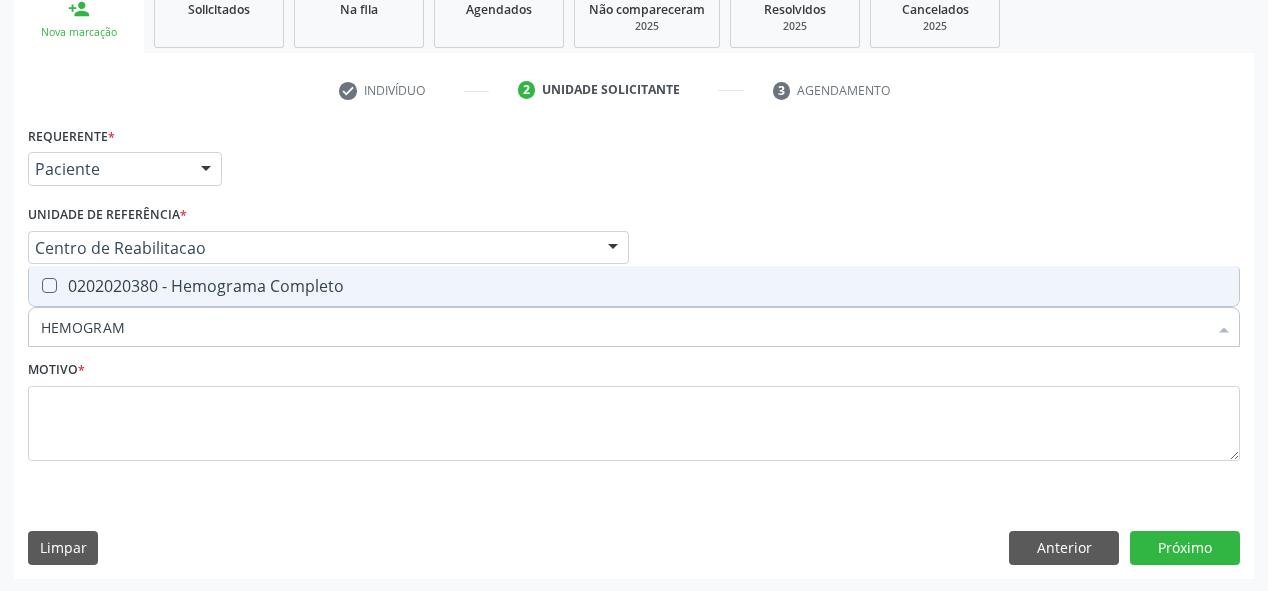 type on "HEMOGRAMA" 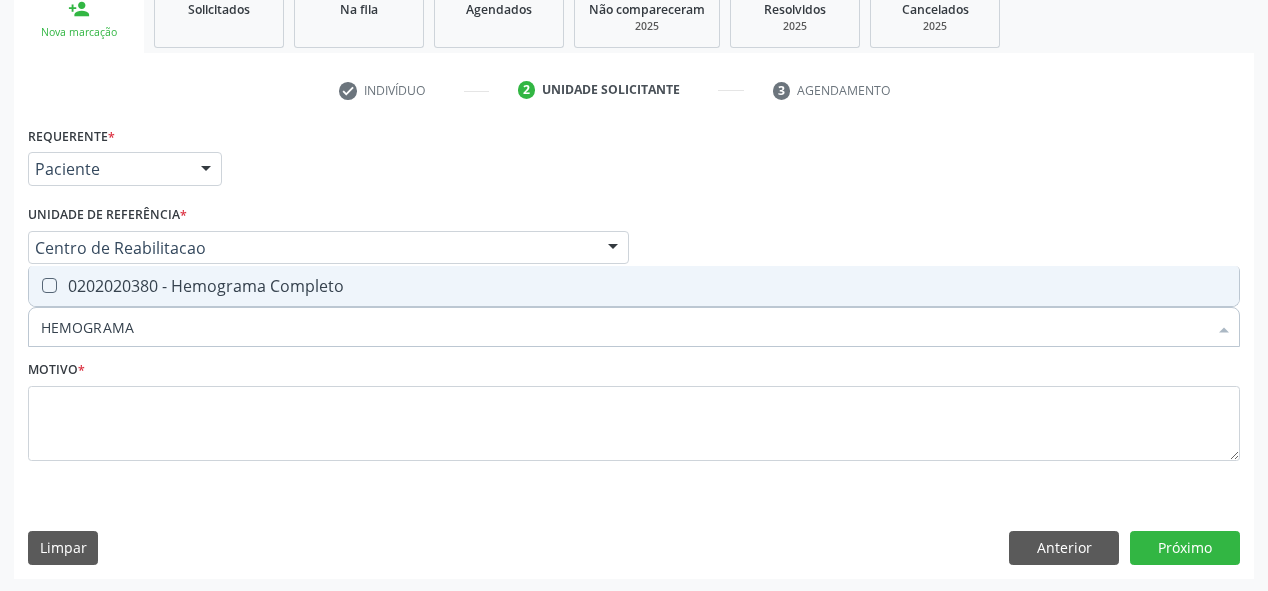 click at bounding box center (49, 285) 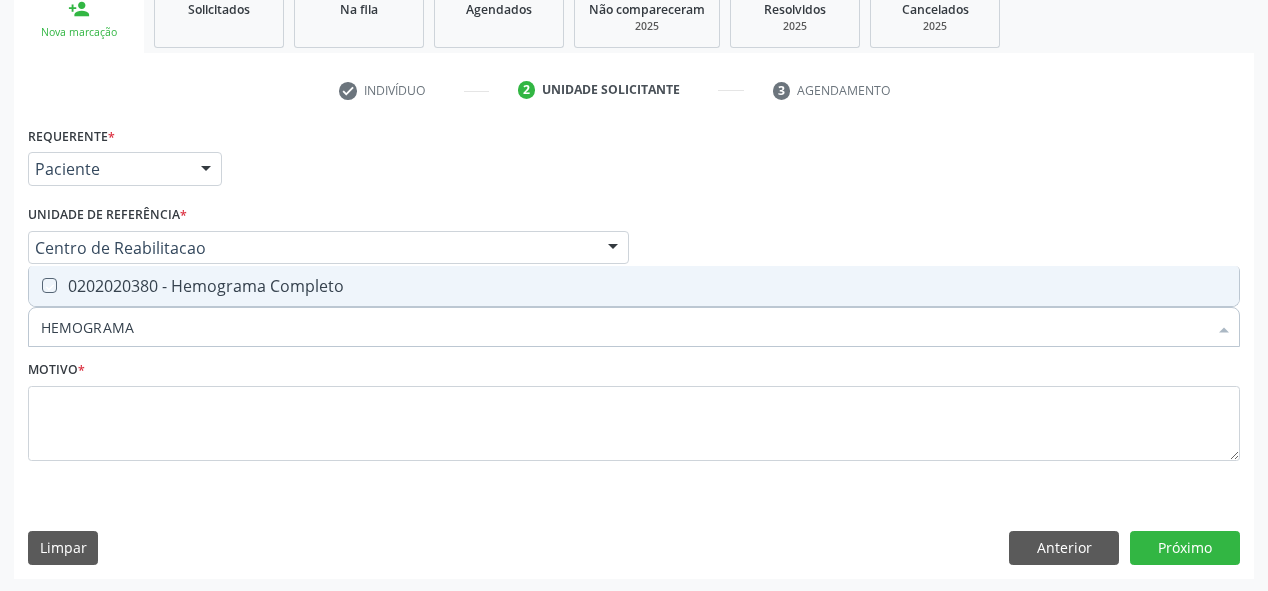 click at bounding box center (35, 285) 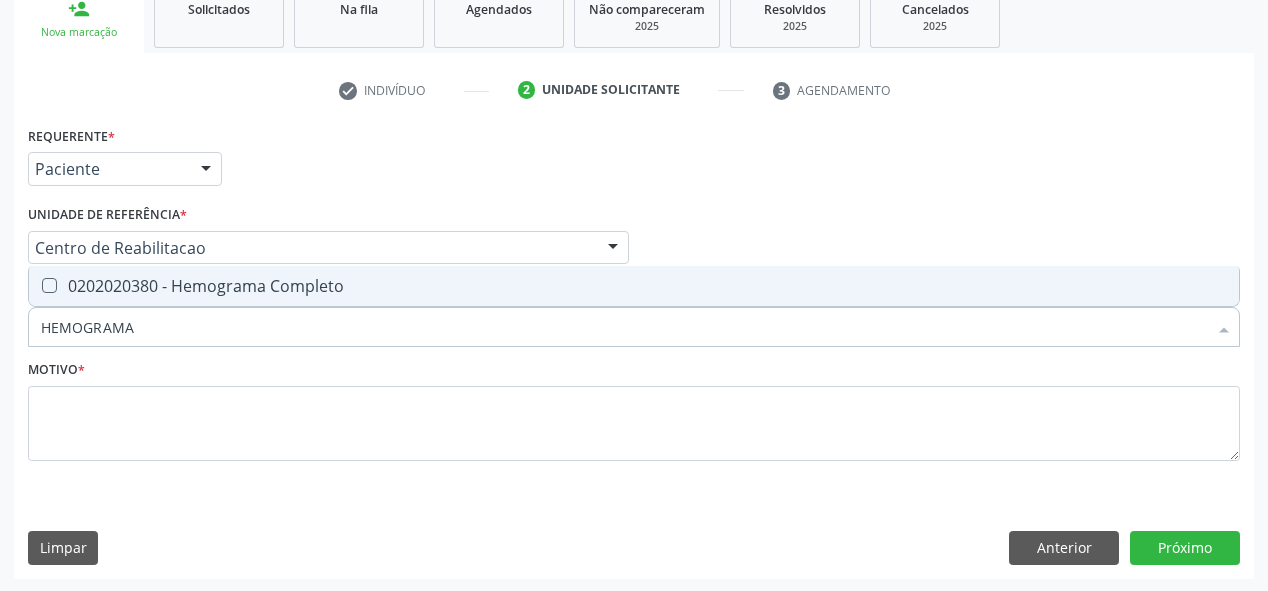 checkbox on "true" 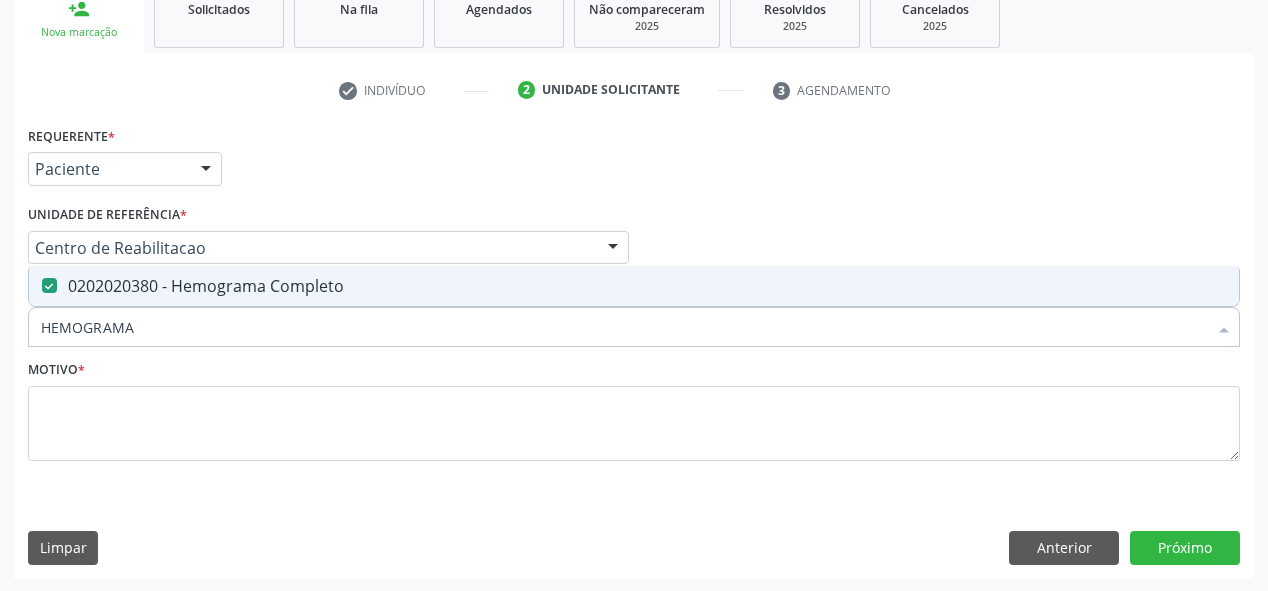 drag, startPoint x: 240, startPoint y: 337, endPoint x: 0, endPoint y: 342, distance: 240.05208 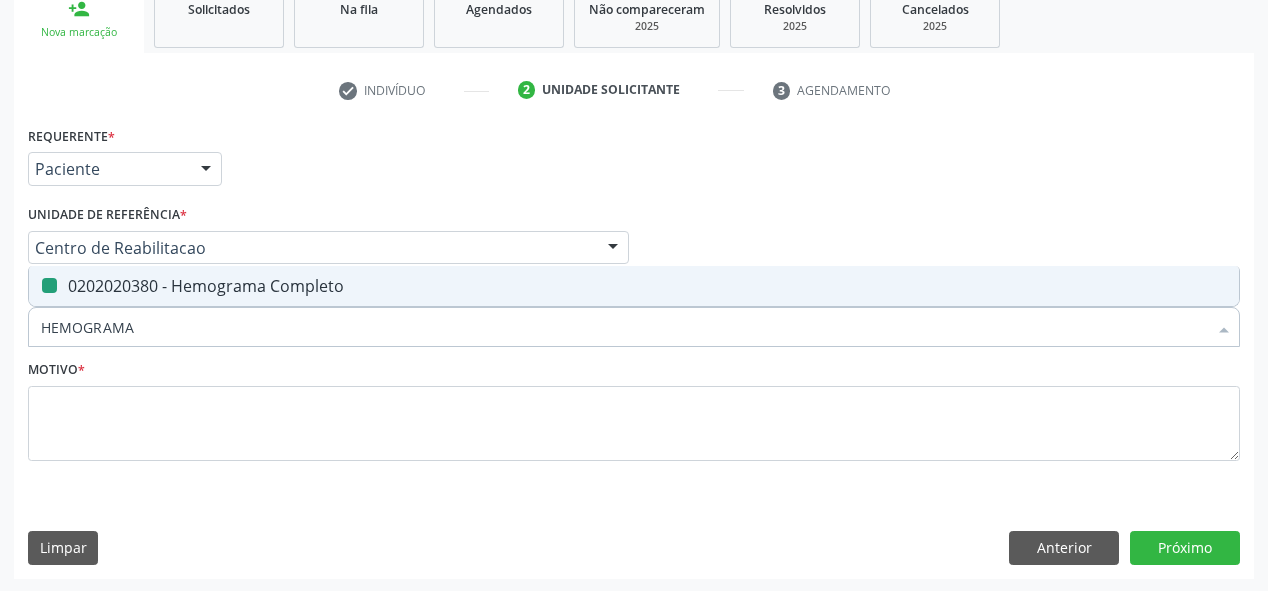 type 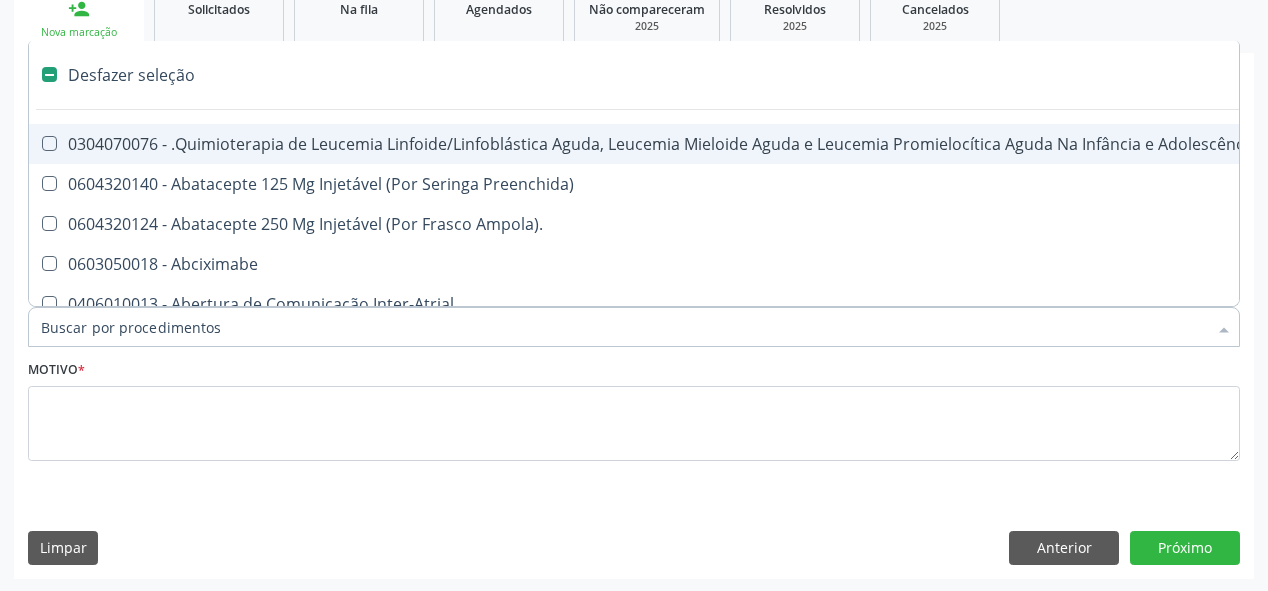 checkbox on "false" 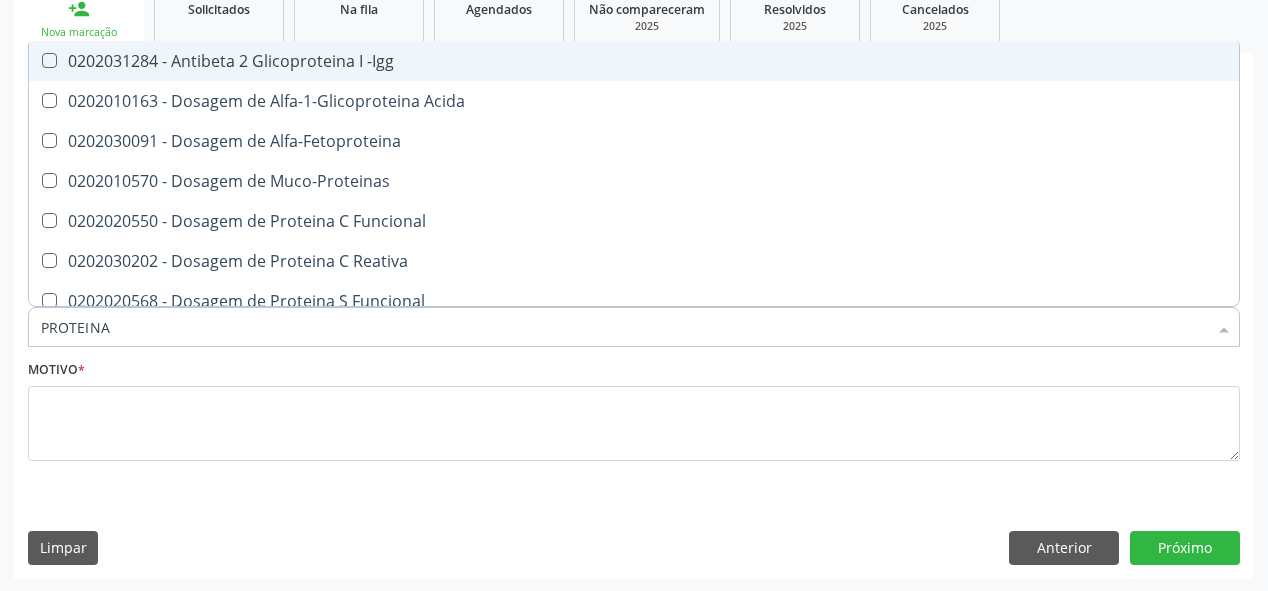 type on "PROTEINA C" 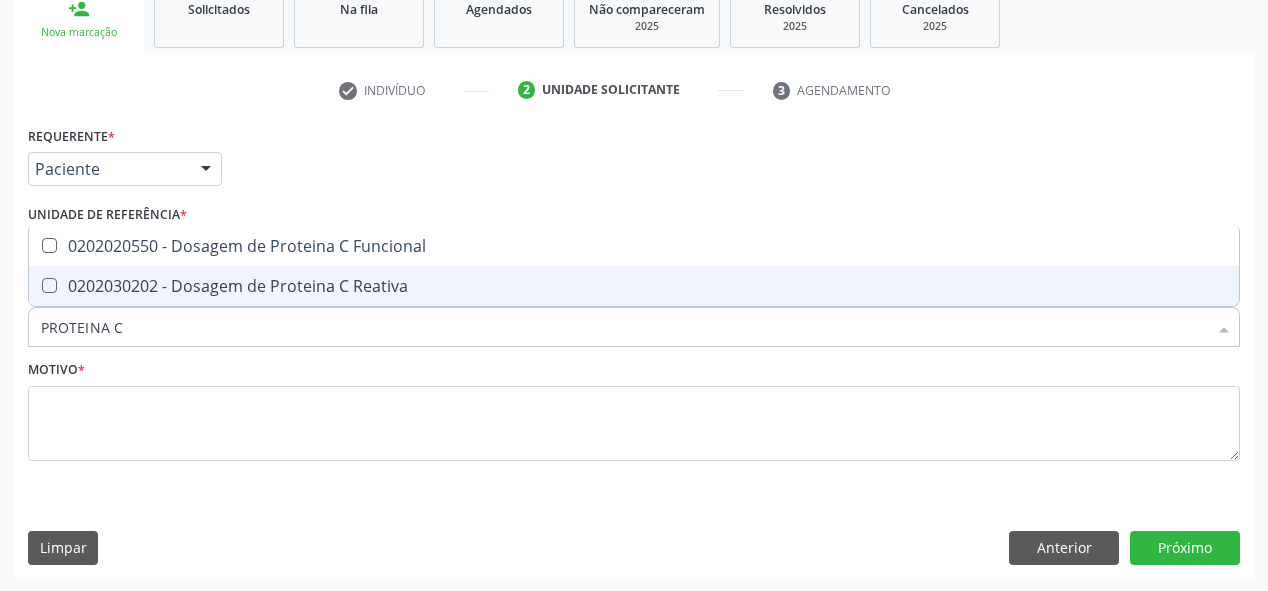 click at bounding box center [36, 286] 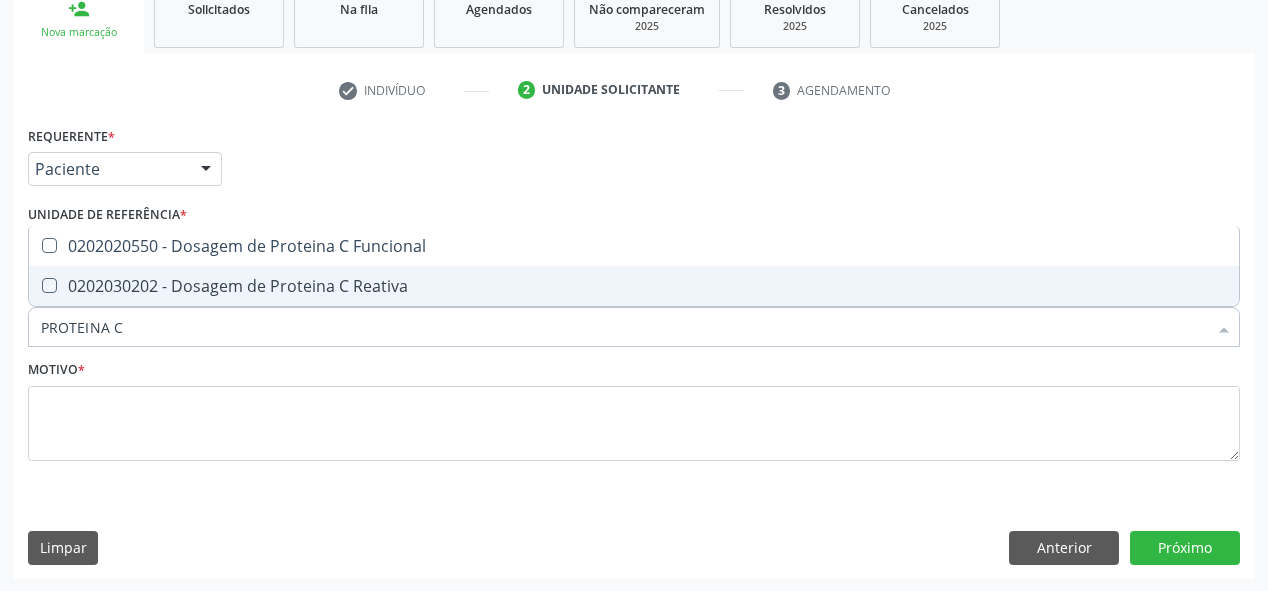 checkbox on "true" 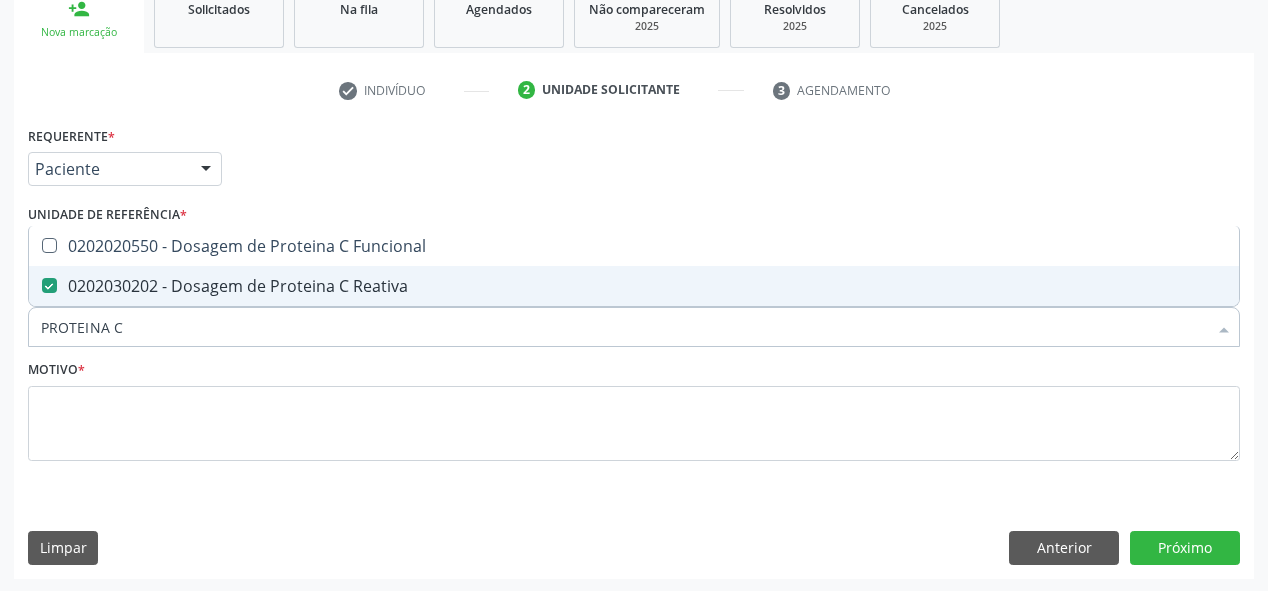 drag, startPoint x: 189, startPoint y: 332, endPoint x: 0, endPoint y: 342, distance: 189.26436 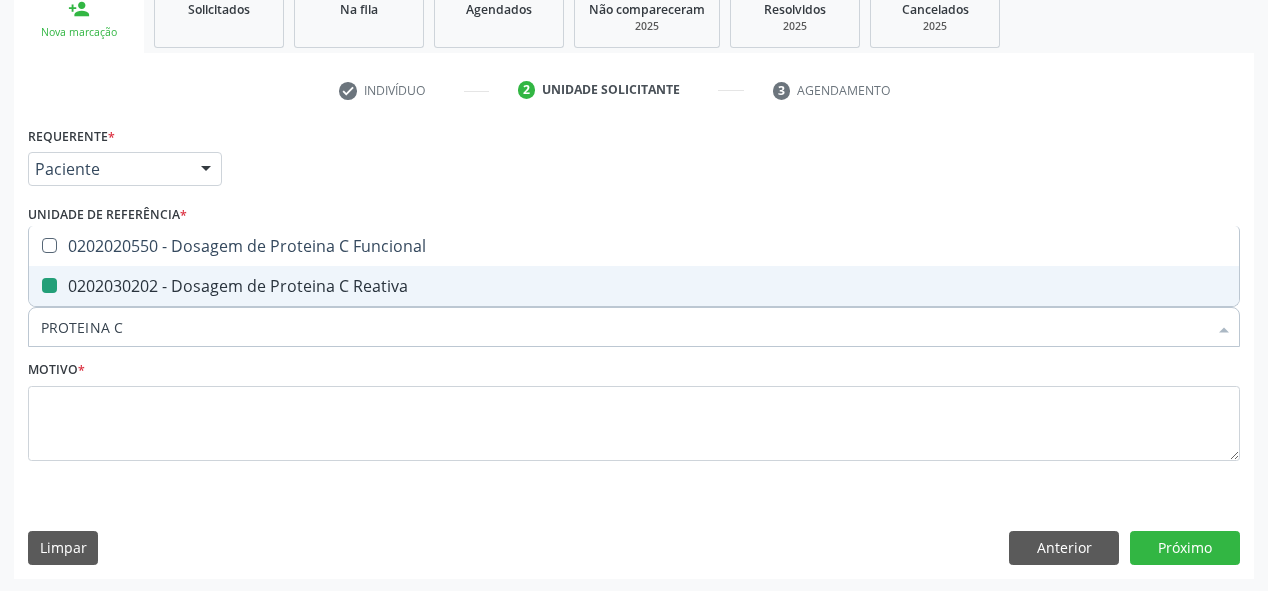 type 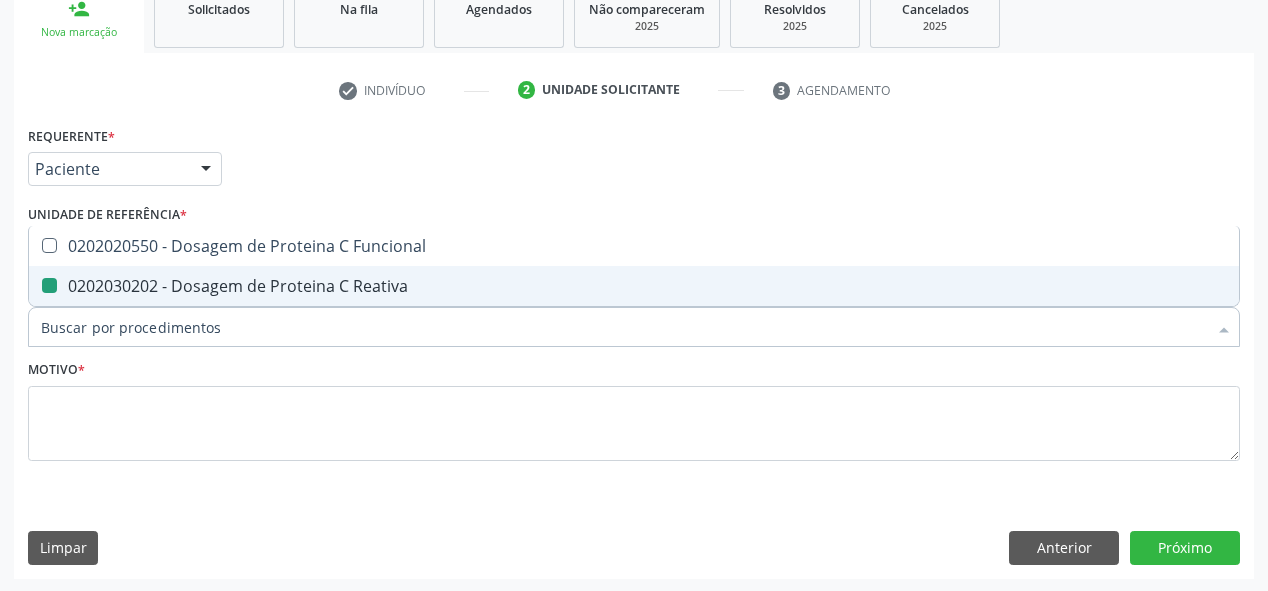 checkbox on "false" 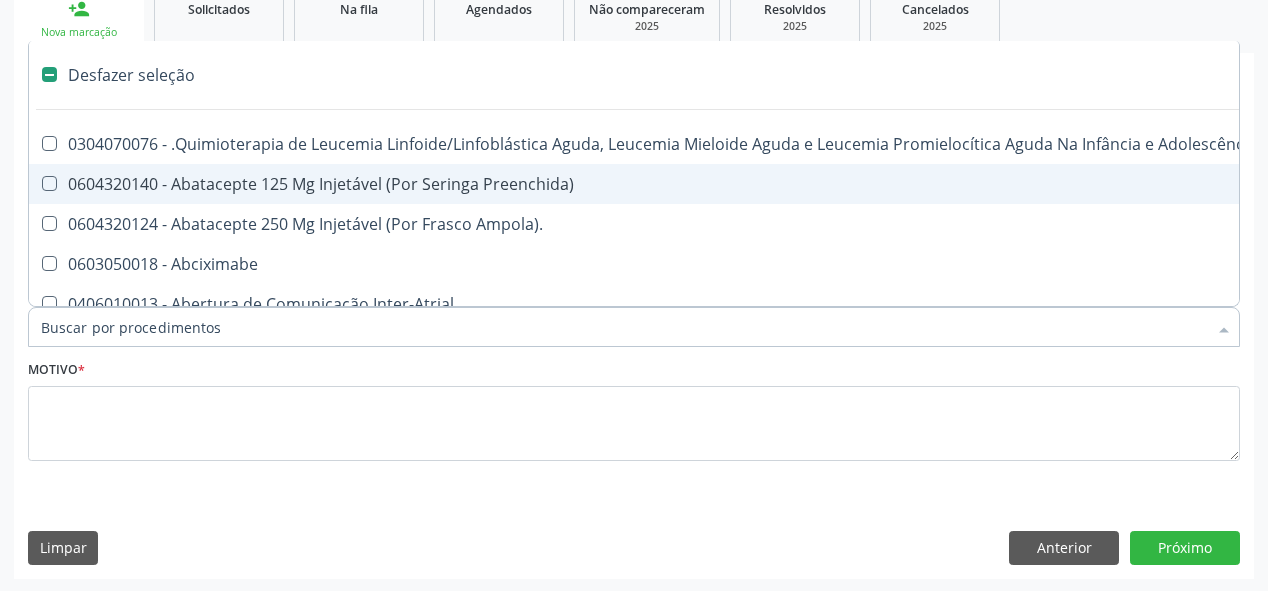 type on "S" 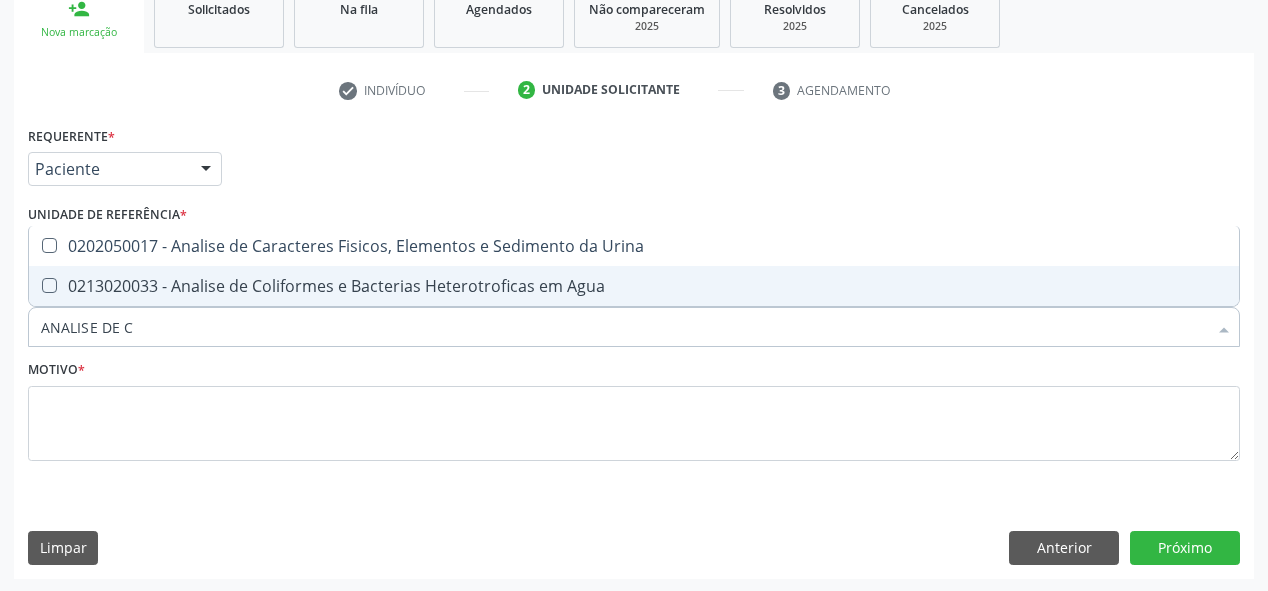 type on "ANALISE DE CA" 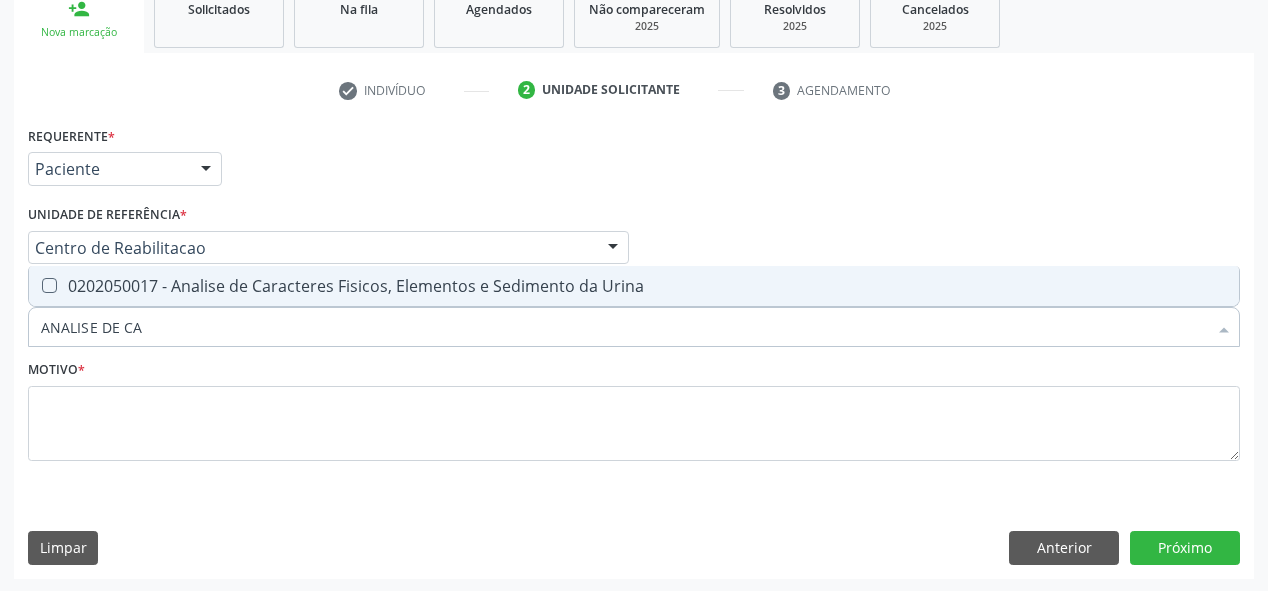 click on "0202050017 - Analise de Caracteres Fisicos, Elementos e Sedimento da Urina" at bounding box center (634, 286) 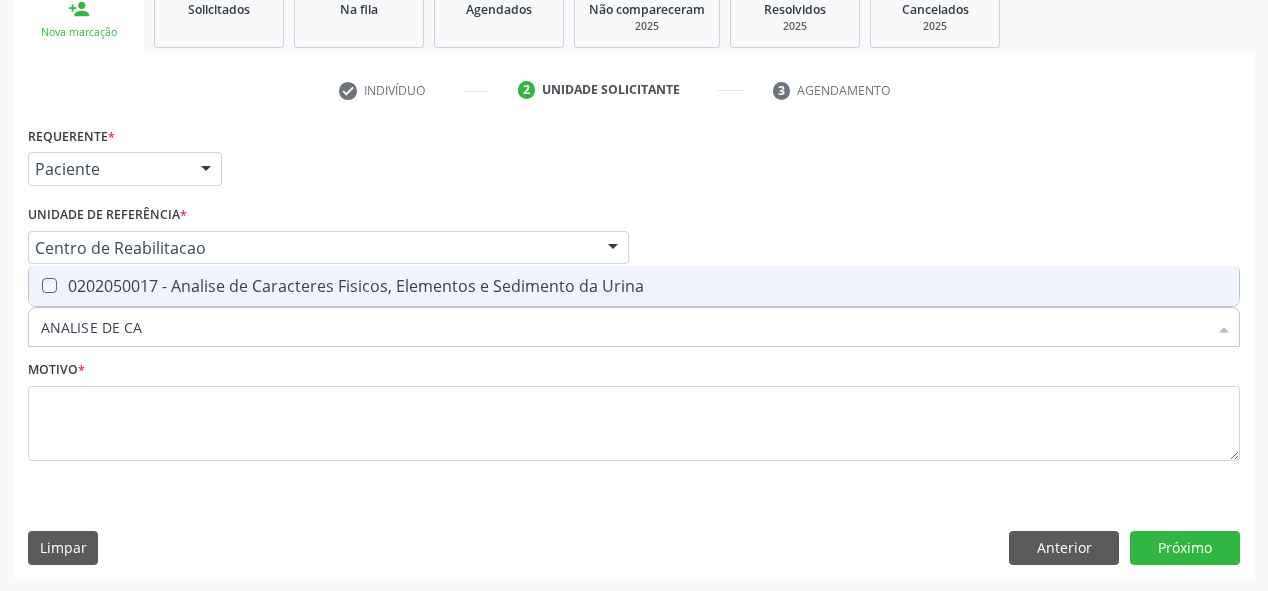 checkbox on "true" 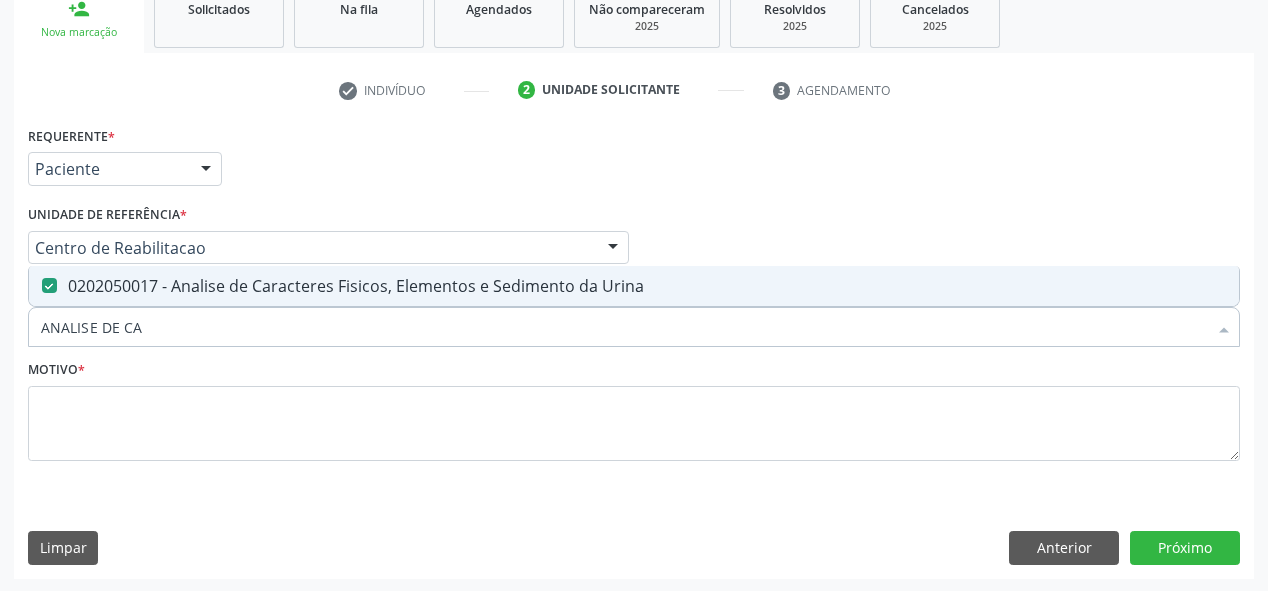 drag, startPoint x: 228, startPoint y: 320, endPoint x: 0, endPoint y: 366, distance: 232.59407 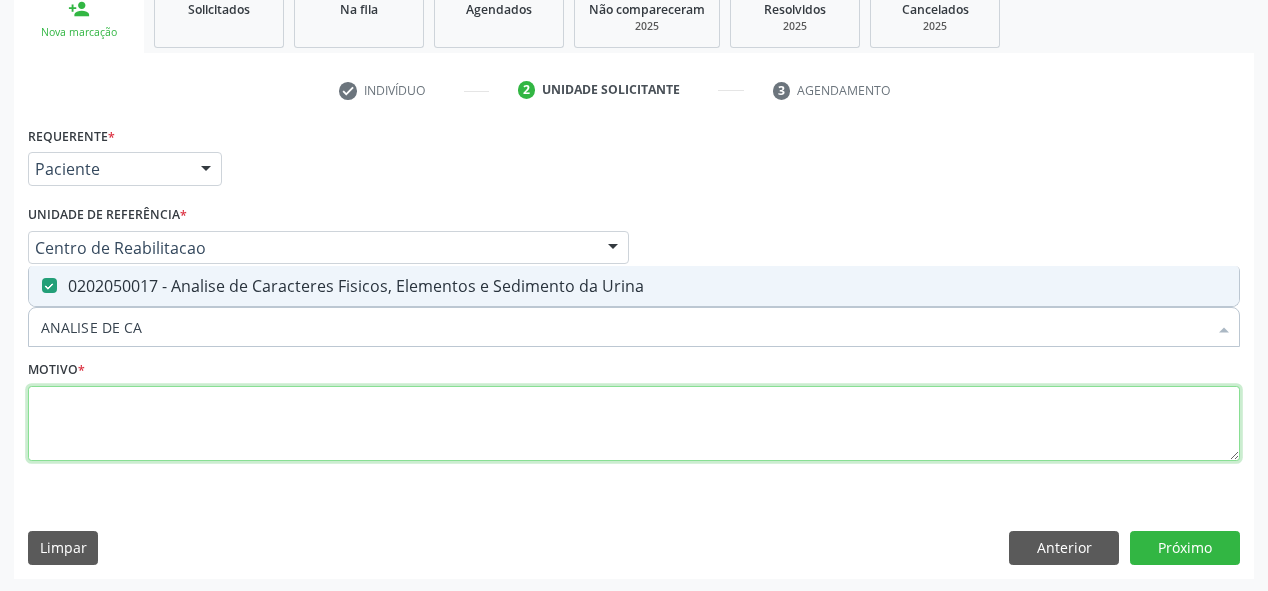 click at bounding box center [634, 424] 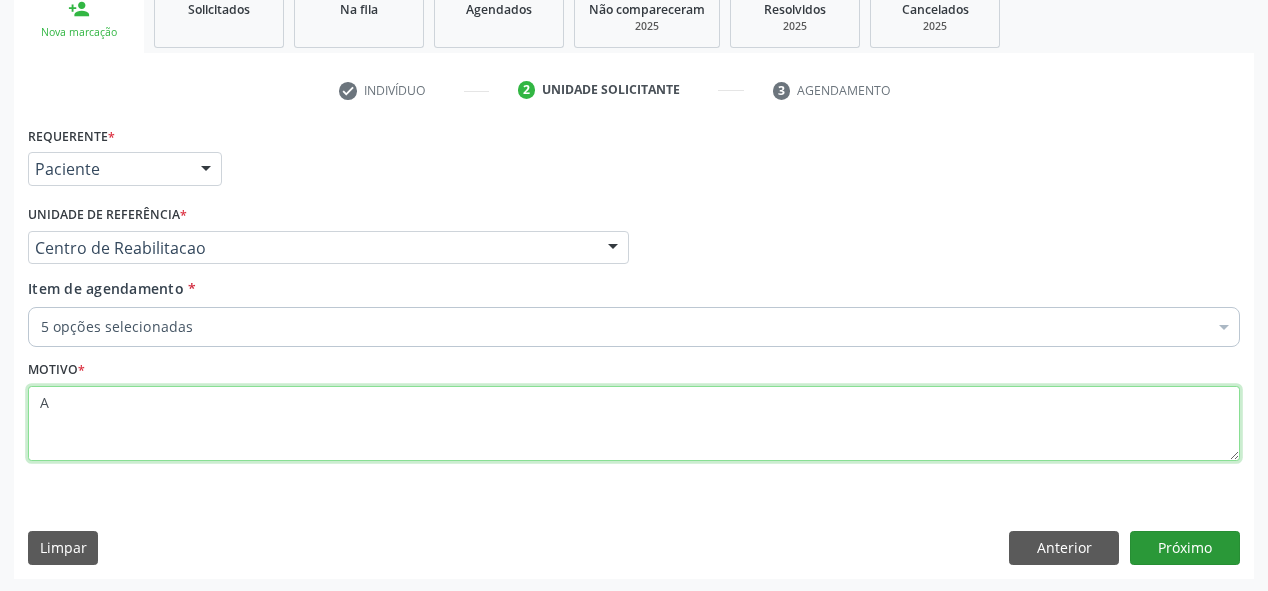 type on "A" 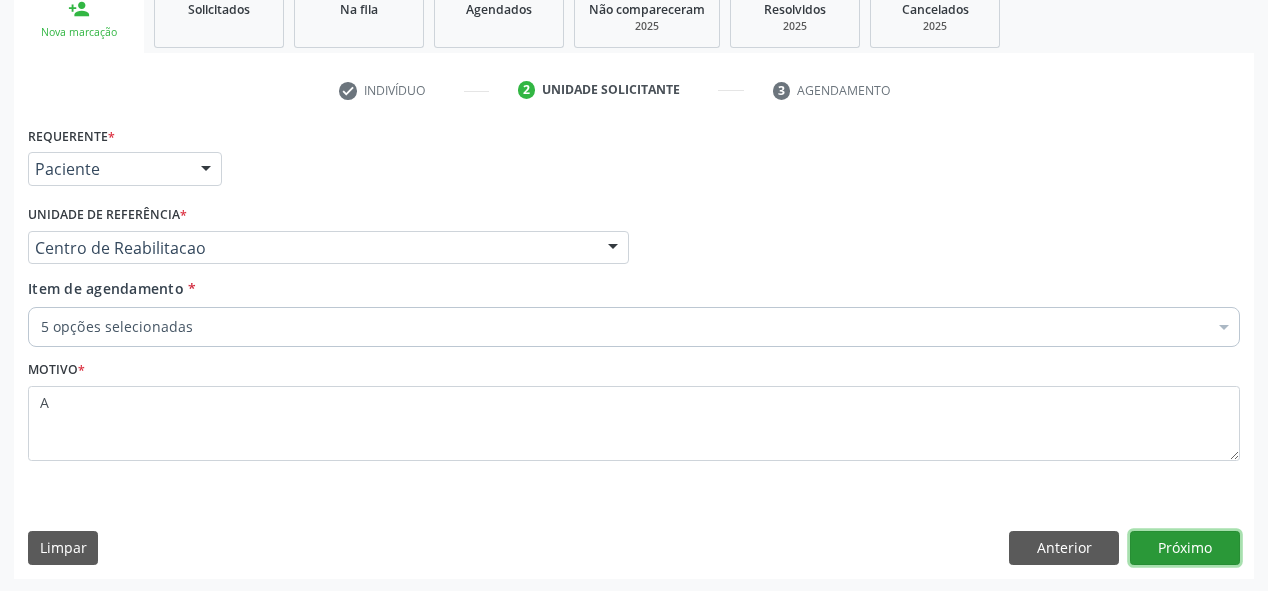 click on "Próximo" at bounding box center [1185, 548] 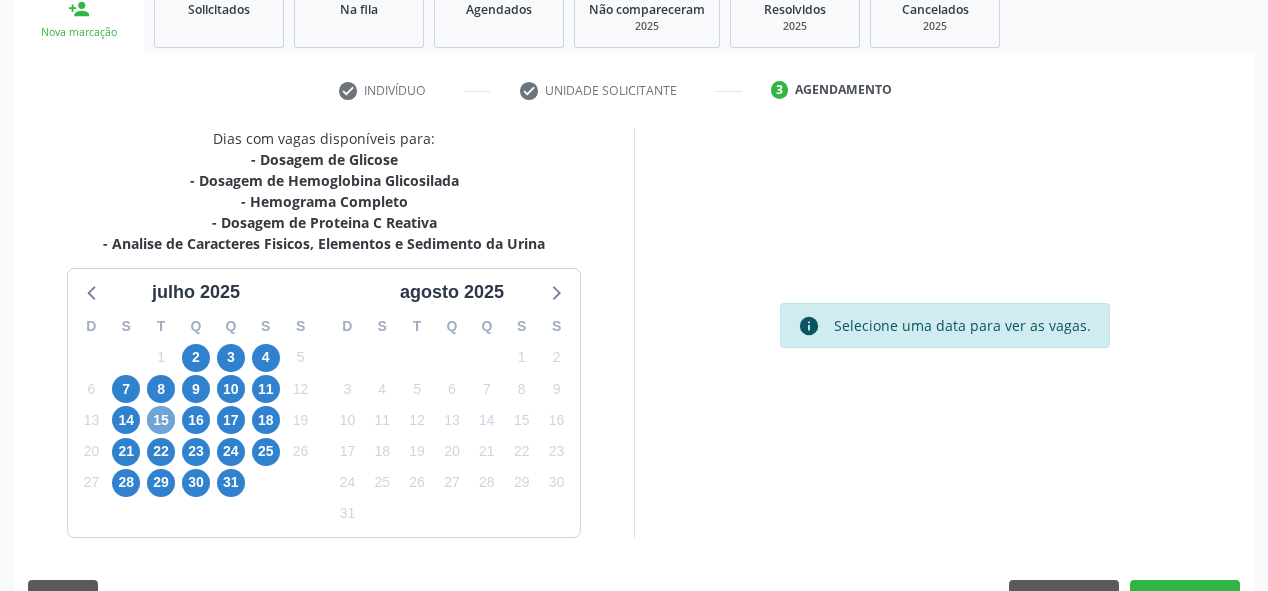 click on "15" at bounding box center [161, 420] 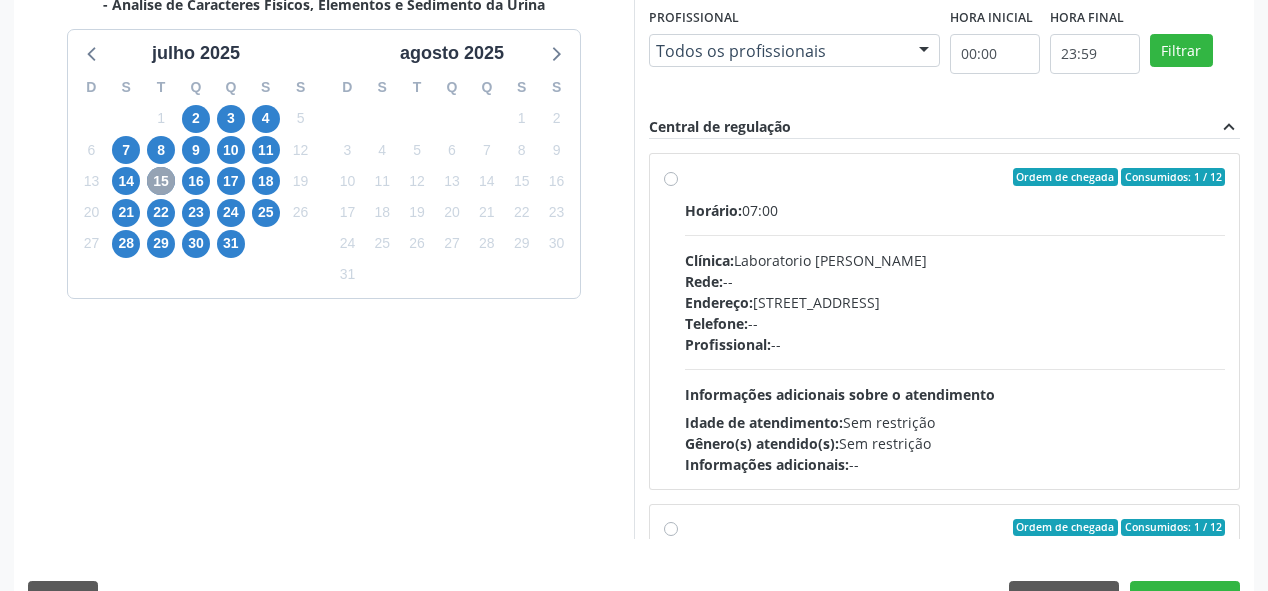 scroll, scrollTop: 553, scrollLeft: 0, axis: vertical 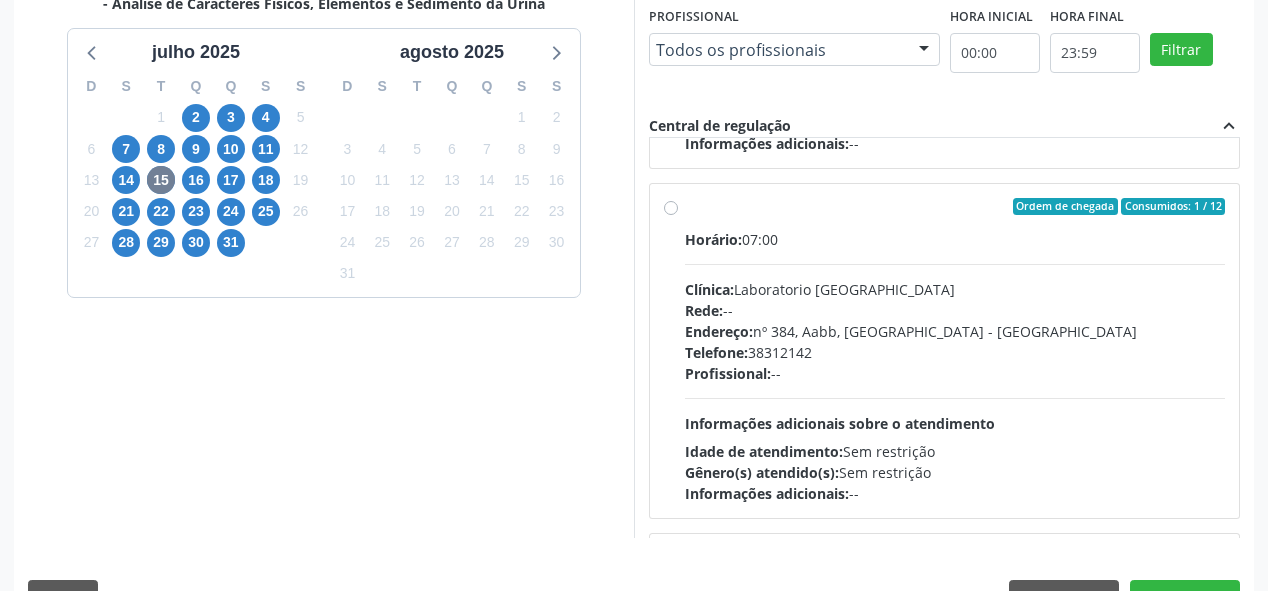 click on "Clínica:  Laboratorio [GEOGRAPHIC_DATA]" at bounding box center (955, 289) 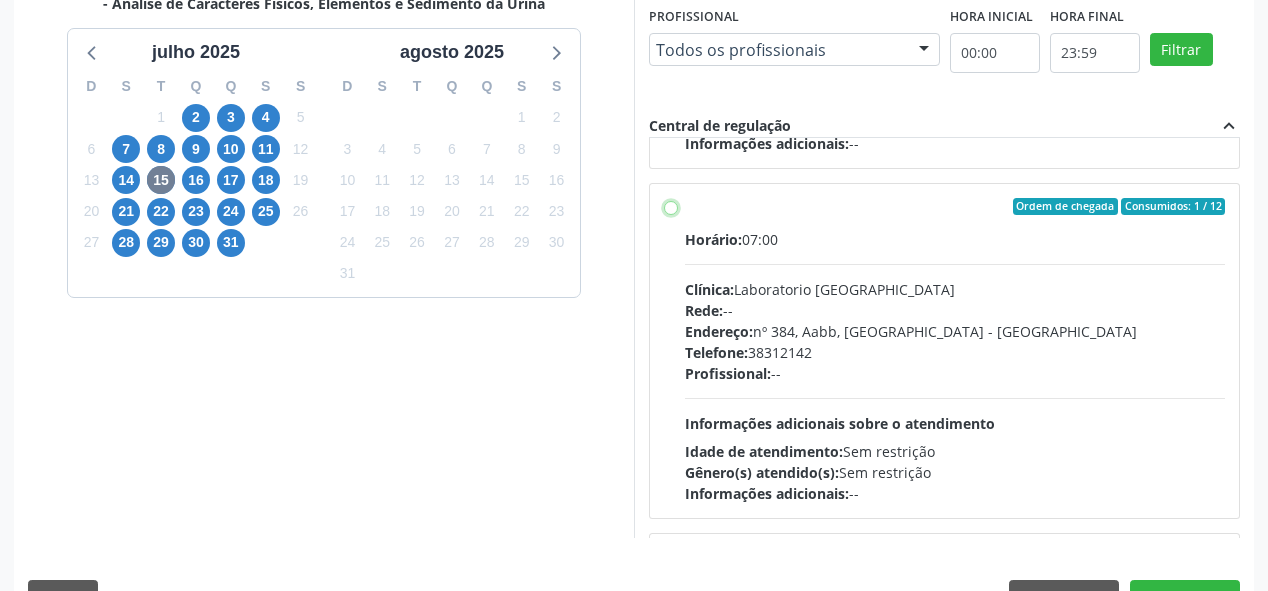 click on "Ordem de chegada
Consumidos: 1 / 12
Horário:   07:00
Clínica:  Laboratorio [GEOGRAPHIC_DATA]
Rede:
--
Endereço:   [STREET_ADDRESS]
Telefone:   [PHONE_NUMBER]
Profissional:
--
Informações adicionais sobre o atendimento
Idade de atendimento:
Sem restrição
Gênero(s) atendido(s):
Sem restrição
Informações adicionais:
--" at bounding box center (671, 207) 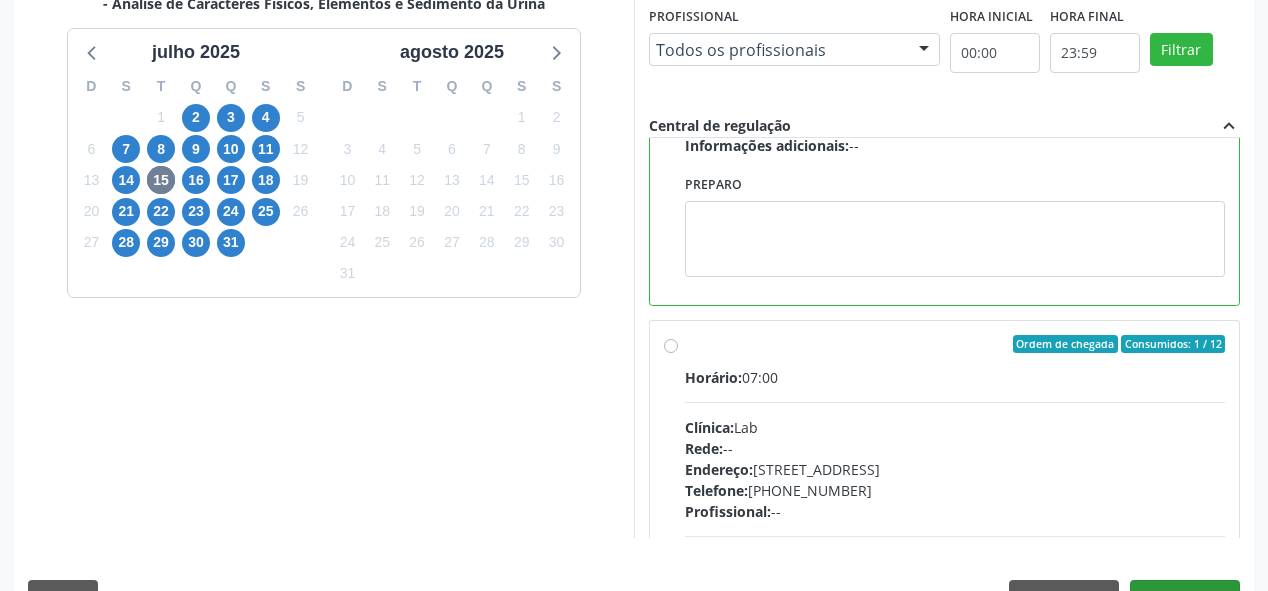 scroll, scrollTop: 720, scrollLeft: 0, axis: vertical 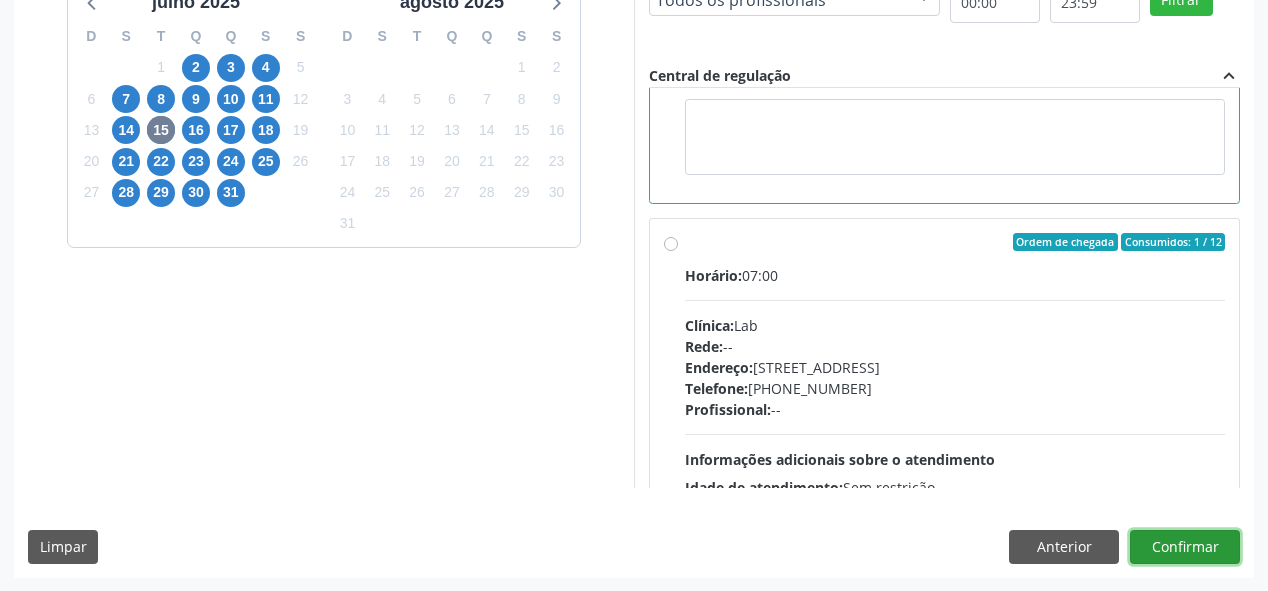 click on "Confirmar" at bounding box center (1185, 547) 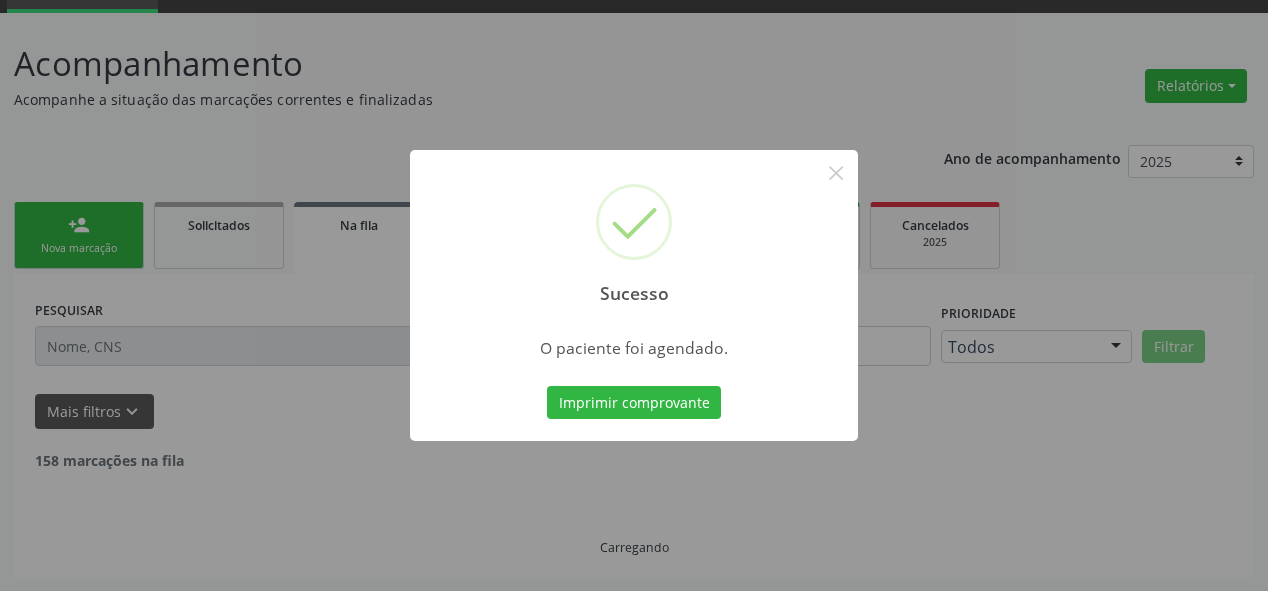 scroll, scrollTop: 74, scrollLeft: 0, axis: vertical 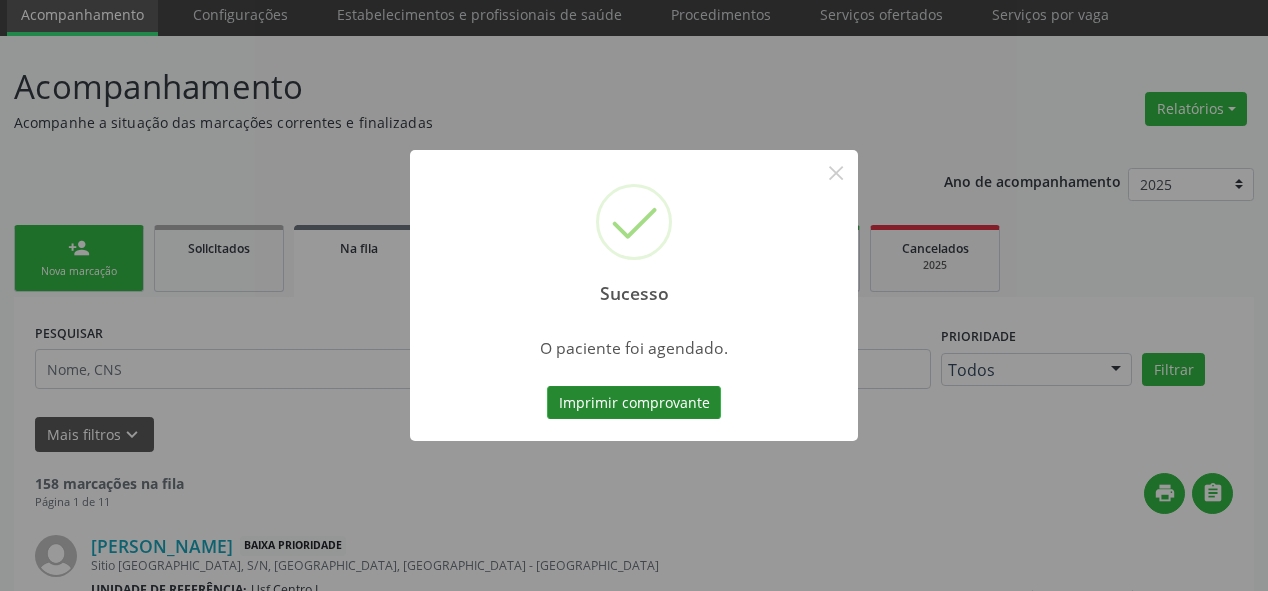 click on "Imprimir comprovante" at bounding box center (634, 403) 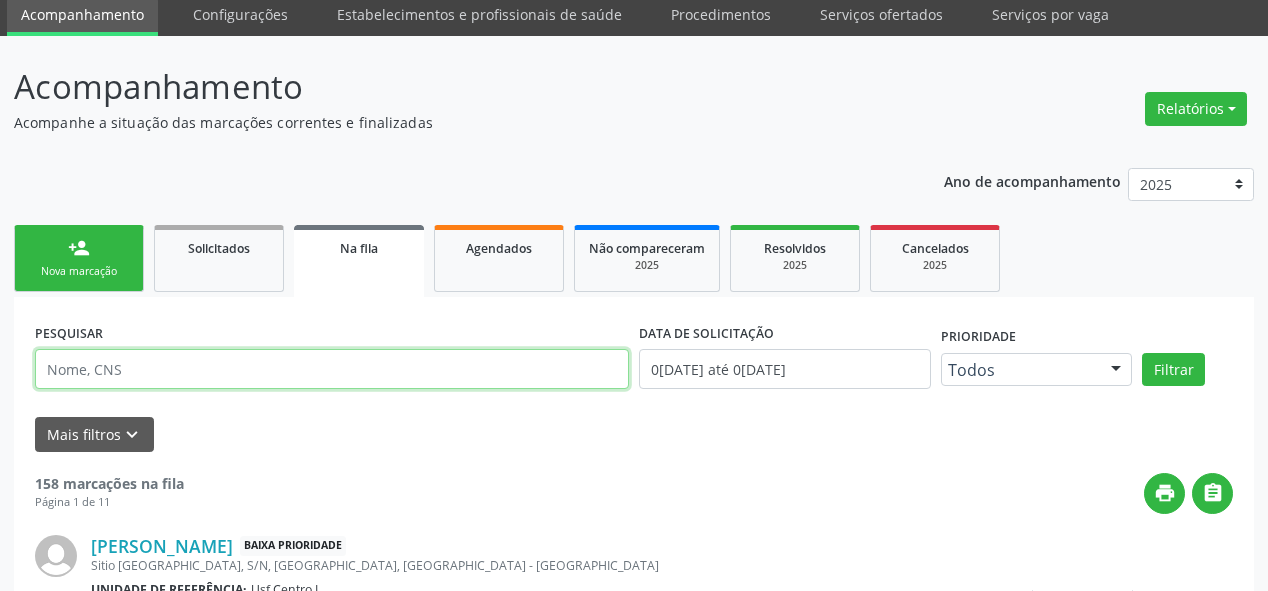 click at bounding box center [332, 369] 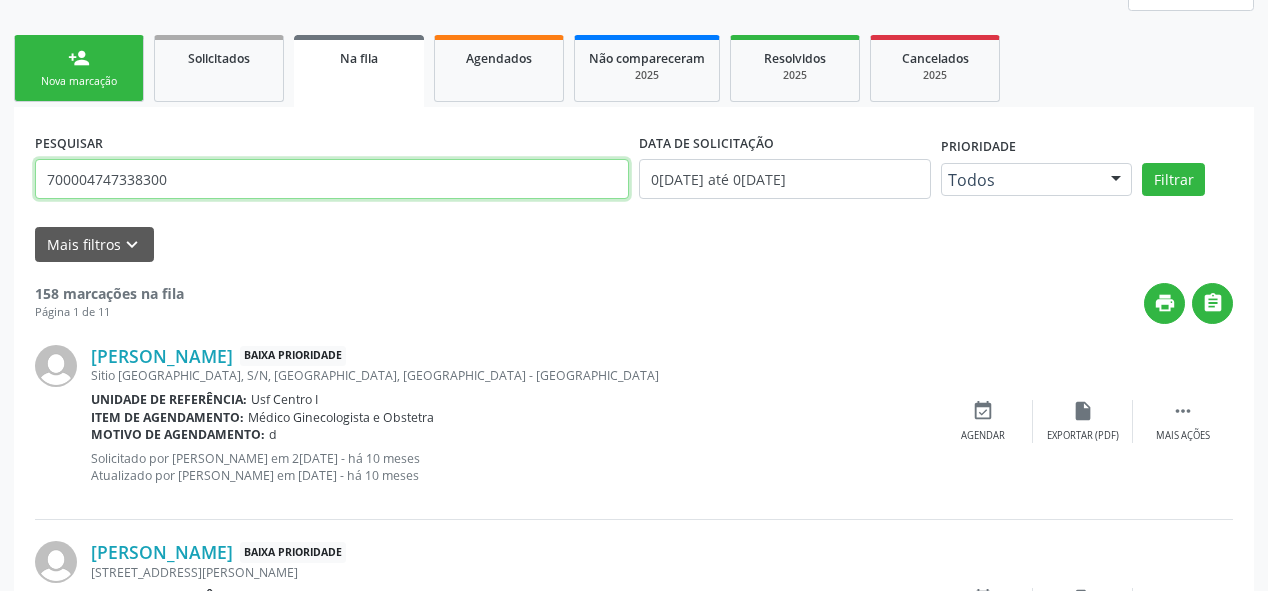 scroll, scrollTop: 234, scrollLeft: 0, axis: vertical 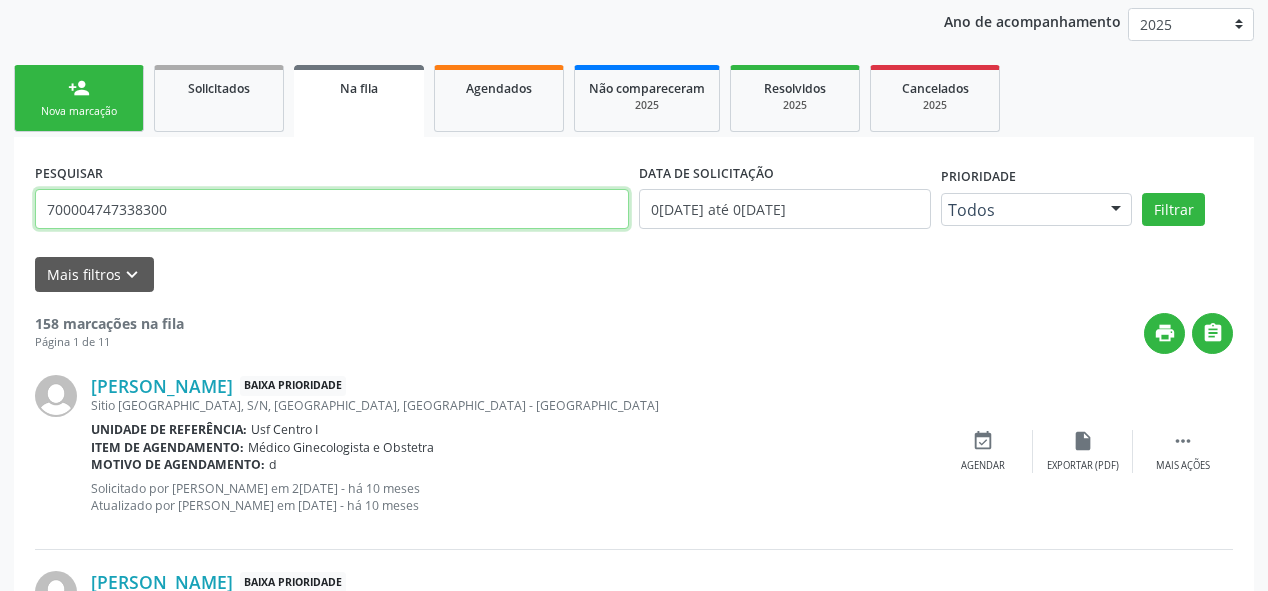 type on "700004747338300" 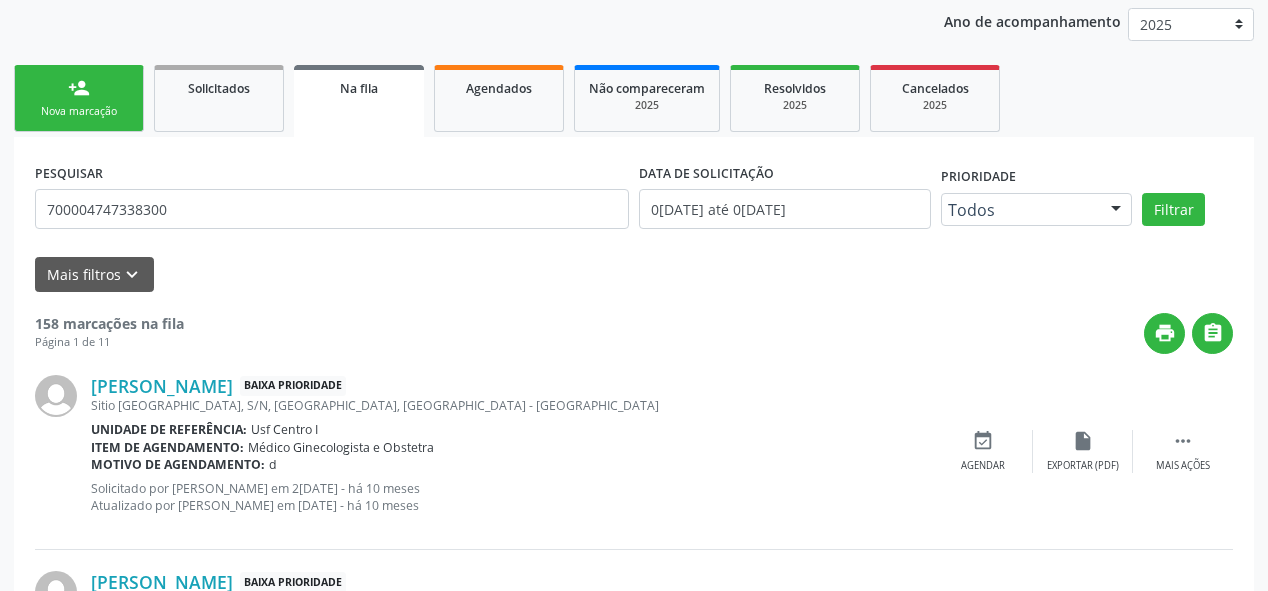 click on "Nova marcação" at bounding box center (79, 111) 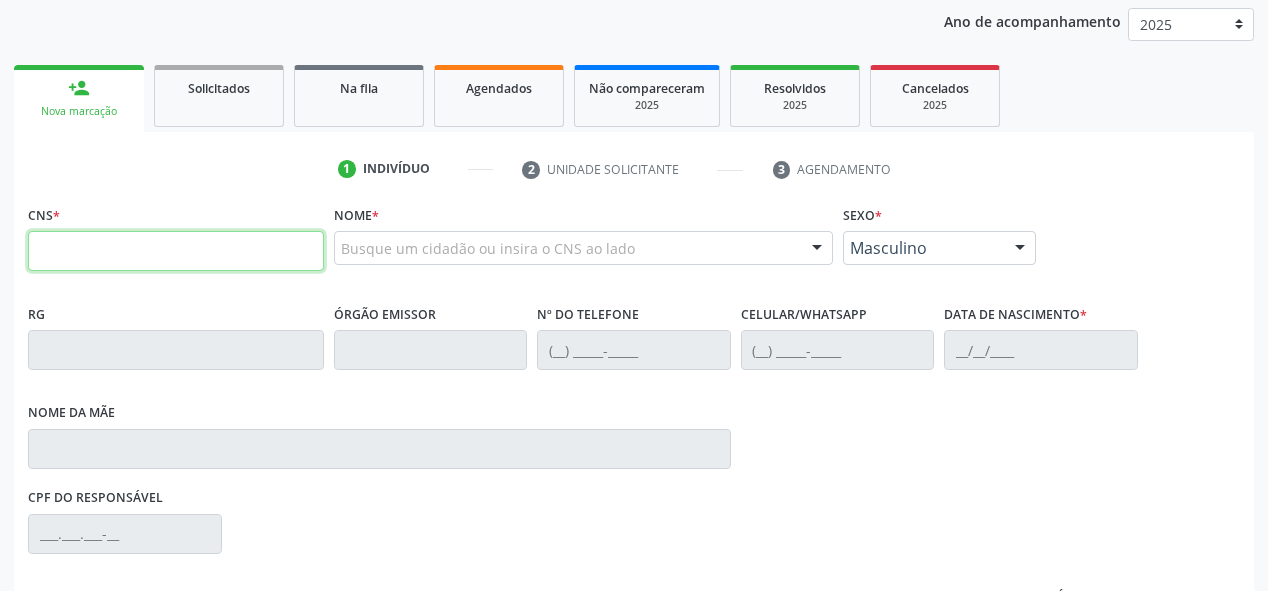 click at bounding box center (176, 251) 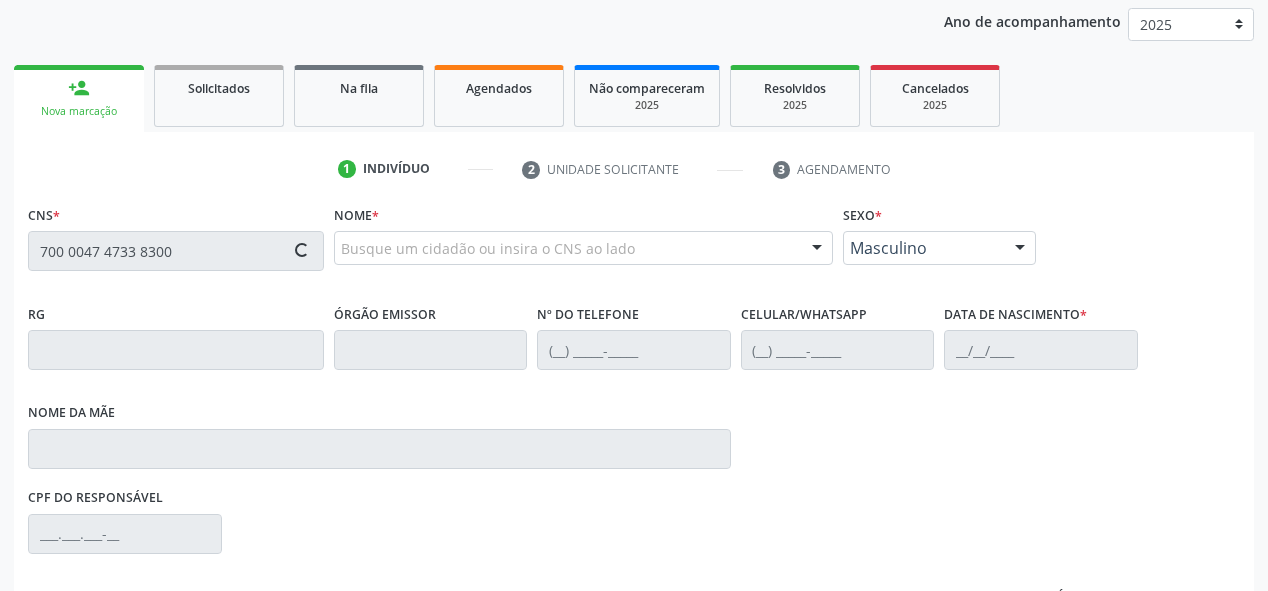 type on "700 0047 4733 8300" 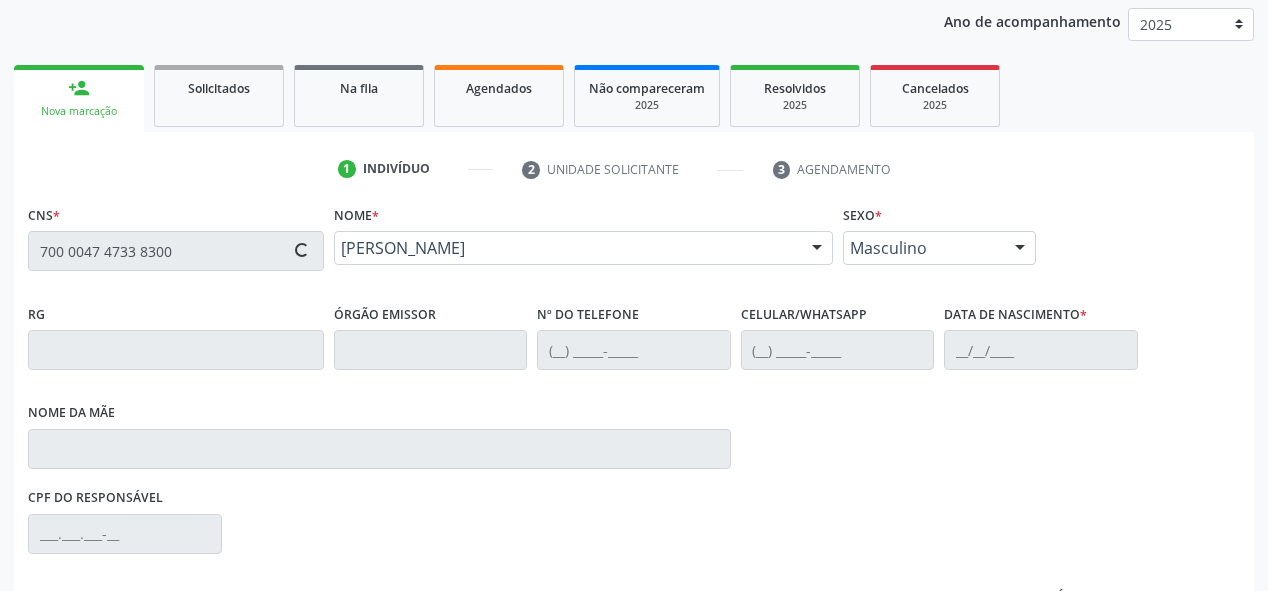 type on "[PHONE_NUMBER]" 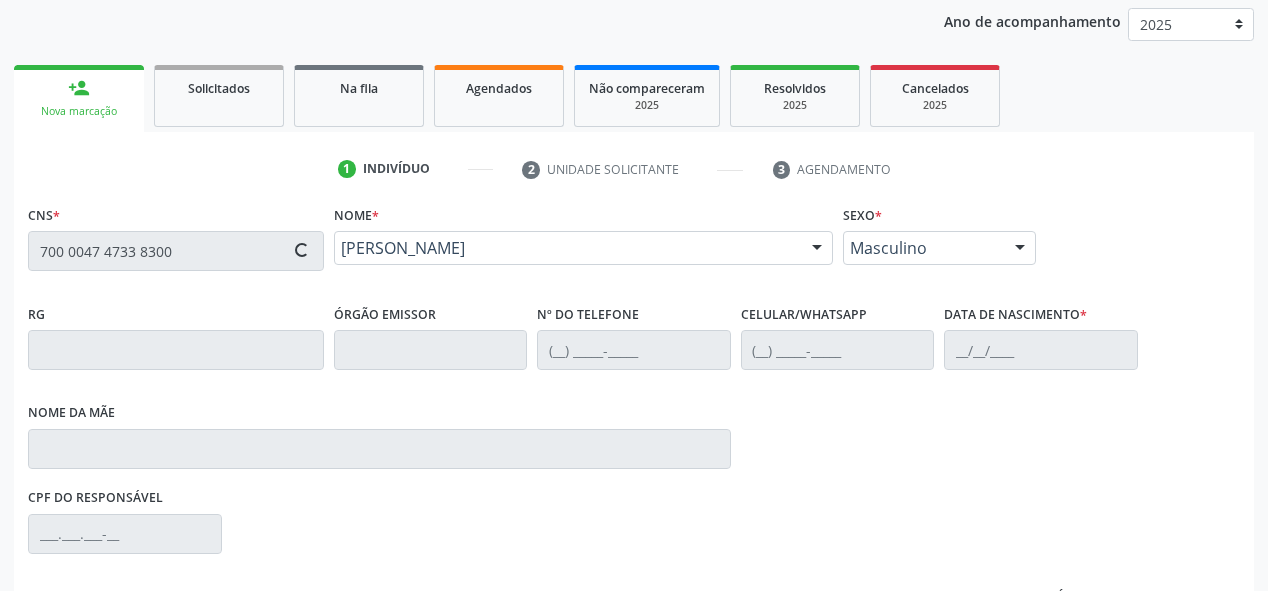 type on "[DATE]" 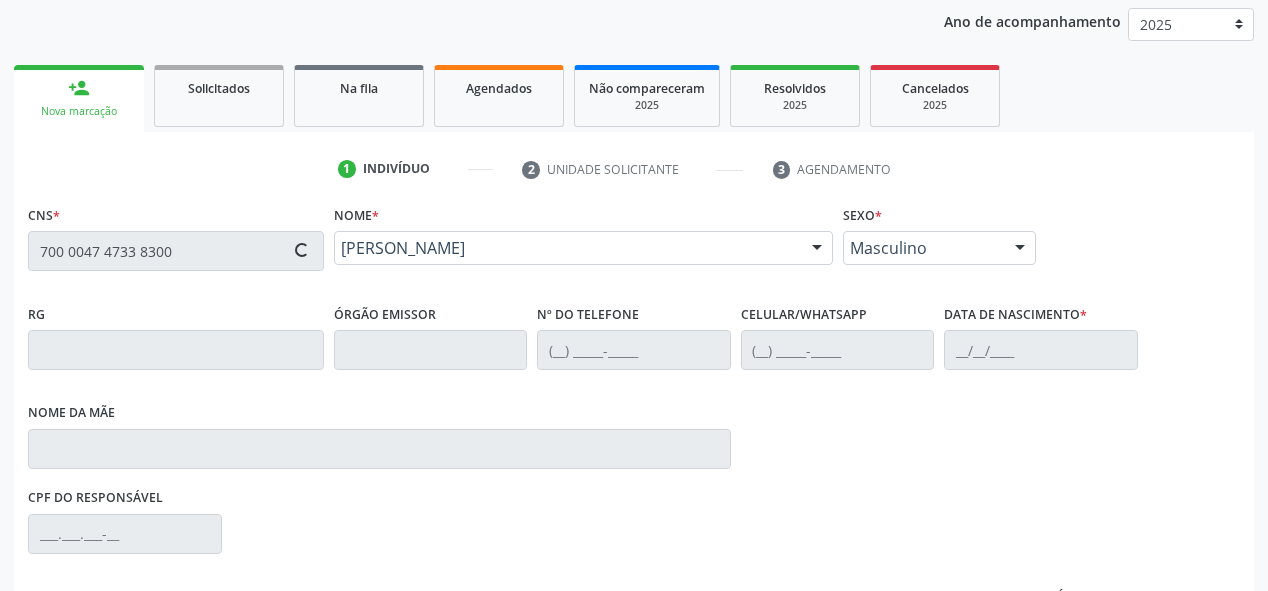 type on "133.942.834-25" 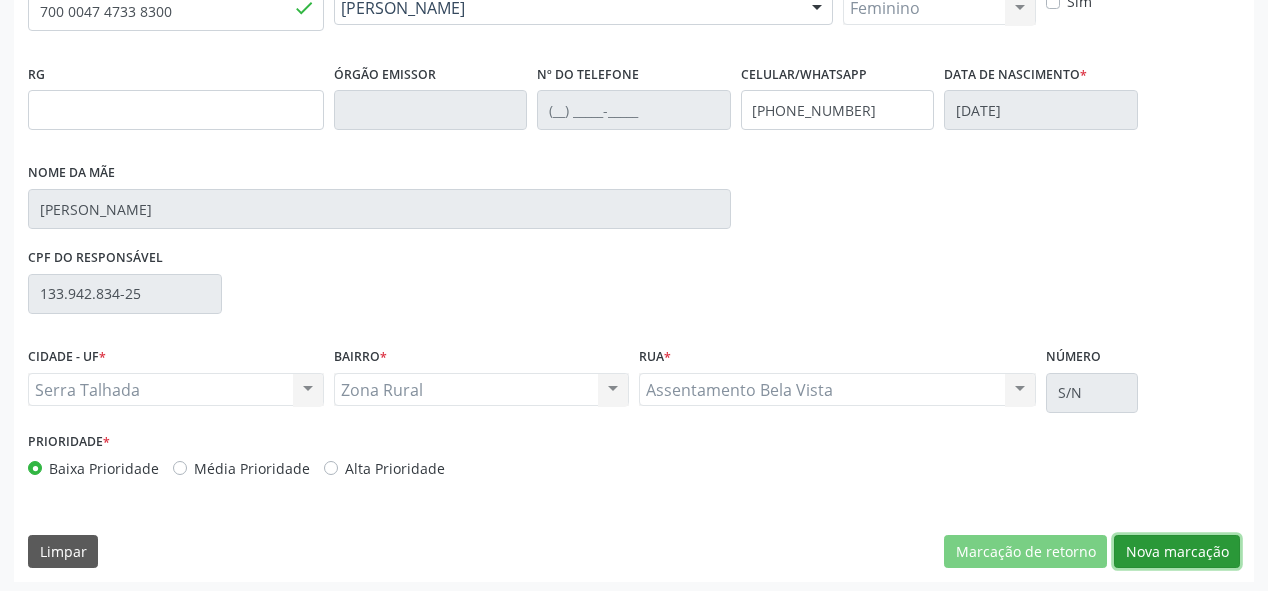 click on "Nova marcação" at bounding box center (1177, 552) 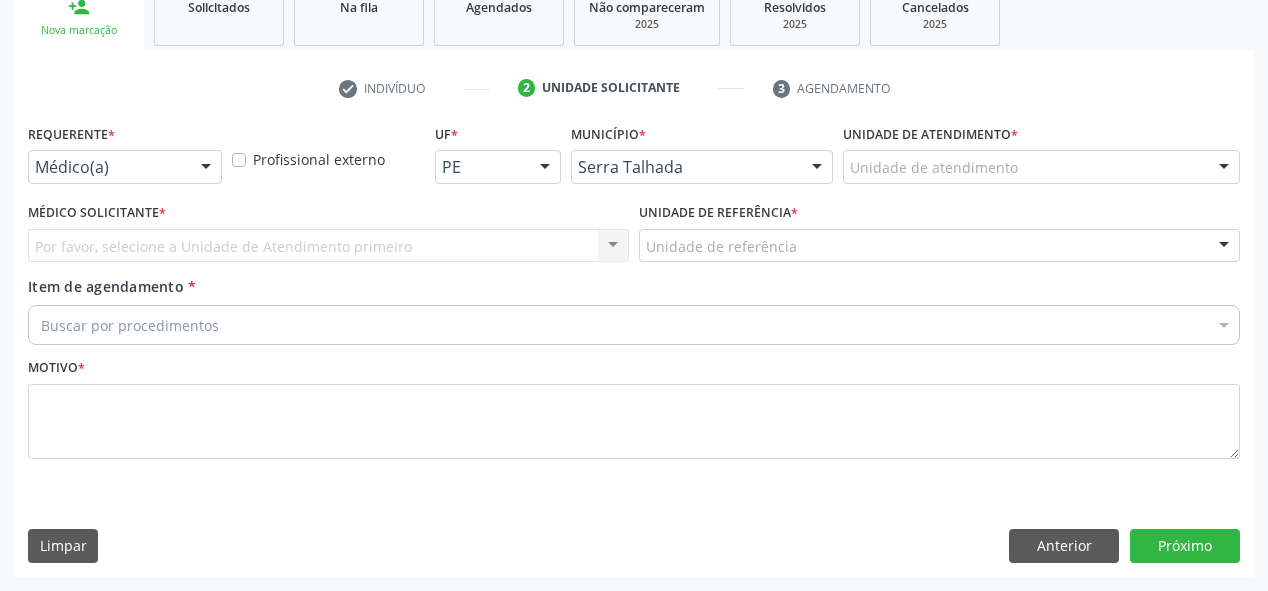 scroll, scrollTop: 313, scrollLeft: 0, axis: vertical 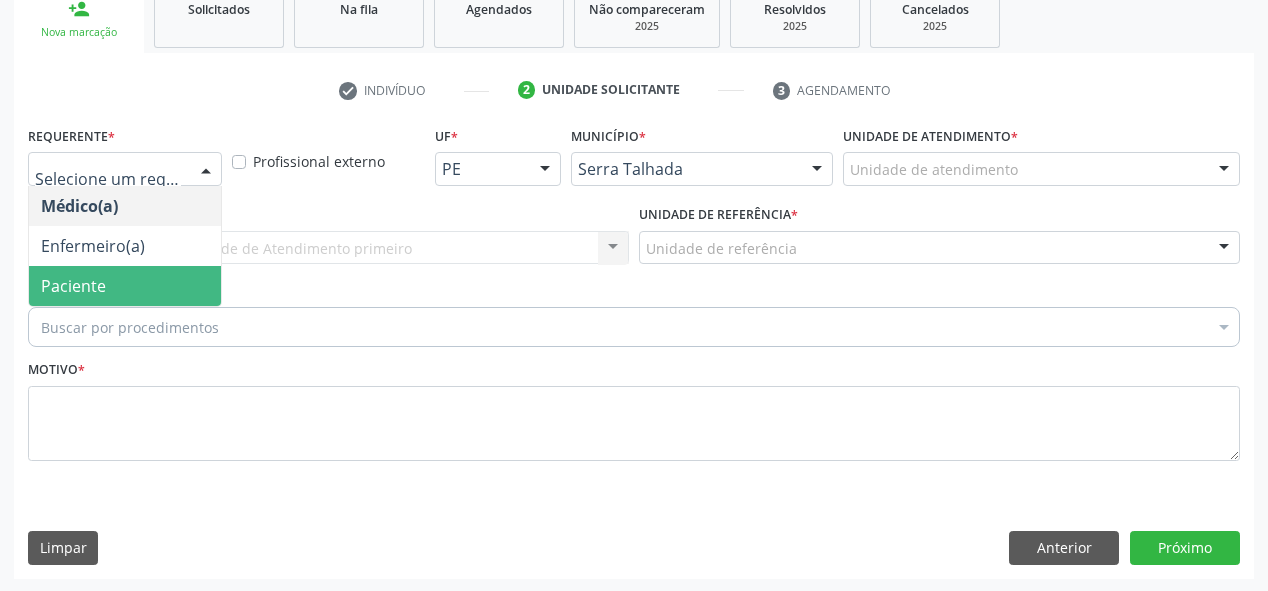 click on "Paciente" at bounding box center [73, 286] 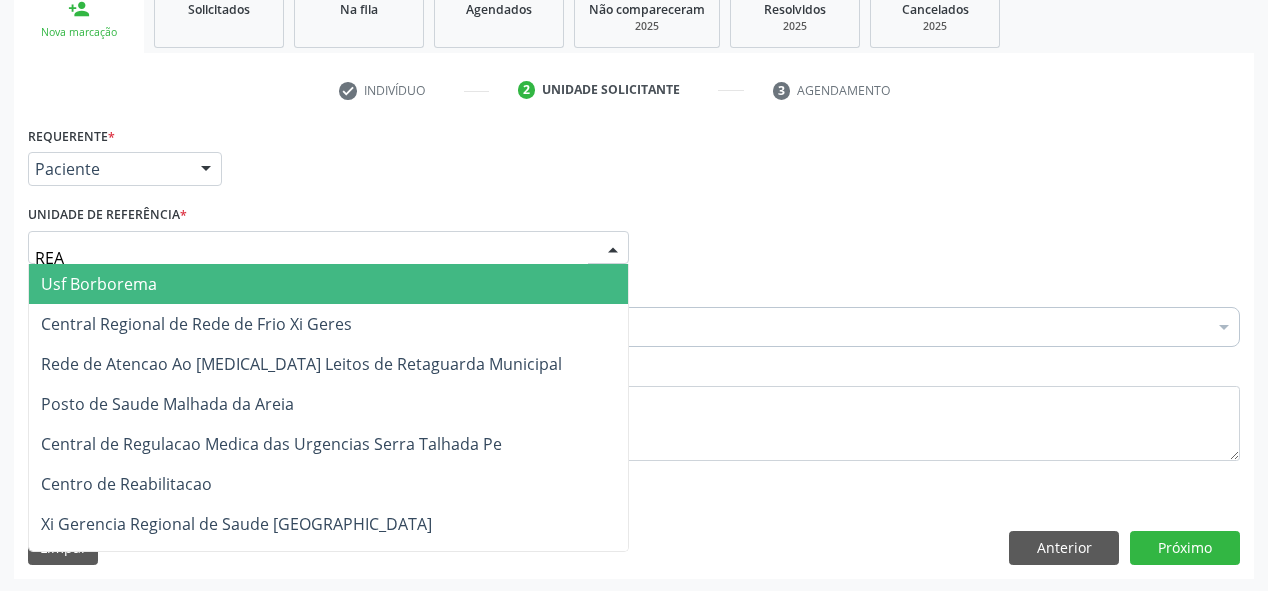 type on "REAB" 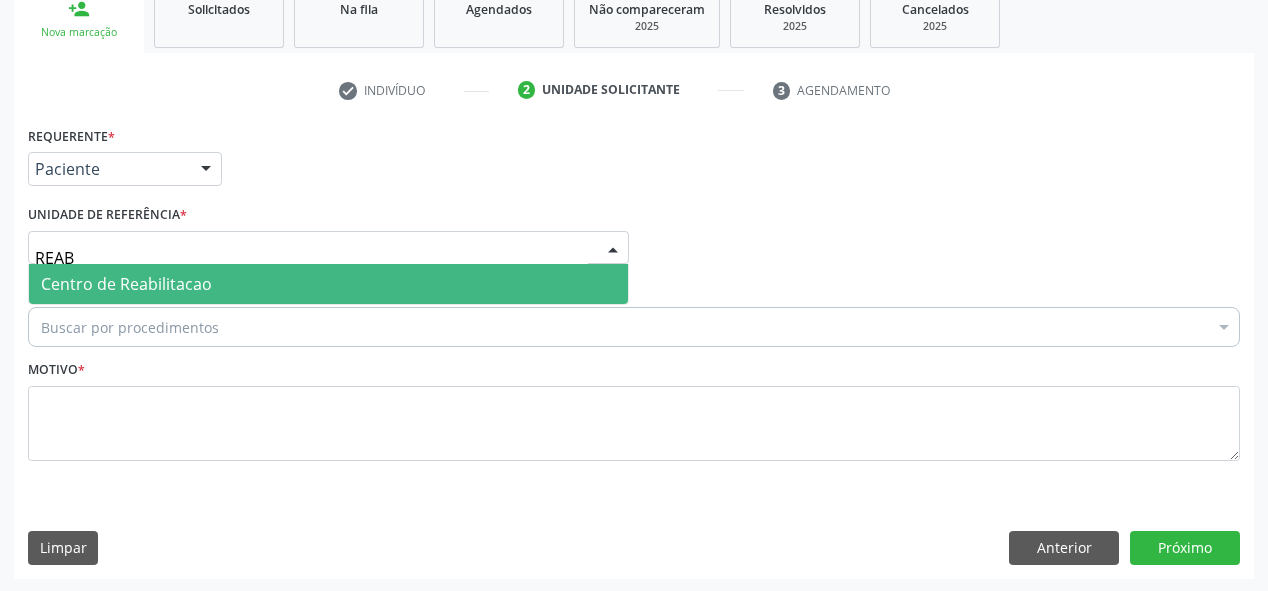 click on "Centro de Reabilitacao" at bounding box center [126, 284] 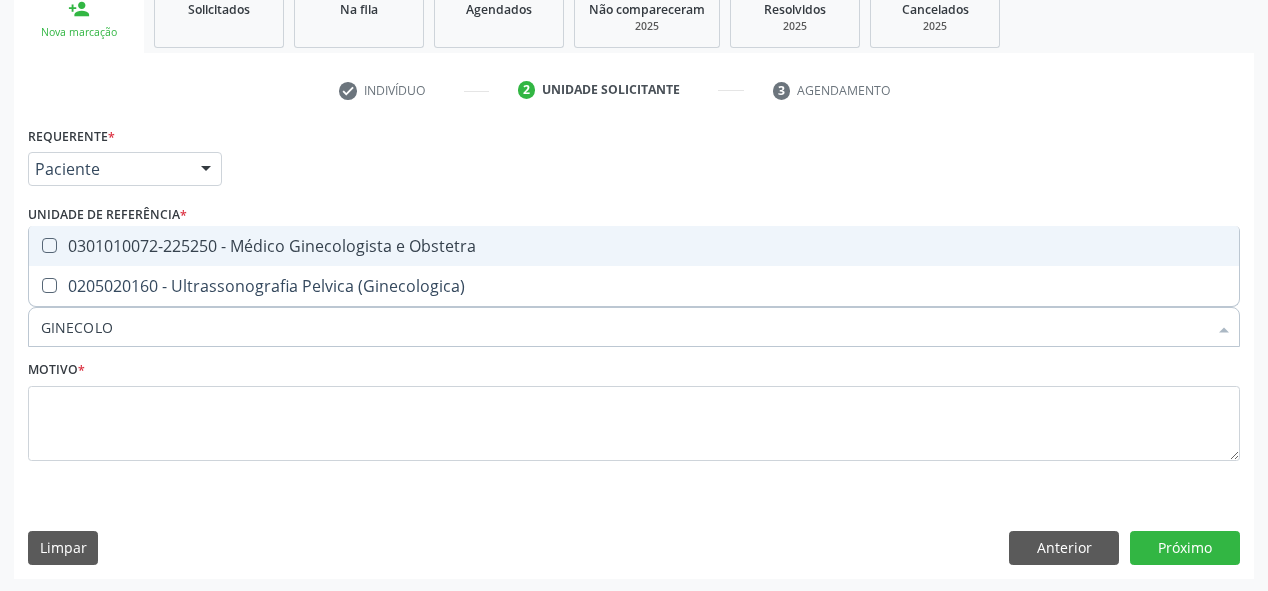 type on "GINECOLOG" 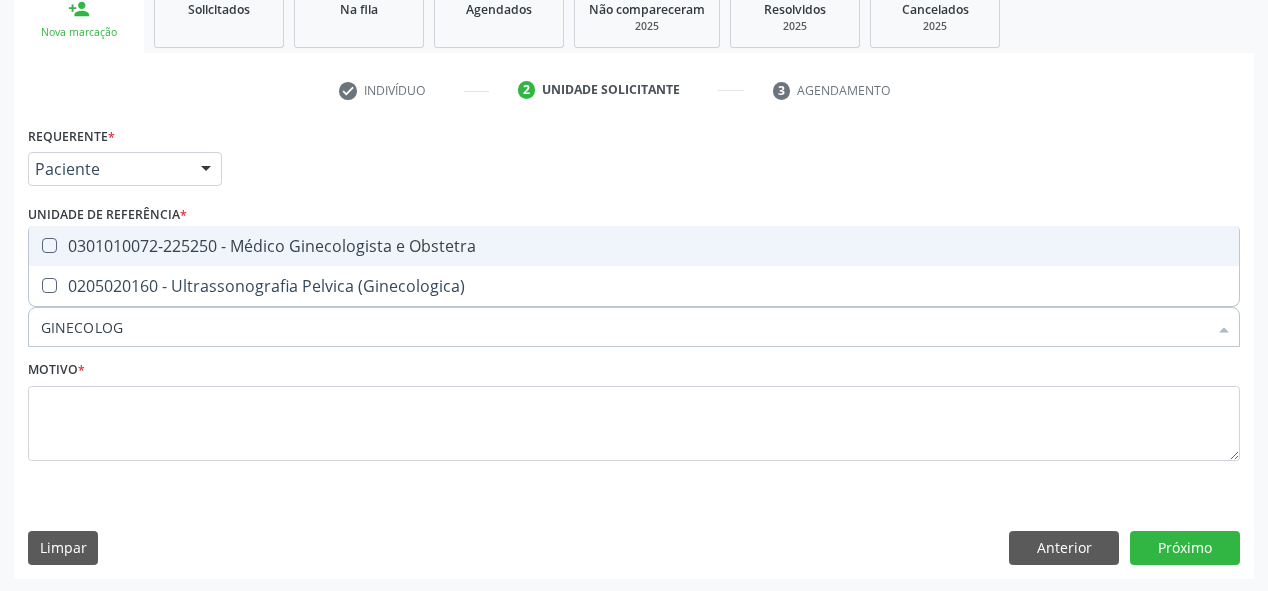 click on "0301010072-225250 - Médico Ginecologista e Obstetra" at bounding box center [634, 246] 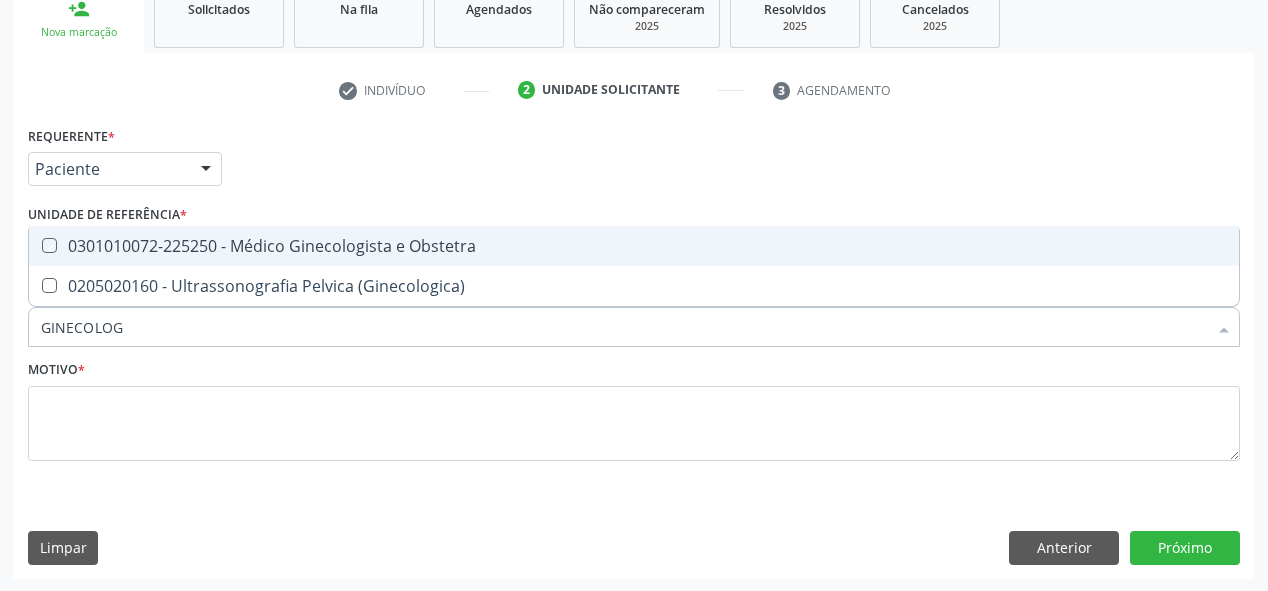 checkbox on "true" 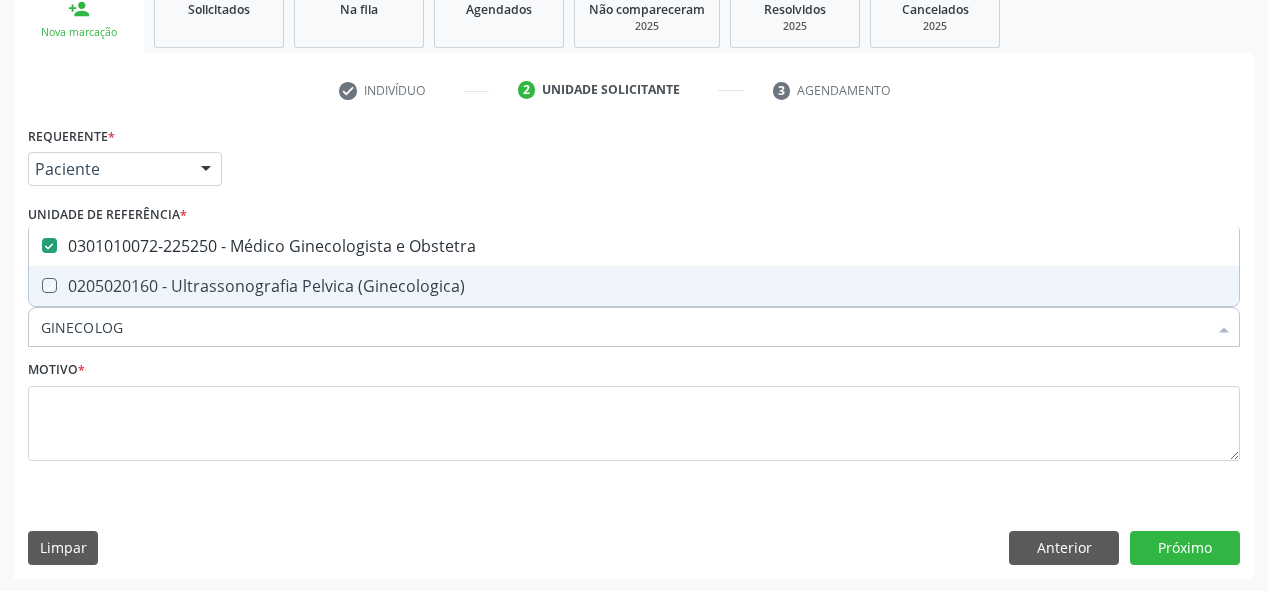 click on "Motivo
*" at bounding box center (634, 408) 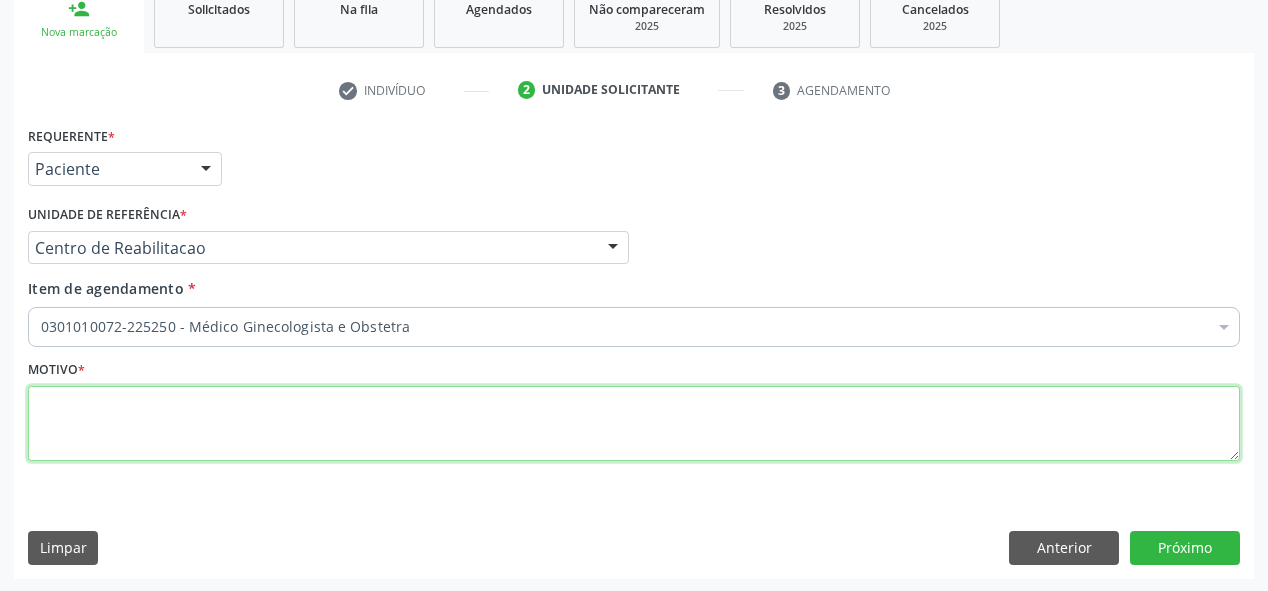 click at bounding box center (634, 424) 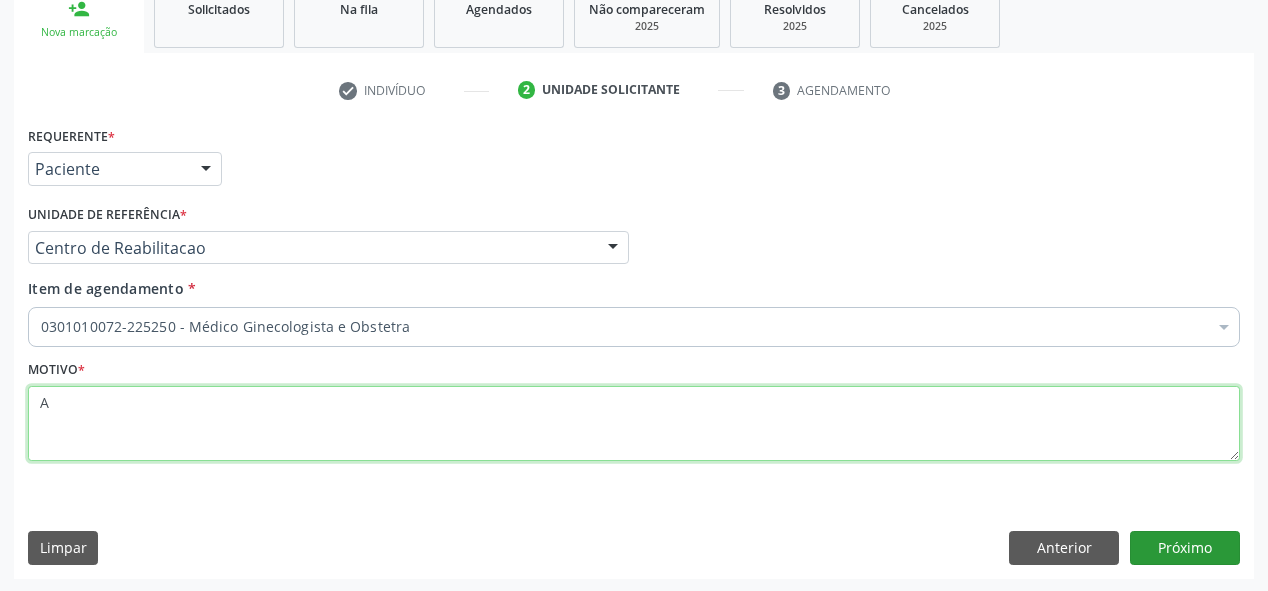 type on "A" 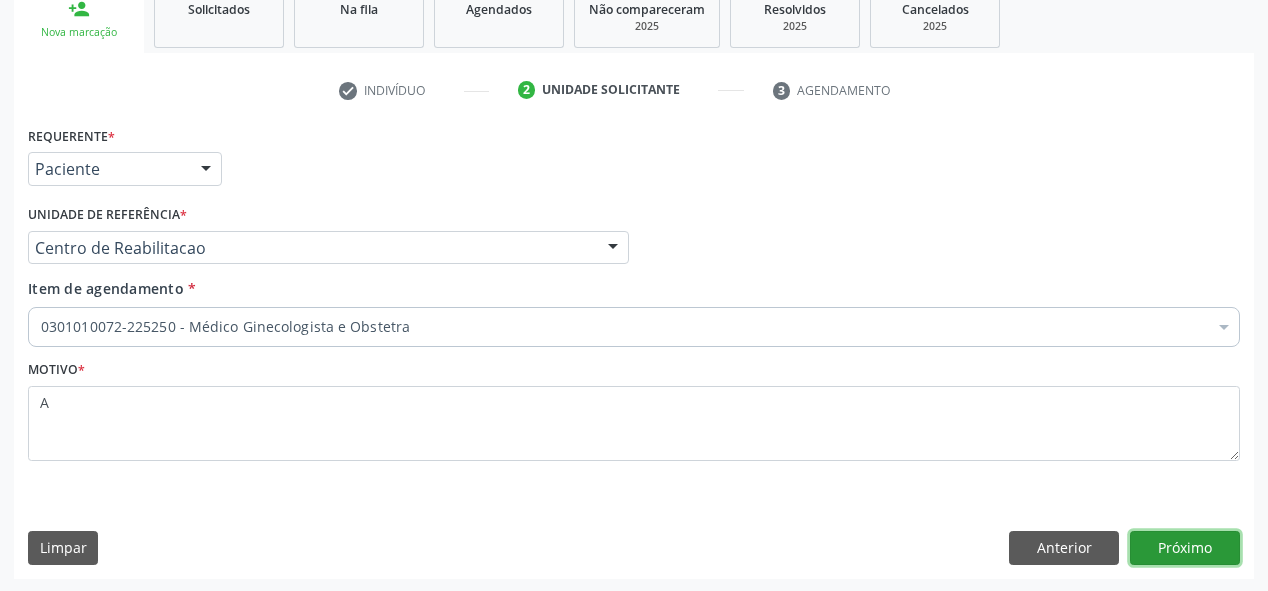 click on "Próximo" at bounding box center [1185, 548] 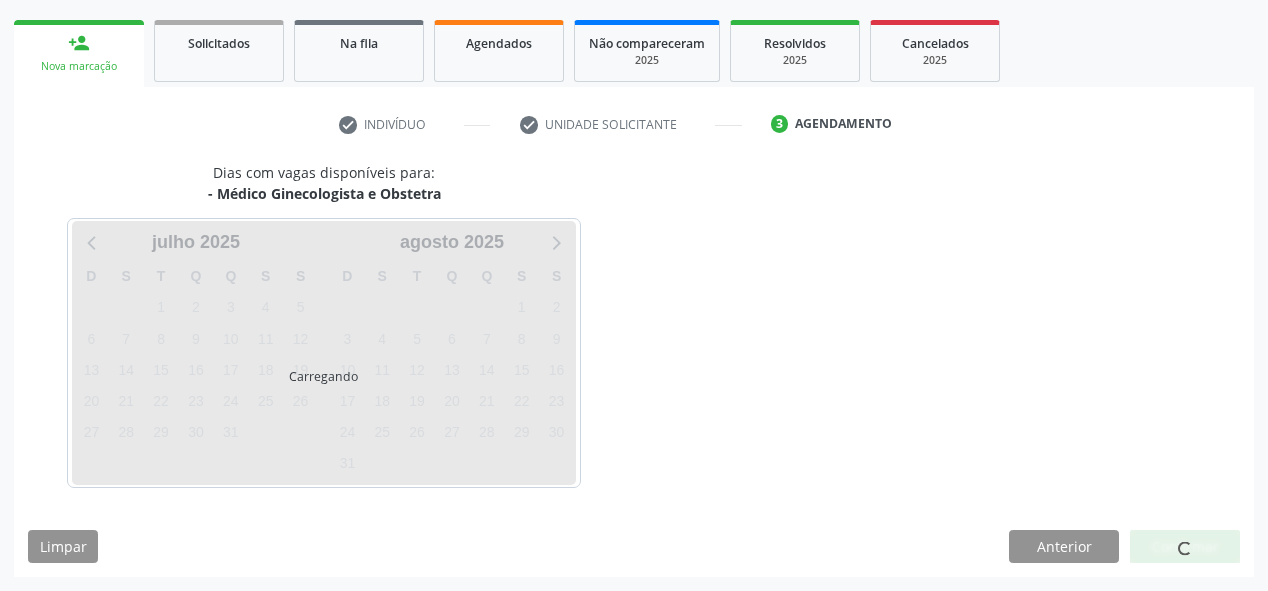 scroll, scrollTop: 278, scrollLeft: 0, axis: vertical 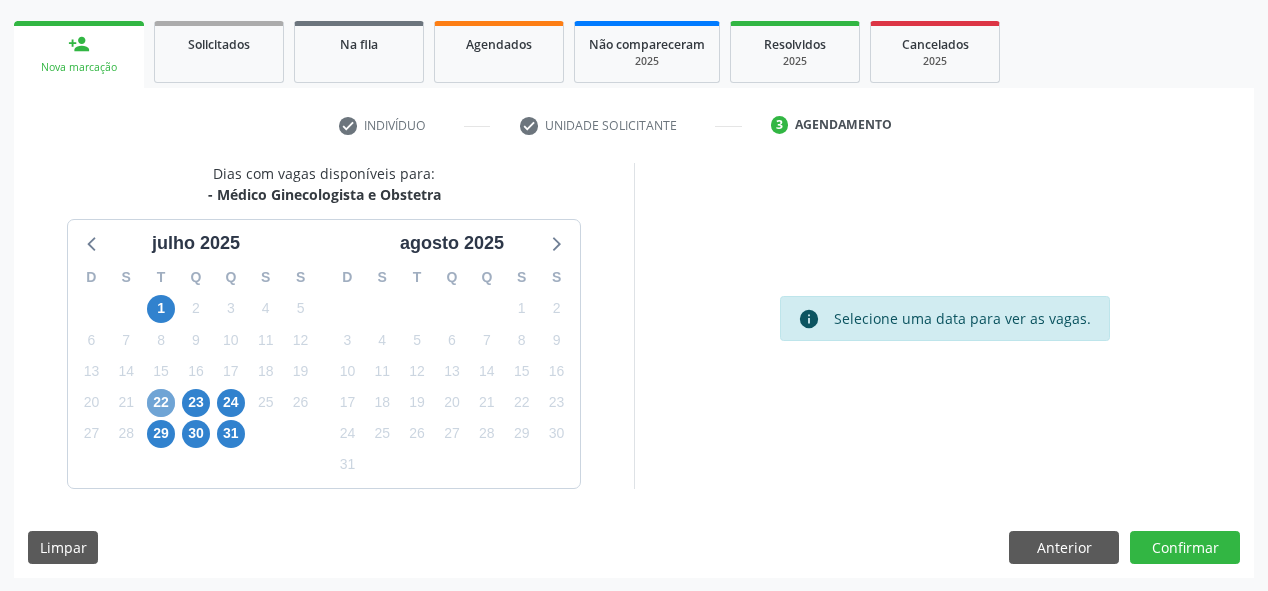 click on "22" at bounding box center [161, 403] 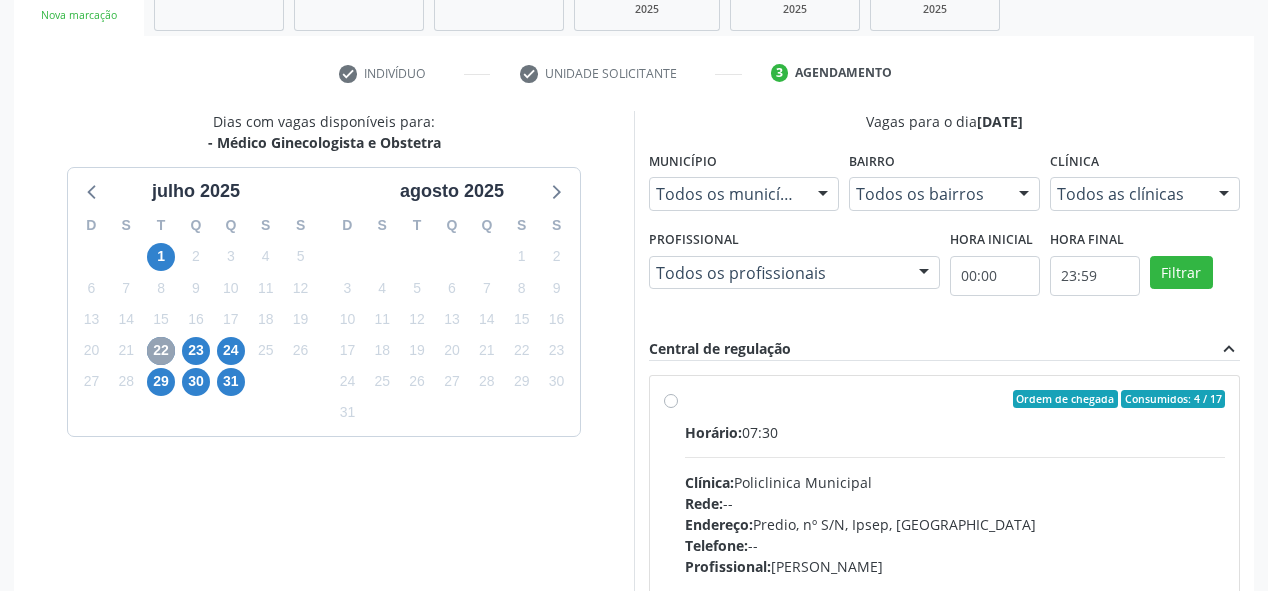 scroll, scrollTop: 358, scrollLeft: 0, axis: vertical 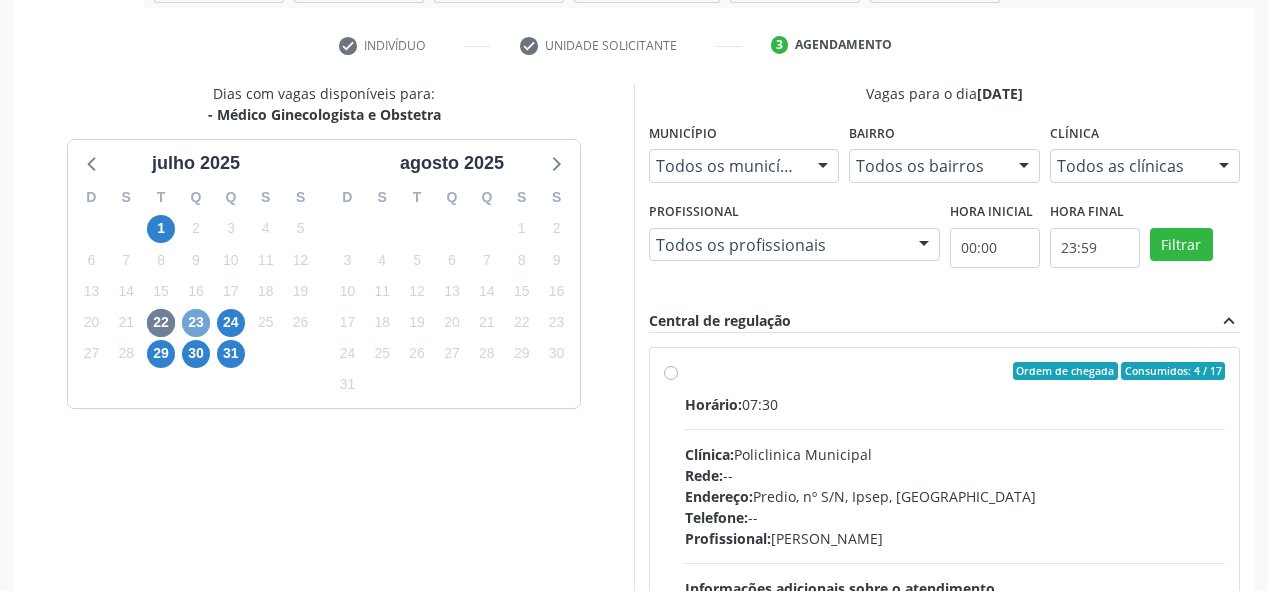 click on "23" at bounding box center (196, 323) 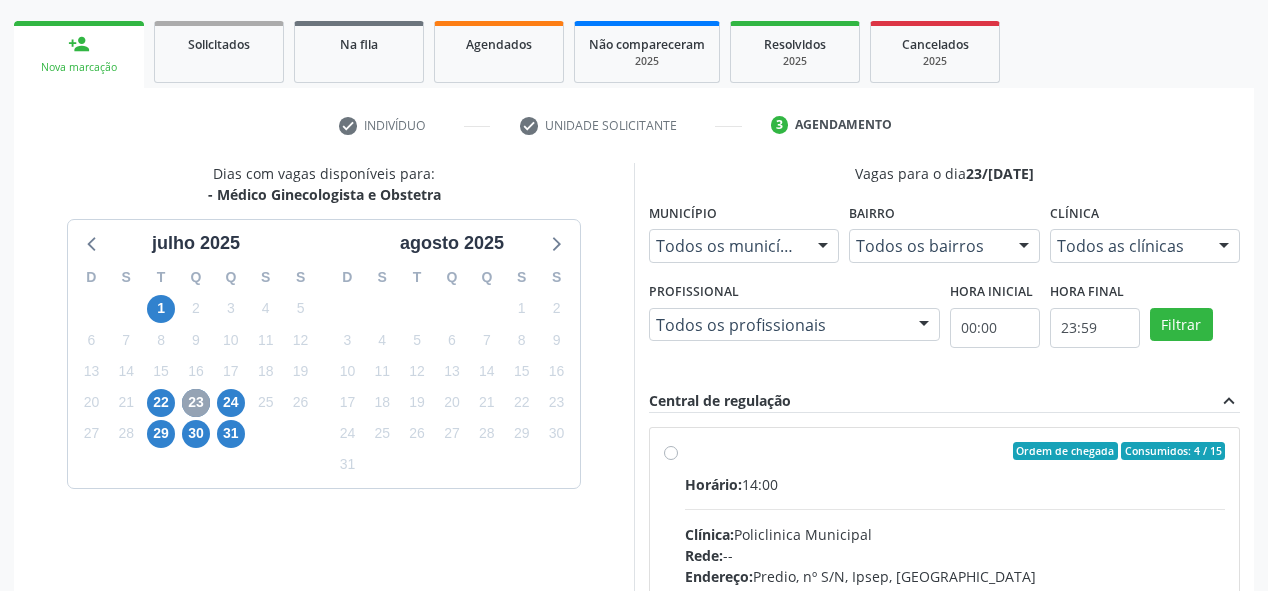 scroll, scrollTop: 358, scrollLeft: 0, axis: vertical 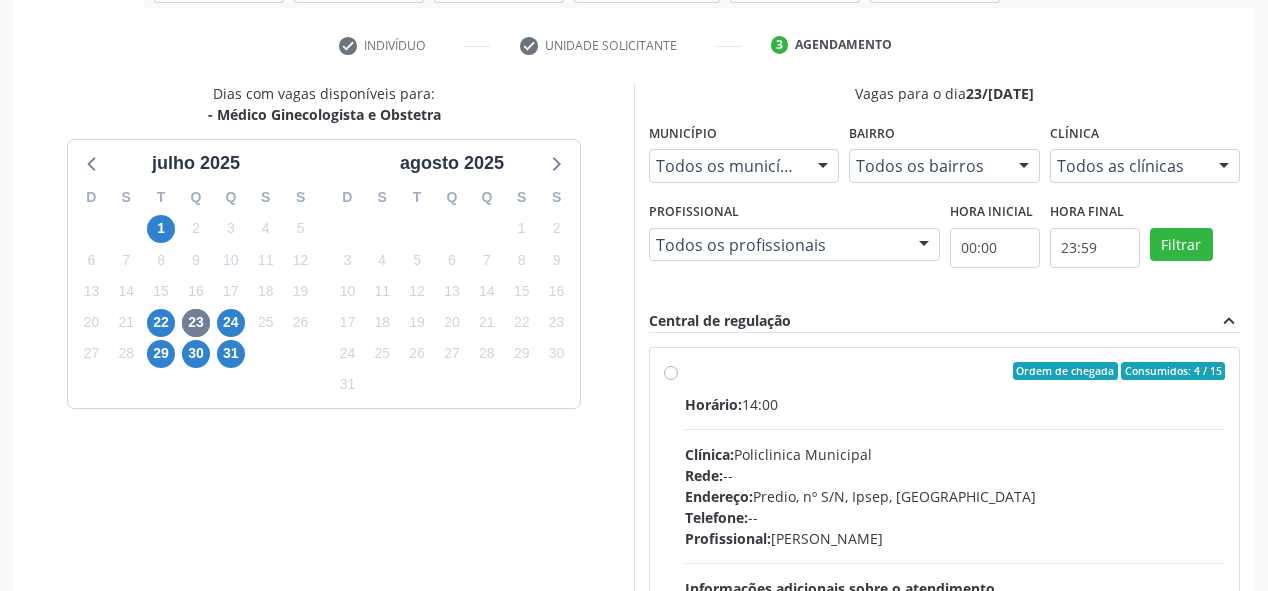 click on "Horário:   14:00" at bounding box center (955, 404) 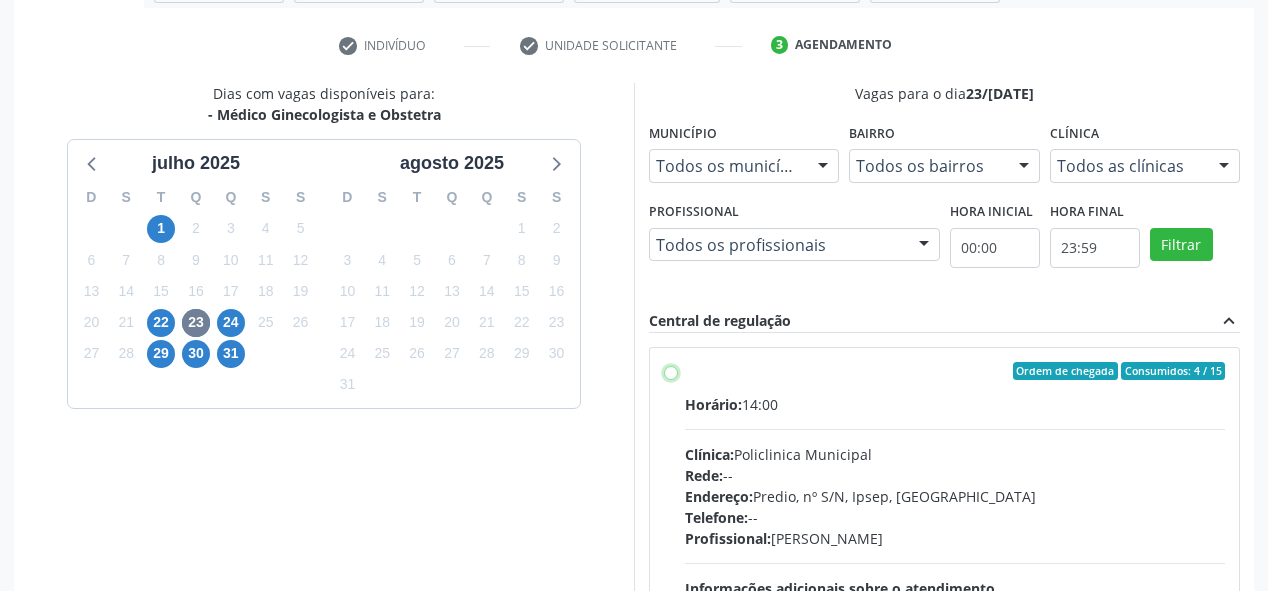 click on "Ordem de chegada
Consumidos: 4 / 15
Horário:   14:00
Clínica:  Policlinica Municipal
Rede:
--
Endereço:   Predio, nº S/N, Ipsep, [GEOGRAPHIC_DATA] - PE
Telefone:   --
Profissional:
[PERSON_NAME]
Informações adicionais sobre o atendimento
Idade de atendimento:
de 0 a 120 anos
Gênero(s) atendido(s):
Masculino e Feminino
Informações adicionais:
--" at bounding box center (671, 371) 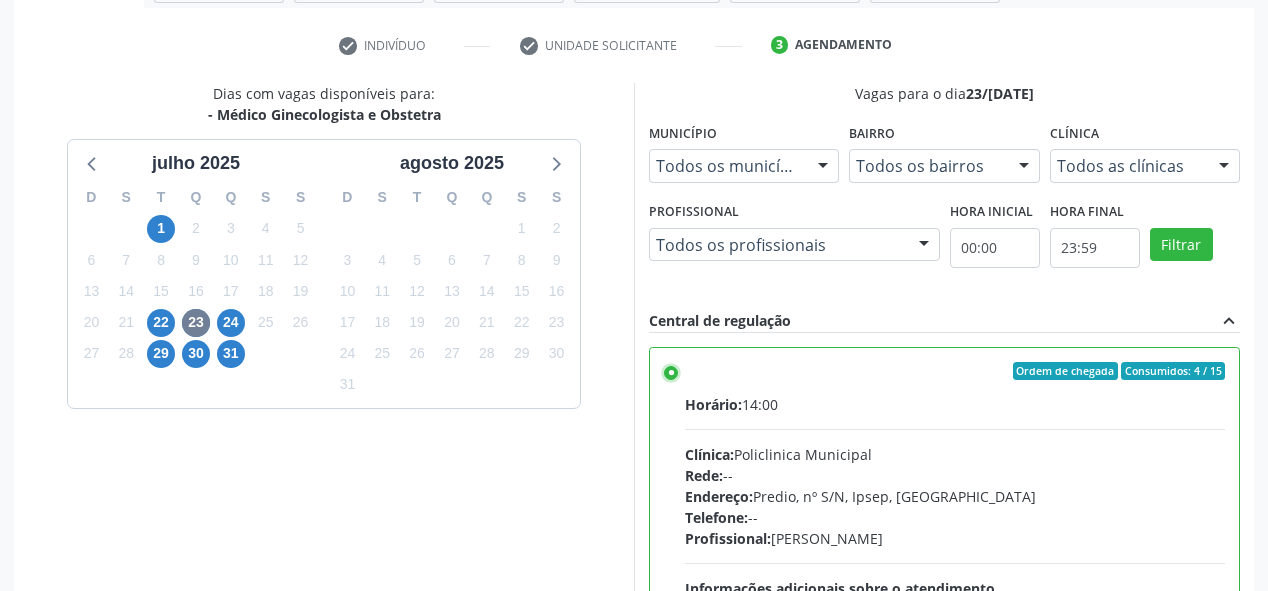 scroll, scrollTop: 359, scrollLeft: 0, axis: vertical 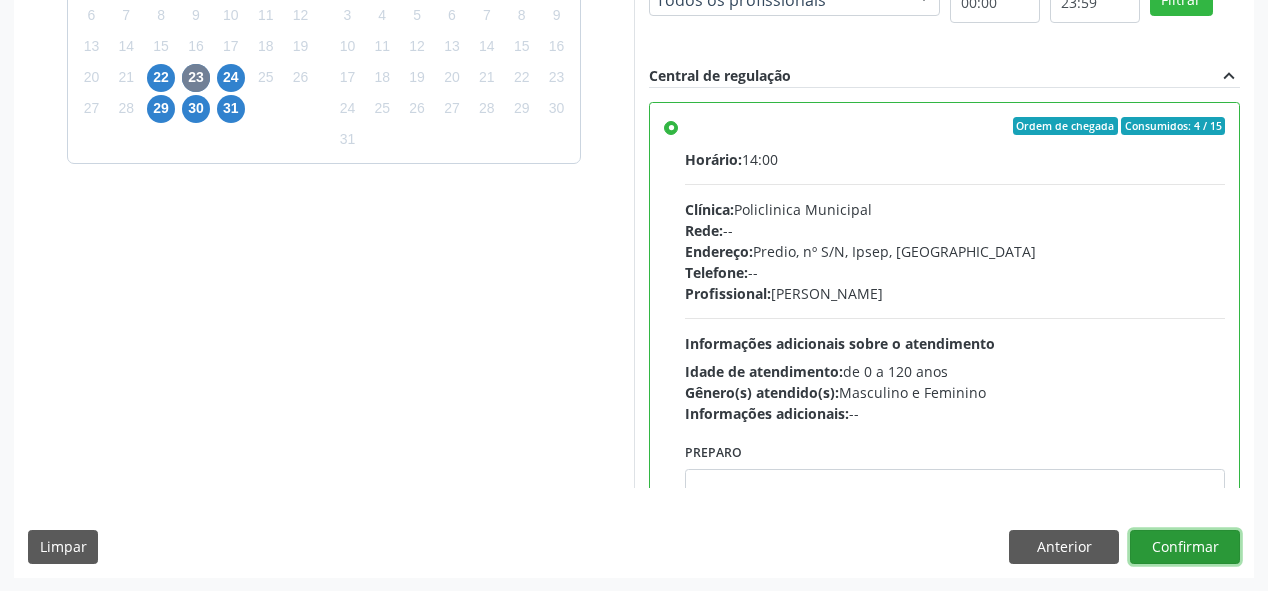 click on "Confirmar" at bounding box center (1185, 547) 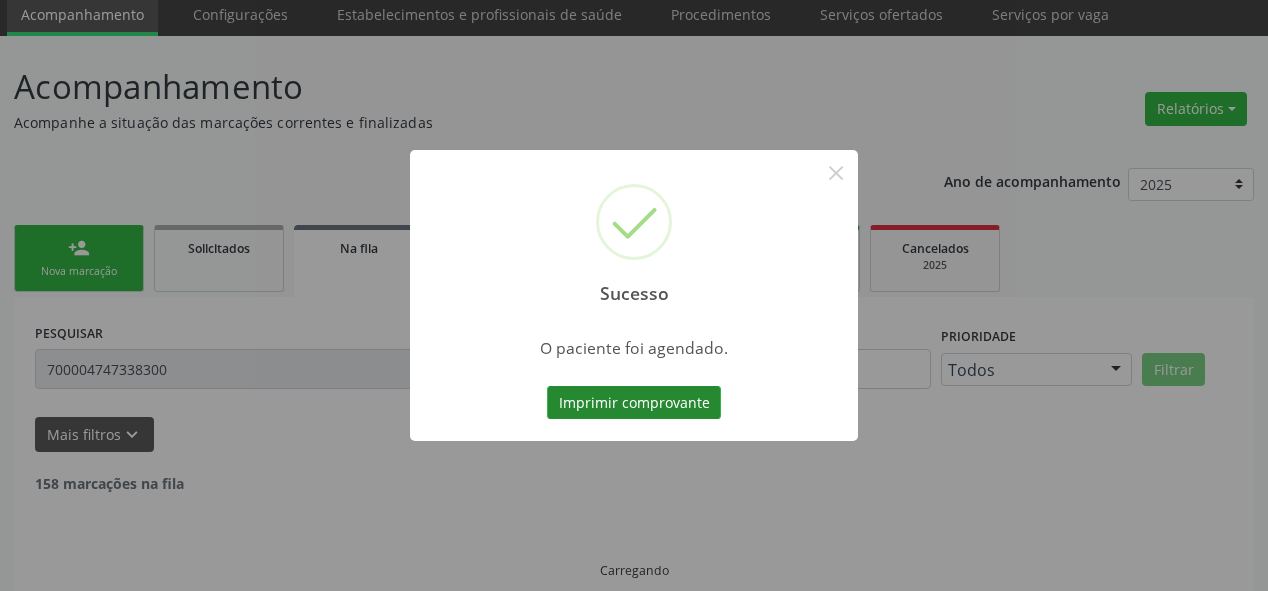 scroll, scrollTop: 31, scrollLeft: 0, axis: vertical 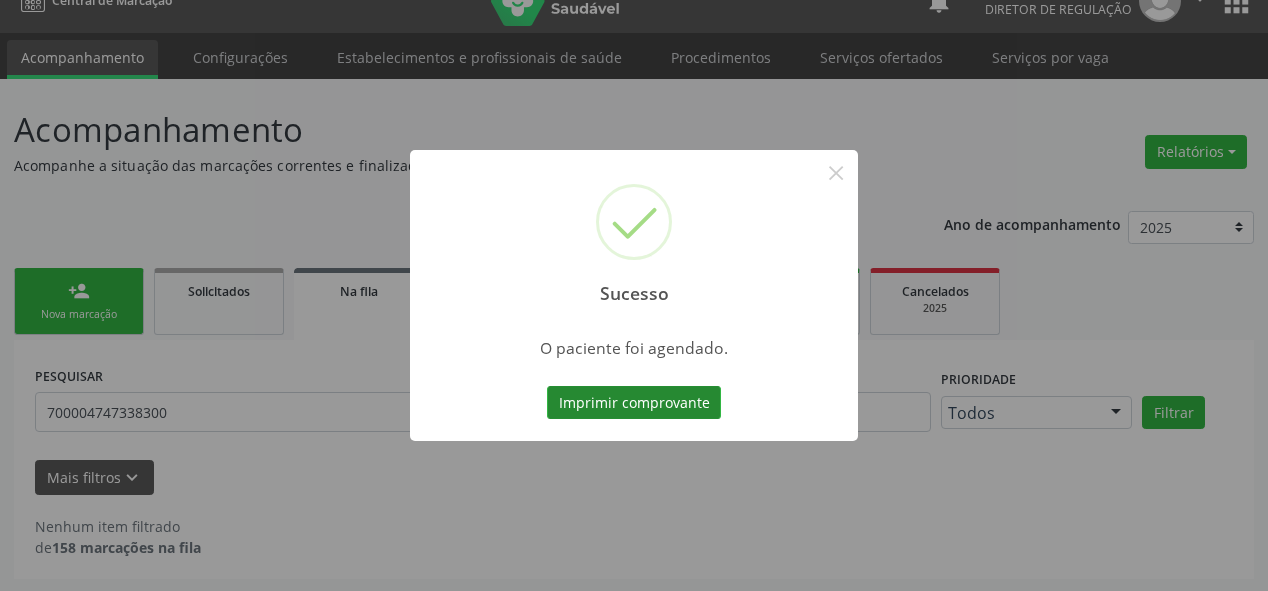 click on "Imprimir comprovante" at bounding box center [634, 403] 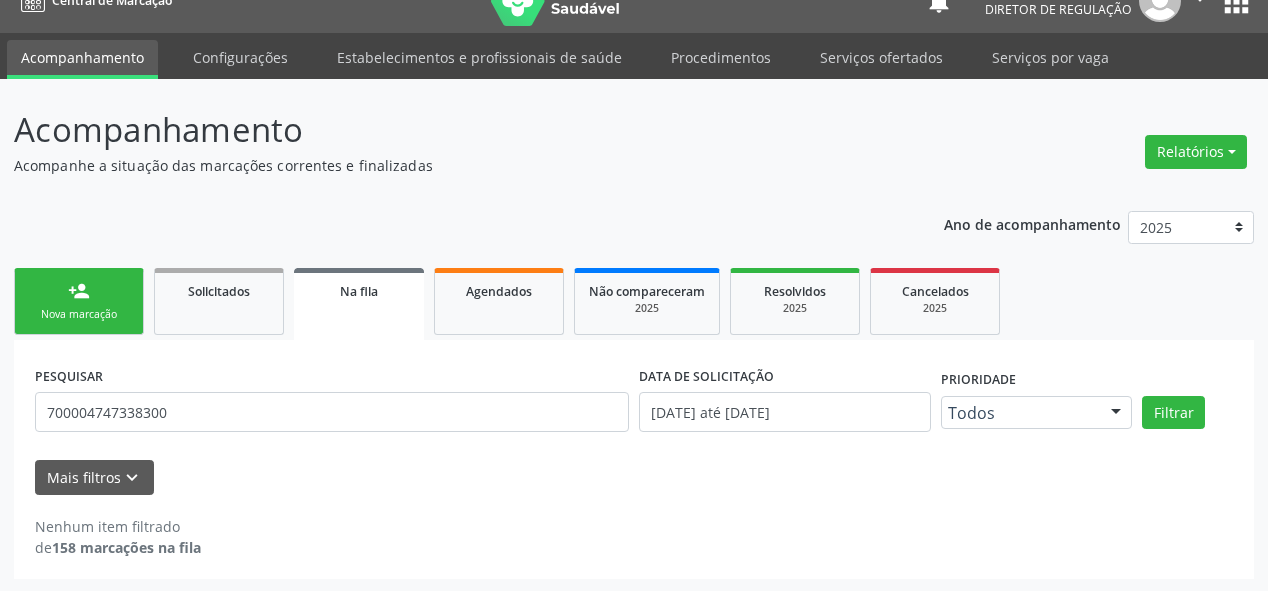 click on "person_add
Nova marcação" at bounding box center [79, 301] 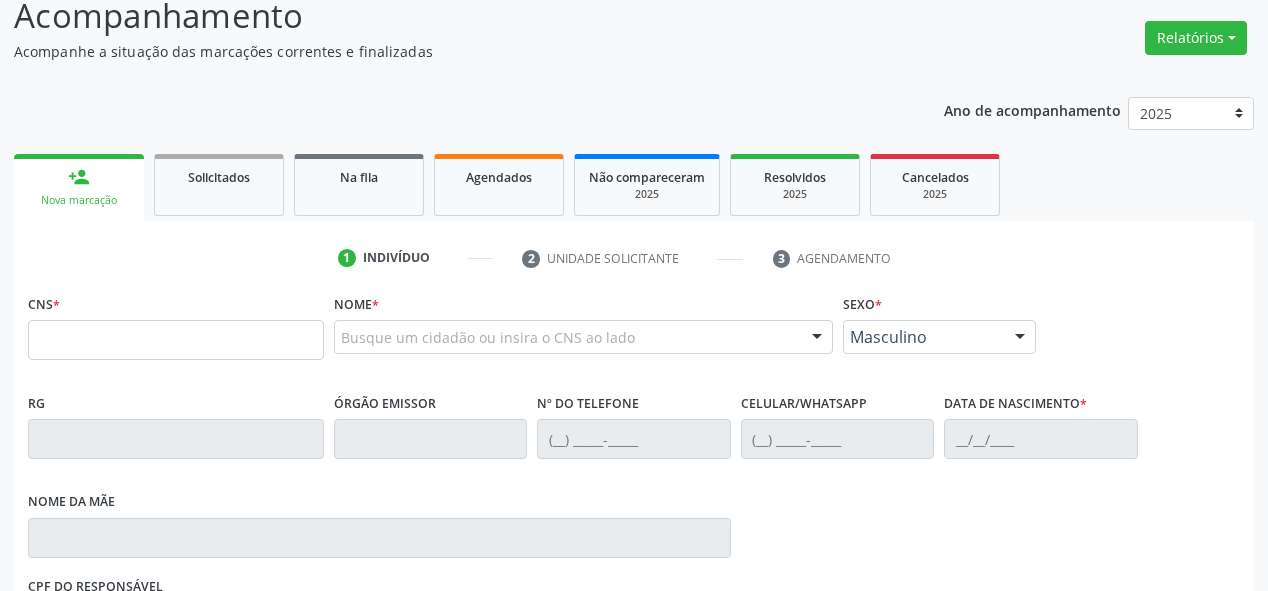 scroll, scrollTop: 191, scrollLeft: 0, axis: vertical 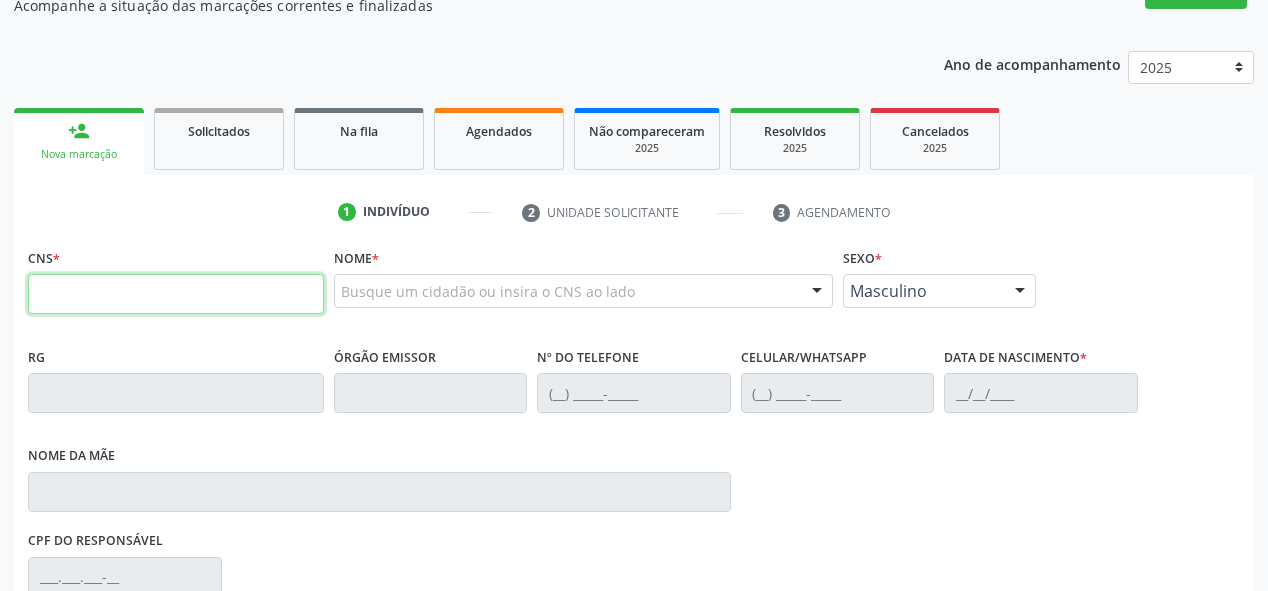 click at bounding box center (176, 294) 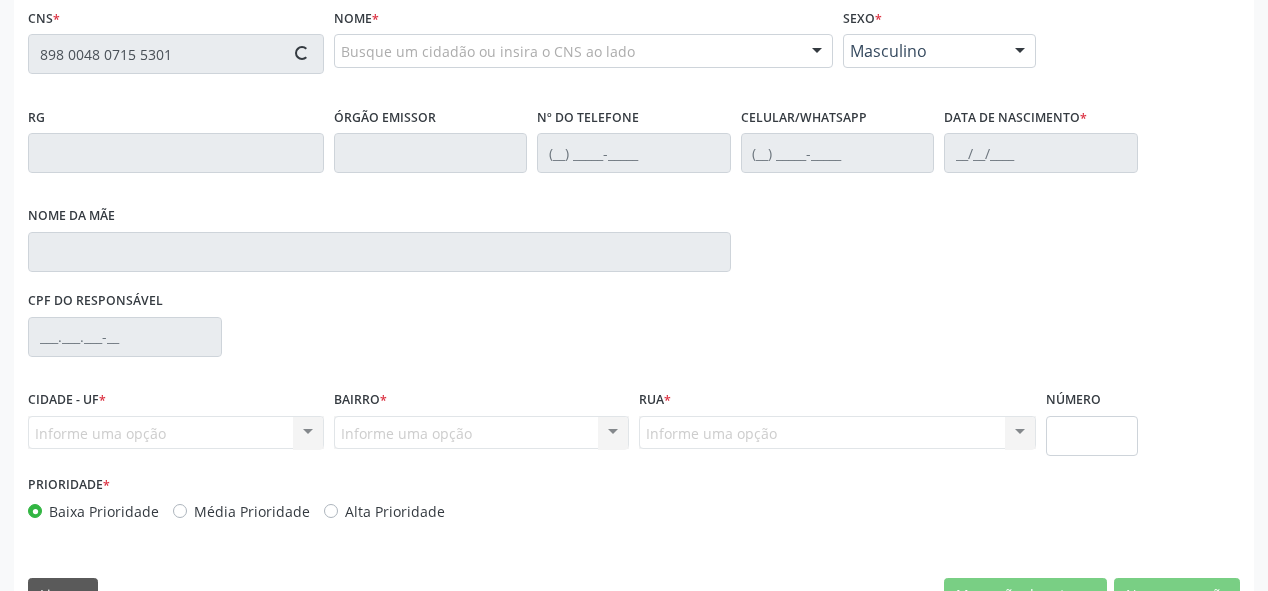 type on "898 0048 0715 5301" 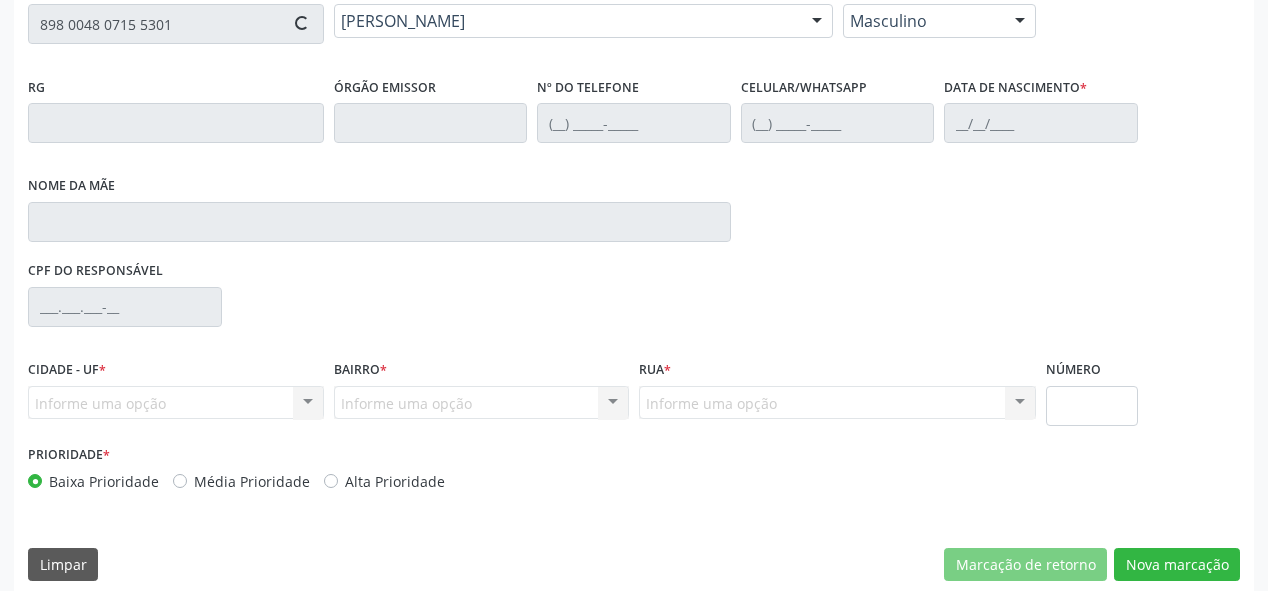 scroll, scrollTop: 478, scrollLeft: 0, axis: vertical 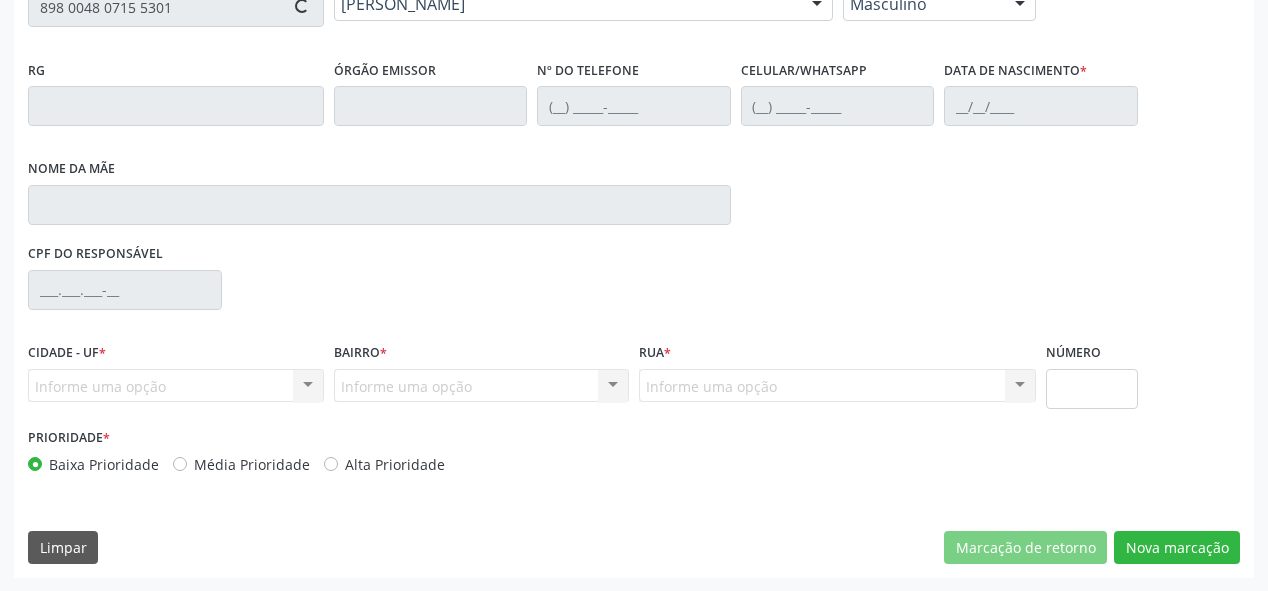 type on "[PHONE_NUMBER]" 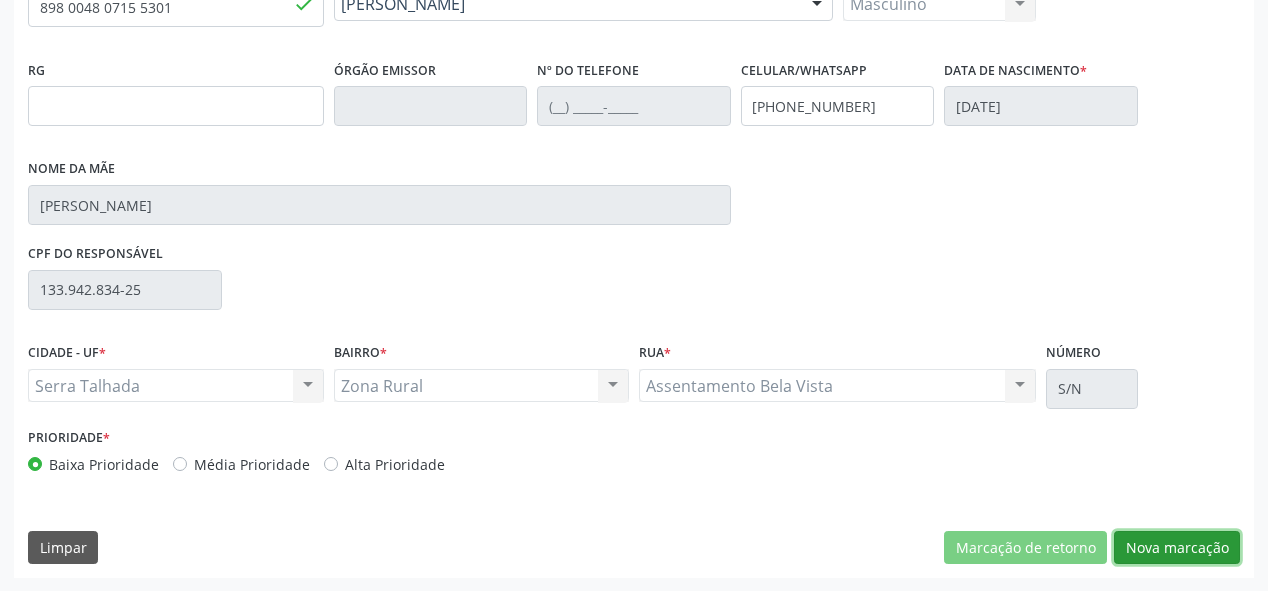 click on "Nova marcação" at bounding box center [1177, 548] 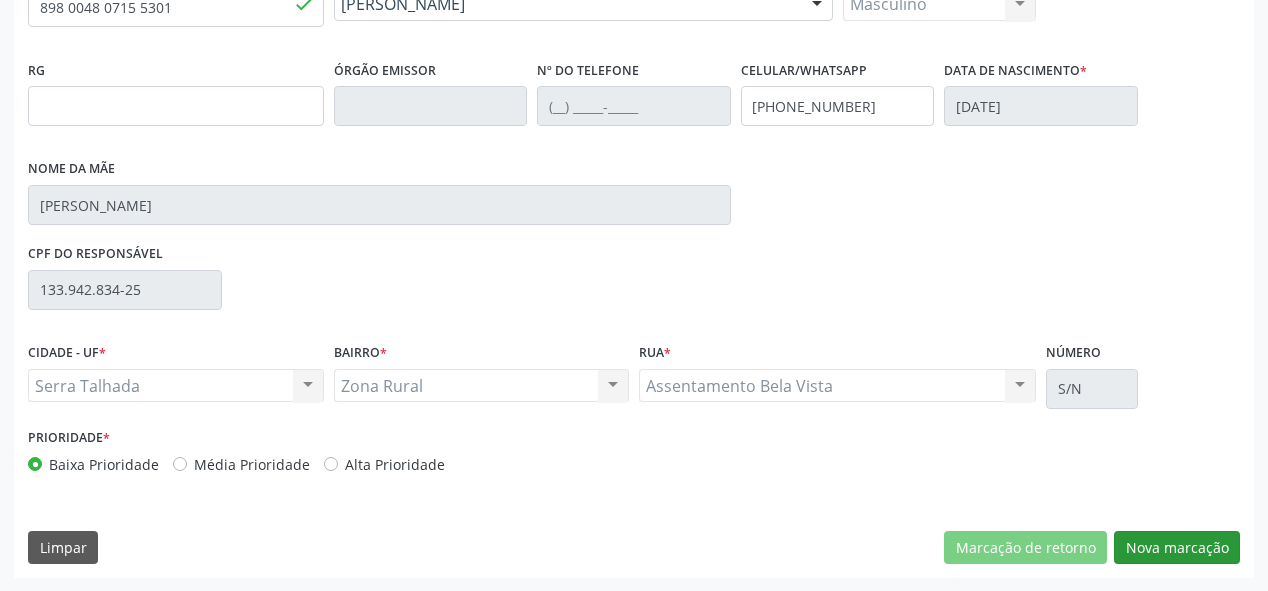 scroll, scrollTop: 313, scrollLeft: 0, axis: vertical 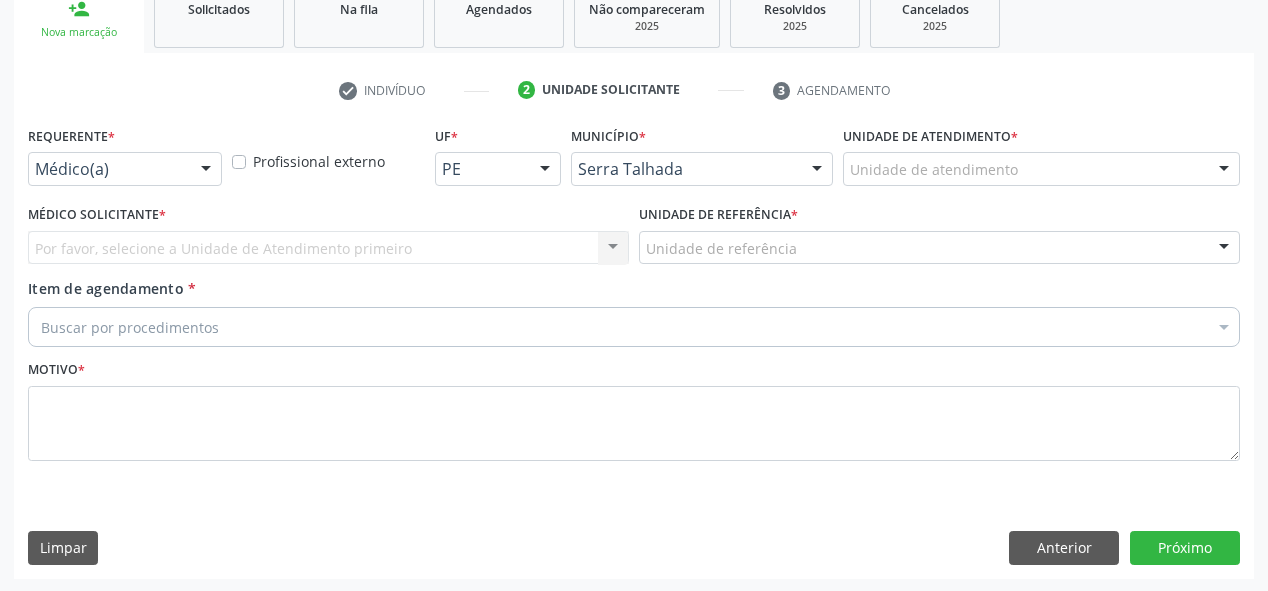 click on "Médico(a)" at bounding box center [125, 169] 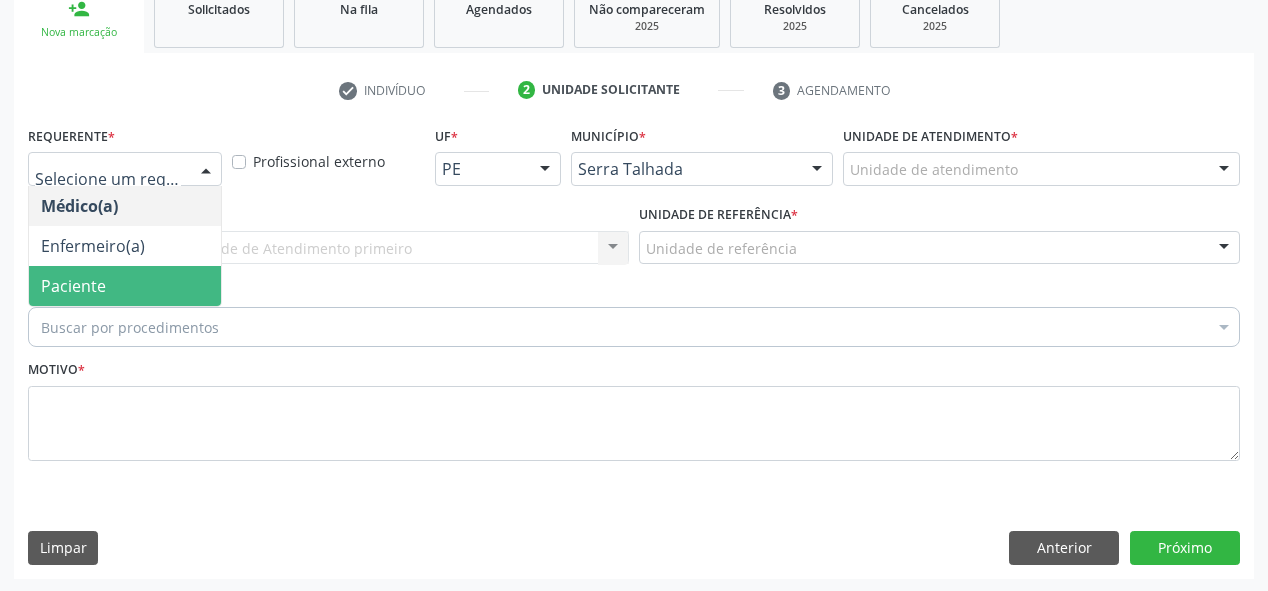 click on "Paciente" at bounding box center [125, 286] 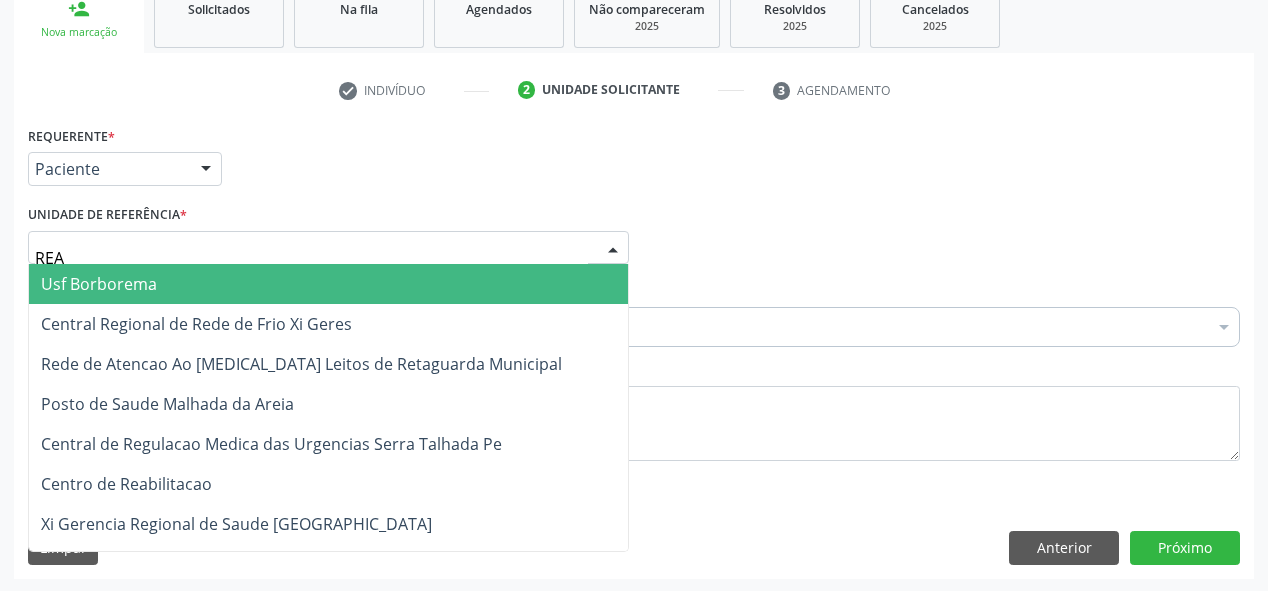 type on "REAB" 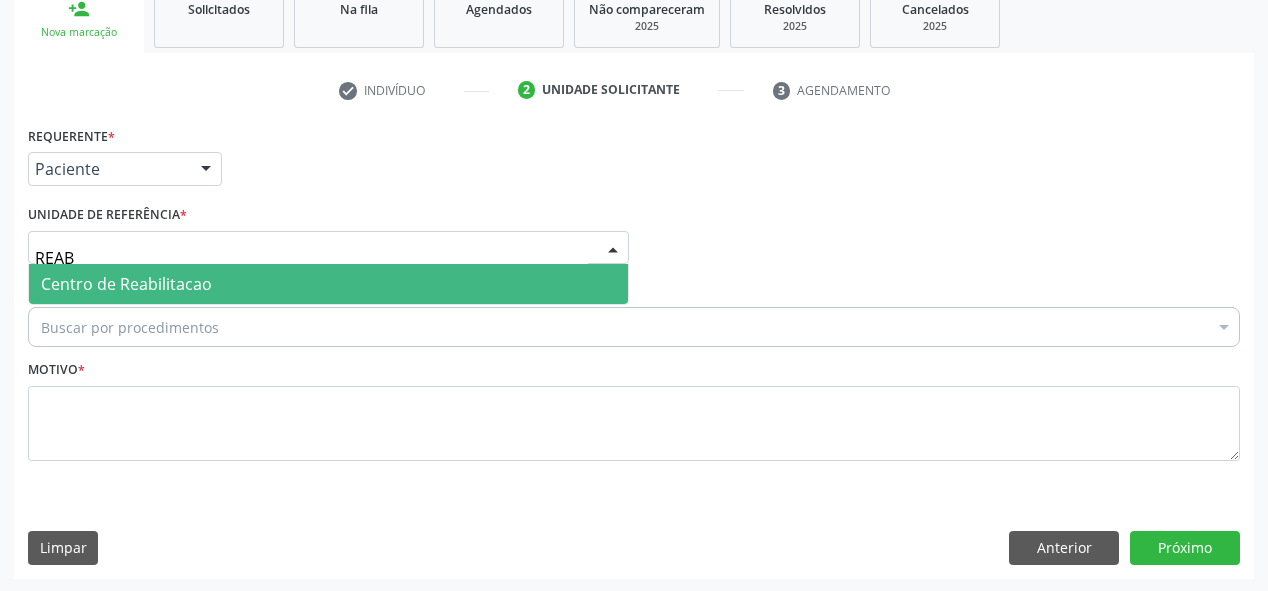 click on "Centro de Reabilitacao" at bounding box center (328, 284) 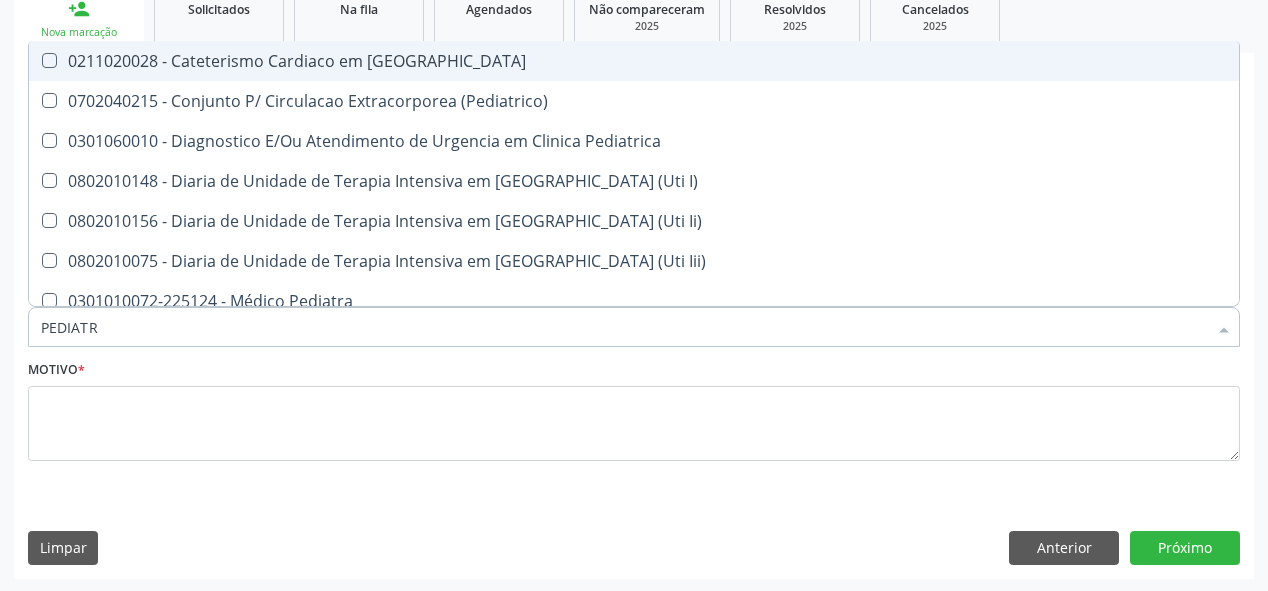 type on "PEDIATRA" 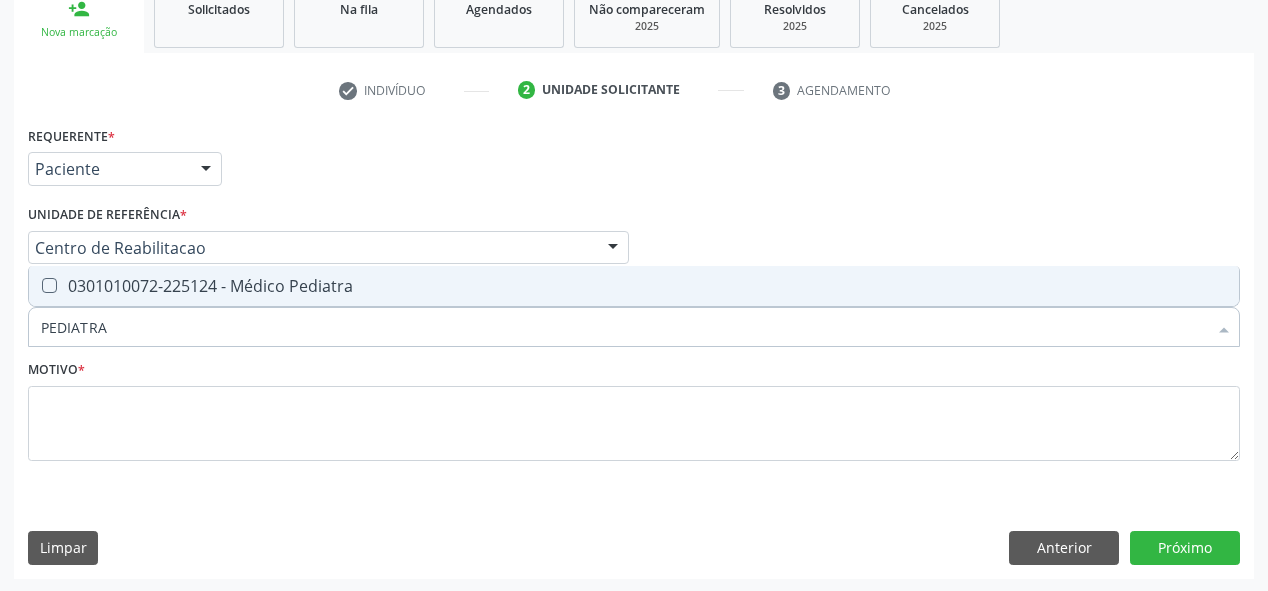 click on "0301010072-225124 - Médico Pediatra" at bounding box center (634, 286) 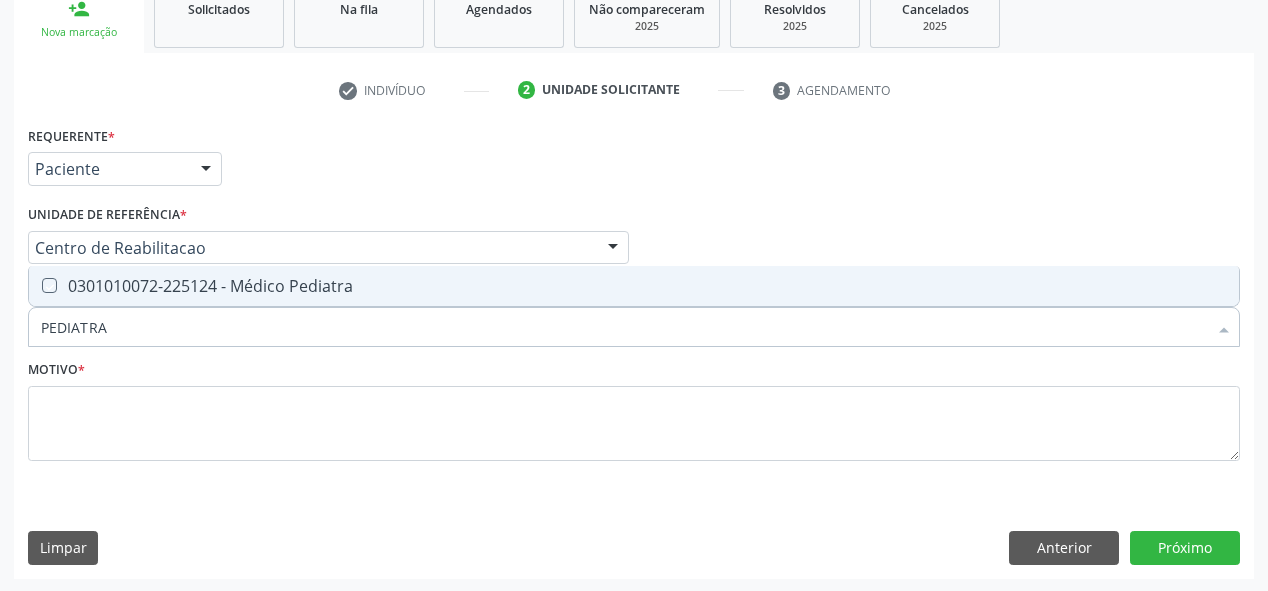 checkbox on "true" 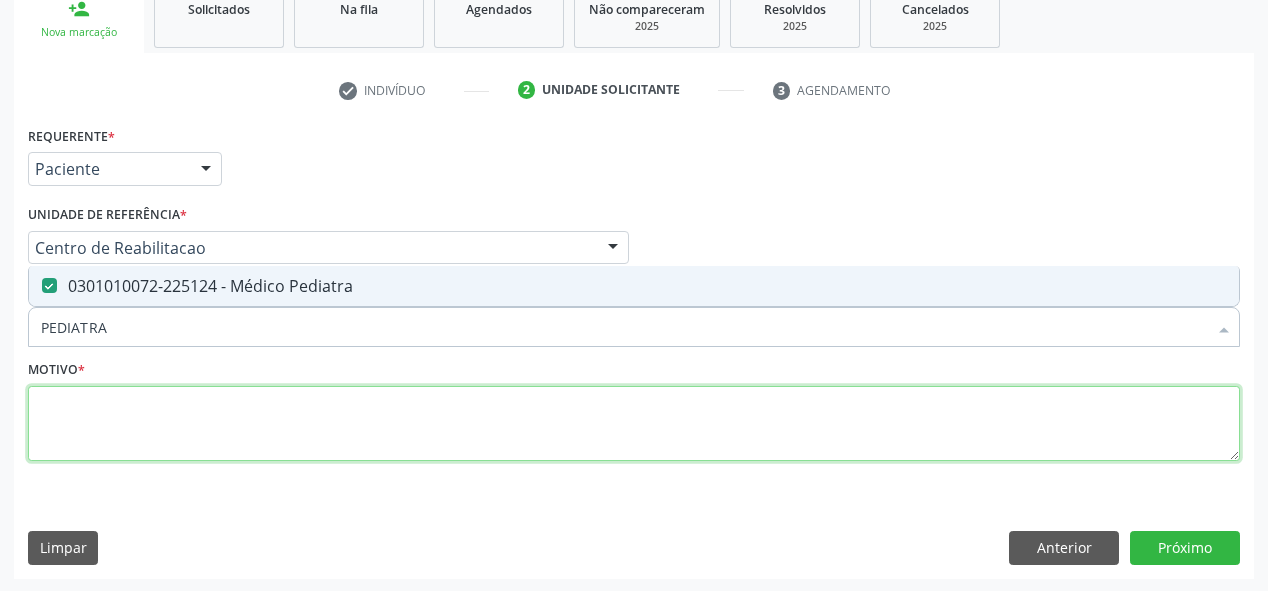 click at bounding box center [634, 424] 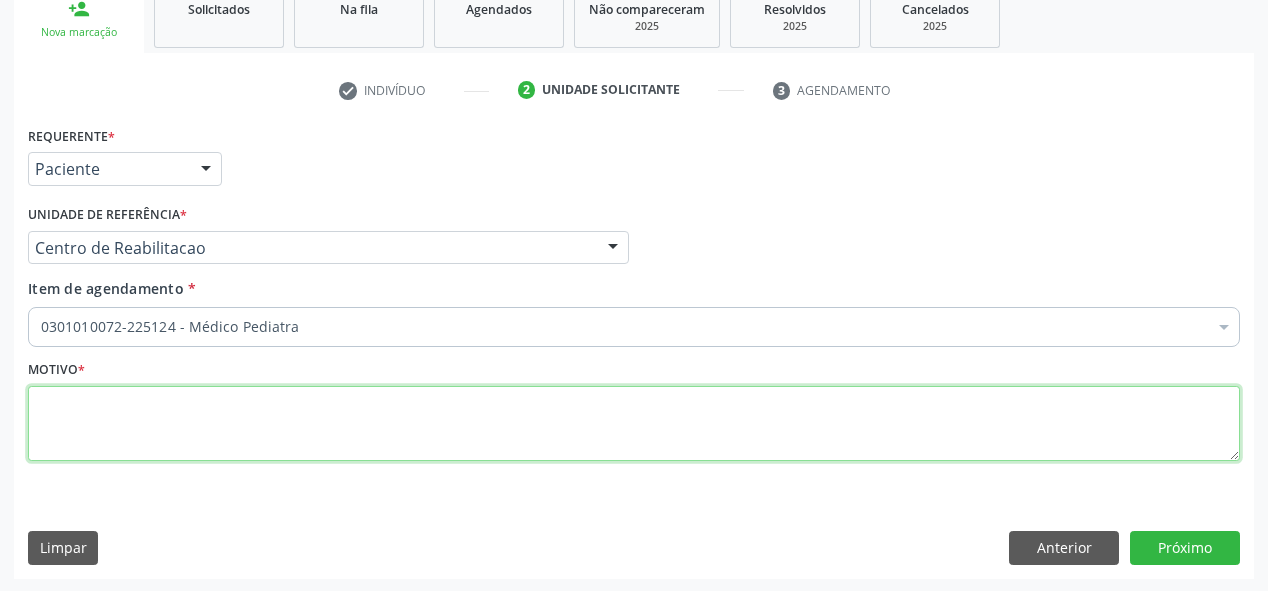 click at bounding box center (634, 424) 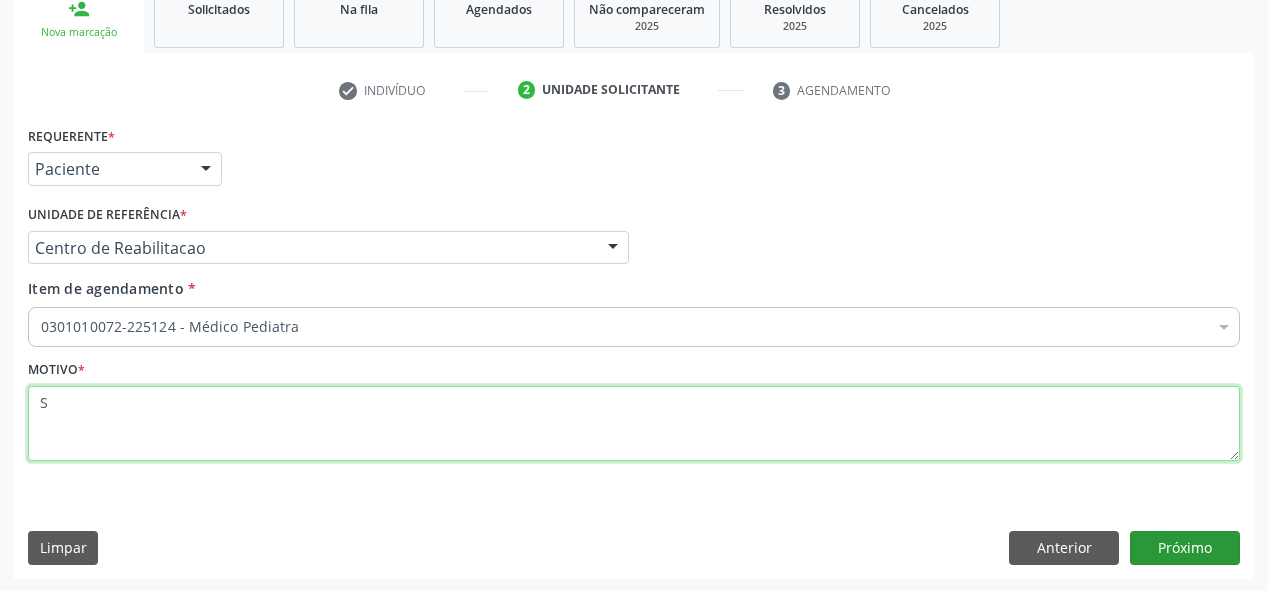 type on "S" 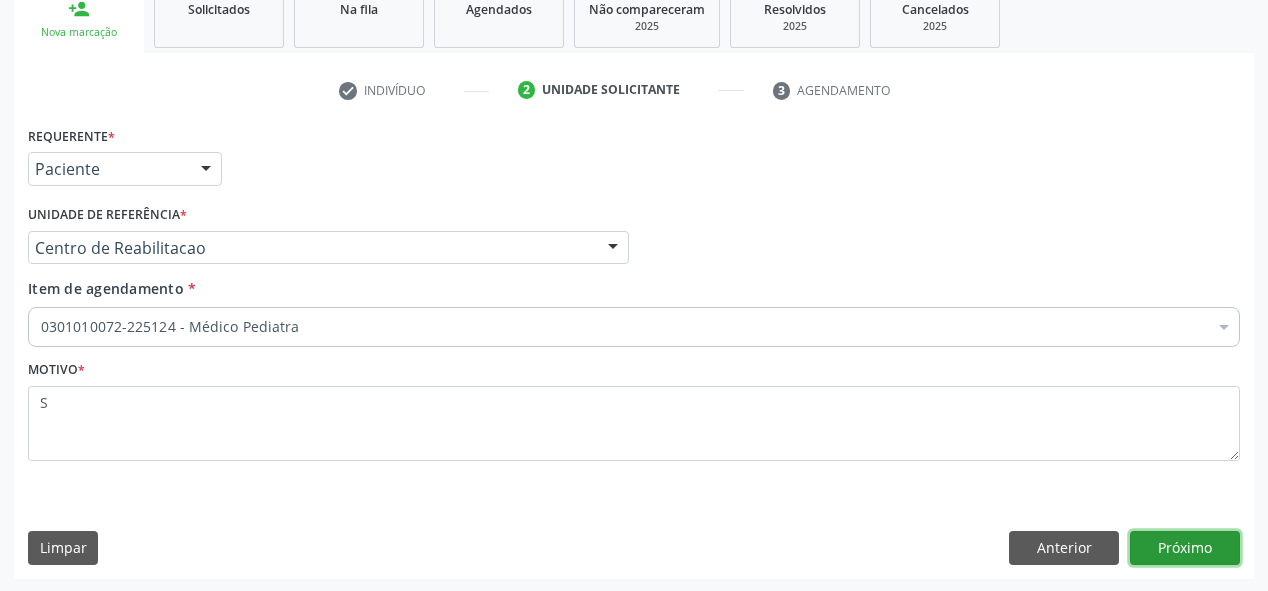 click on "Próximo" at bounding box center (1185, 548) 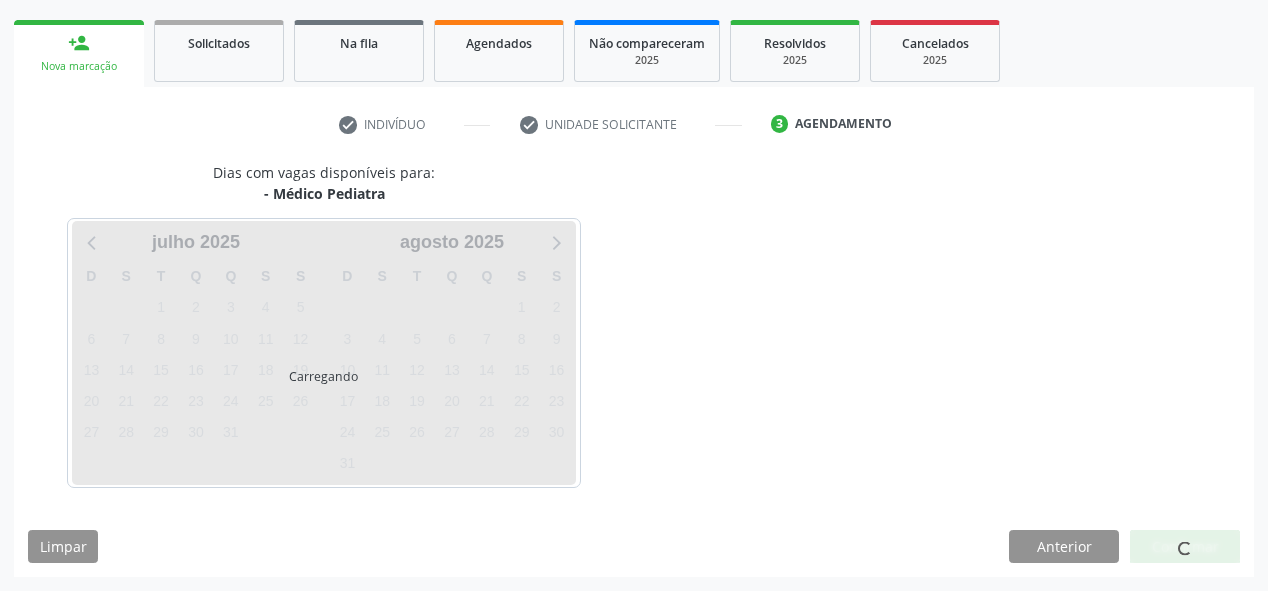 scroll, scrollTop: 278, scrollLeft: 0, axis: vertical 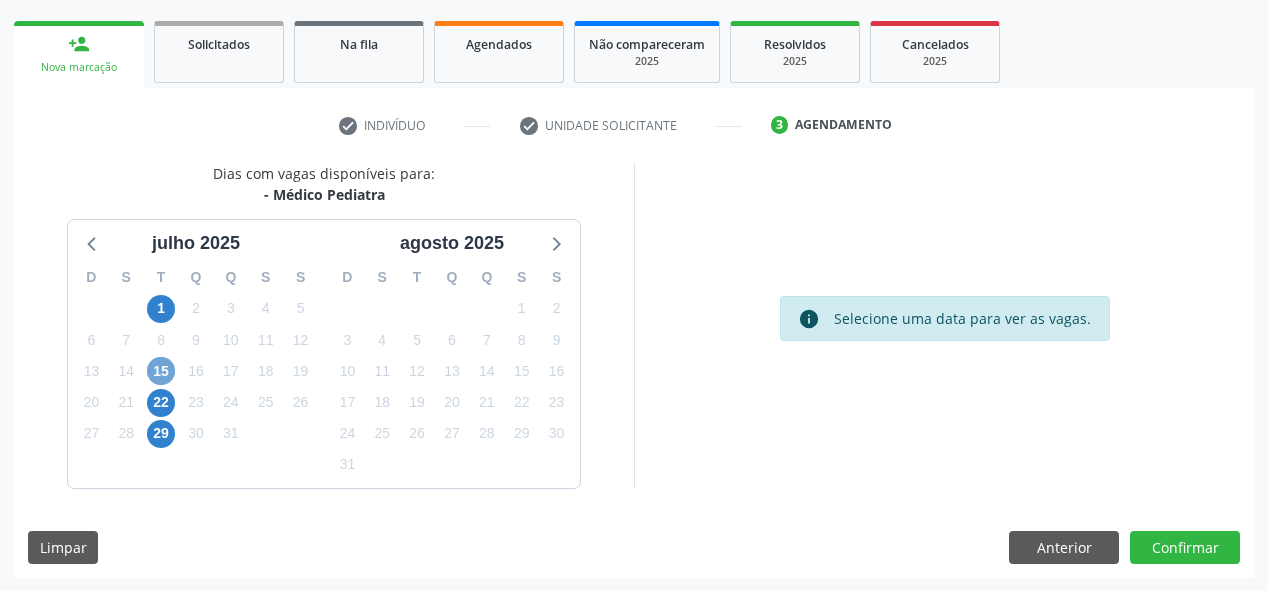click on "15" at bounding box center (161, 371) 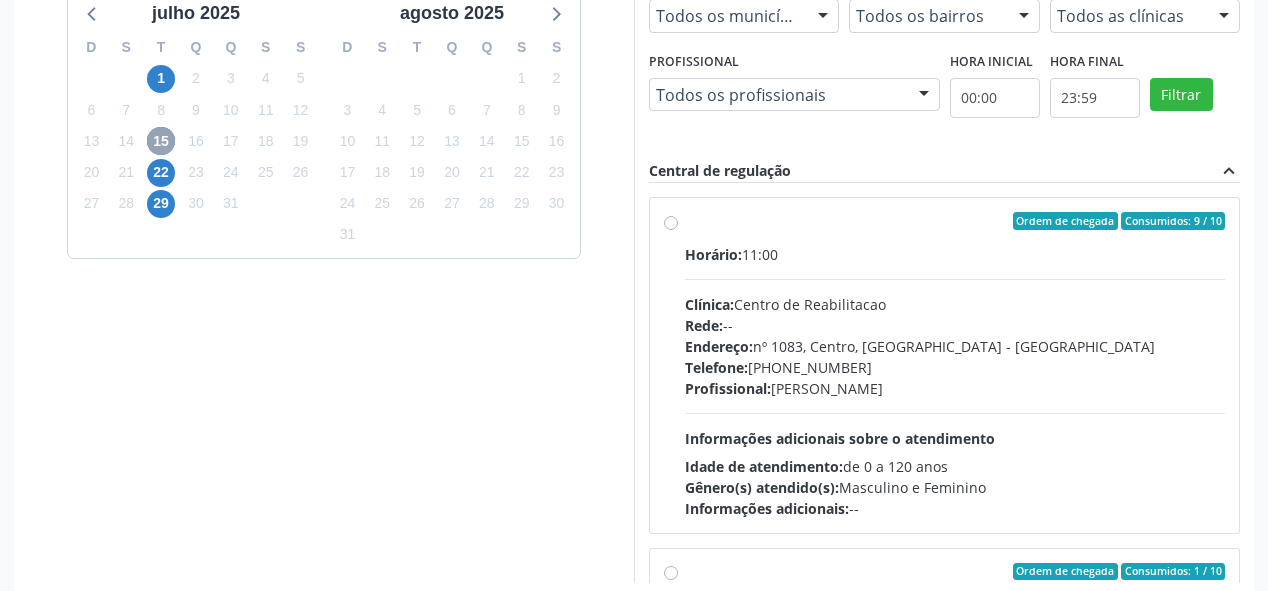 scroll, scrollTop: 518, scrollLeft: 0, axis: vertical 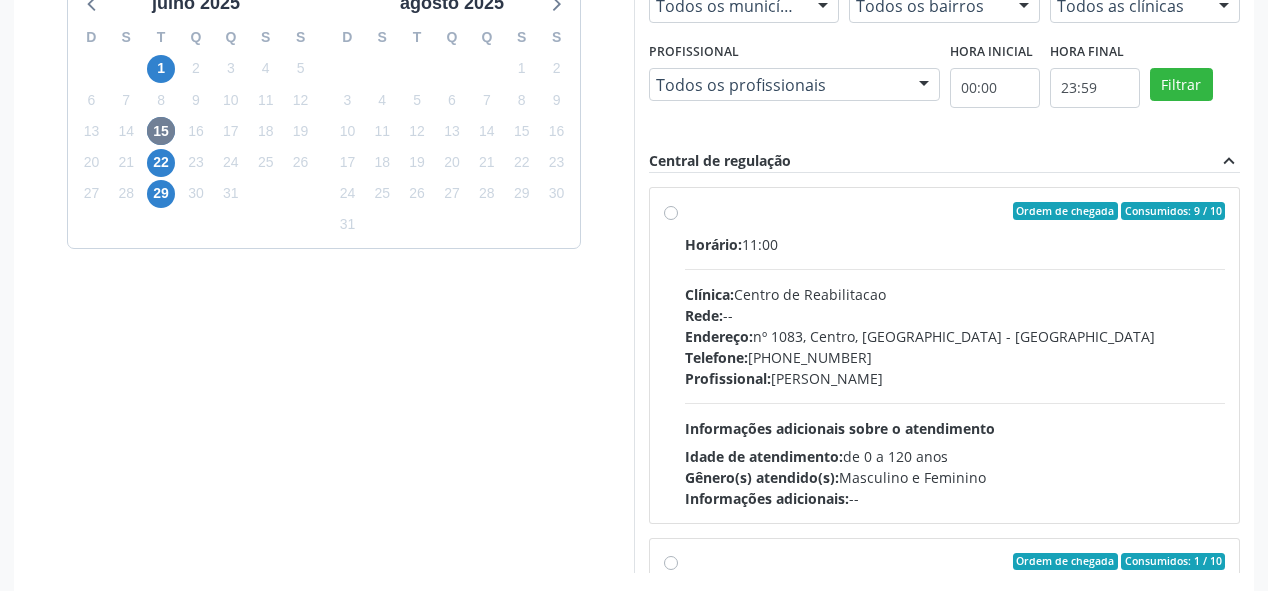 click on "Clínica:  Centro de Reabilitacao" at bounding box center (955, 294) 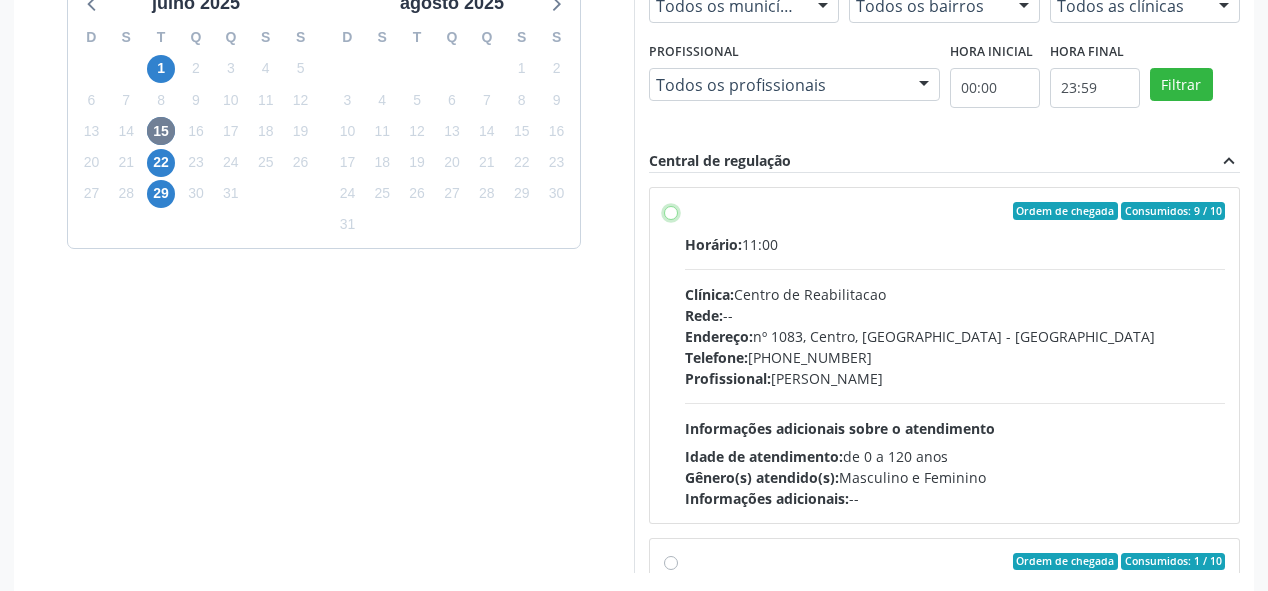 radio on "true" 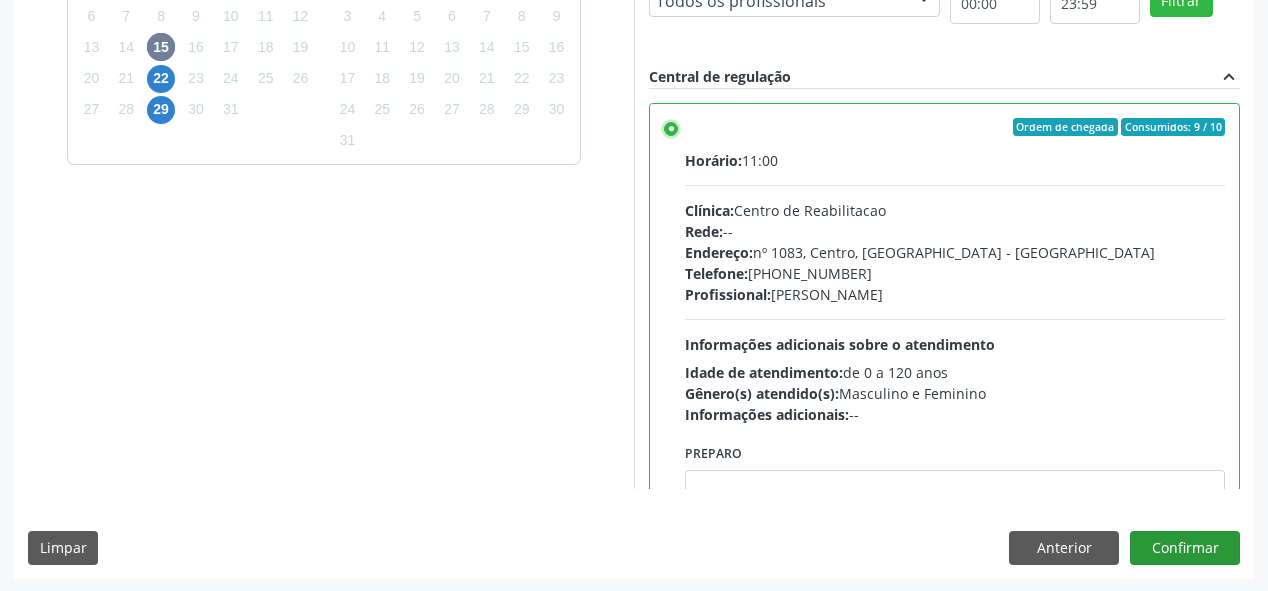 scroll, scrollTop: 603, scrollLeft: 0, axis: vertical 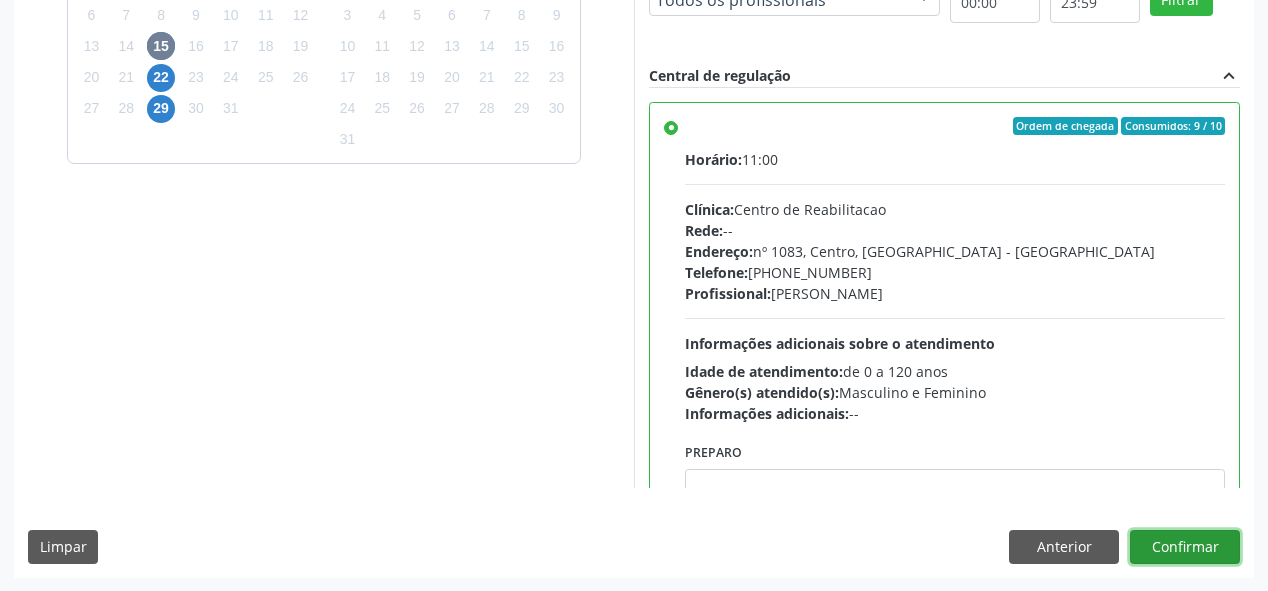 click on "Confirmar" at bounding box center [1185, 547] 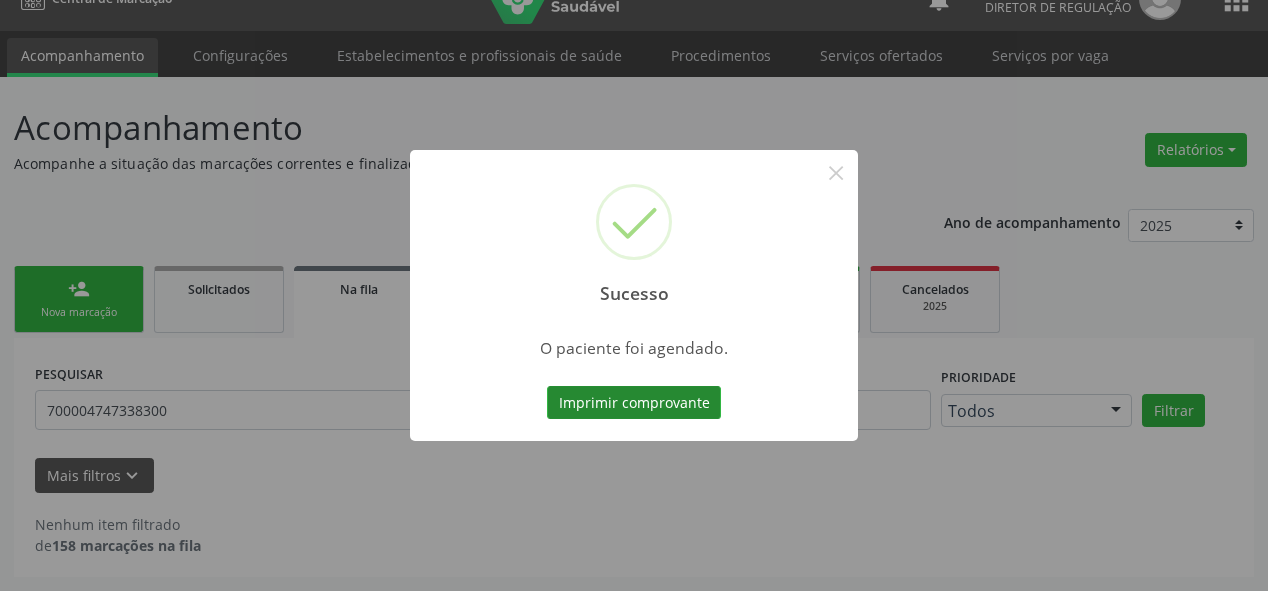 scroll, scrollTop: 31, scrollLeft: 0, axis: vertical 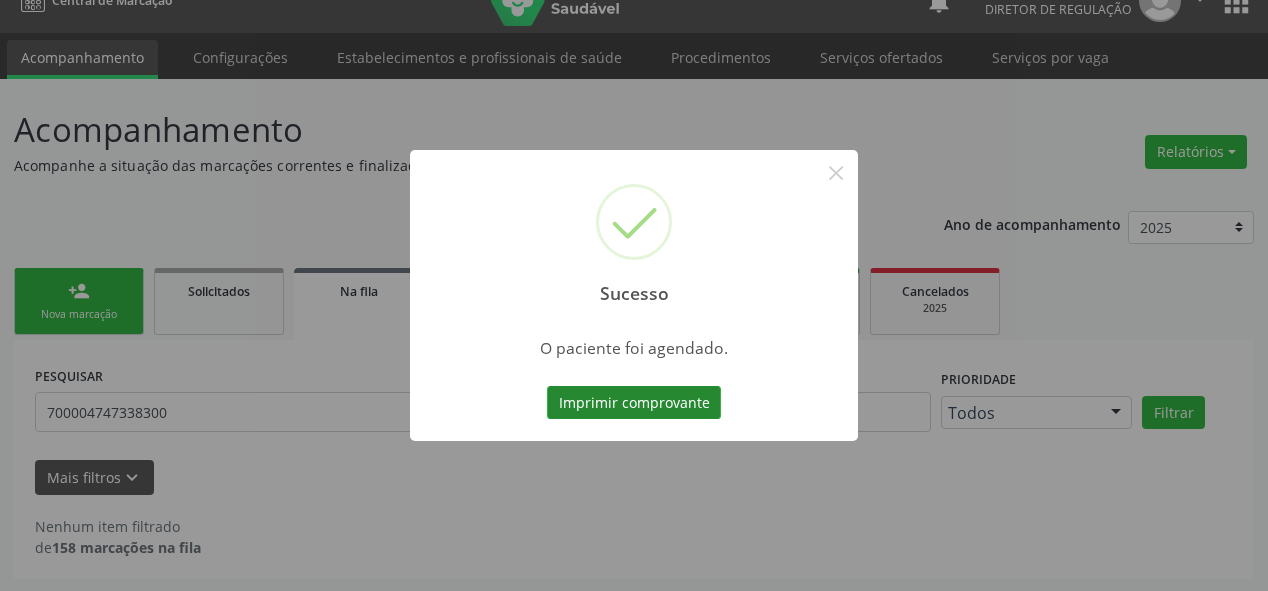 click on "Imprimir comprovante" at bounding box center [634, 403] 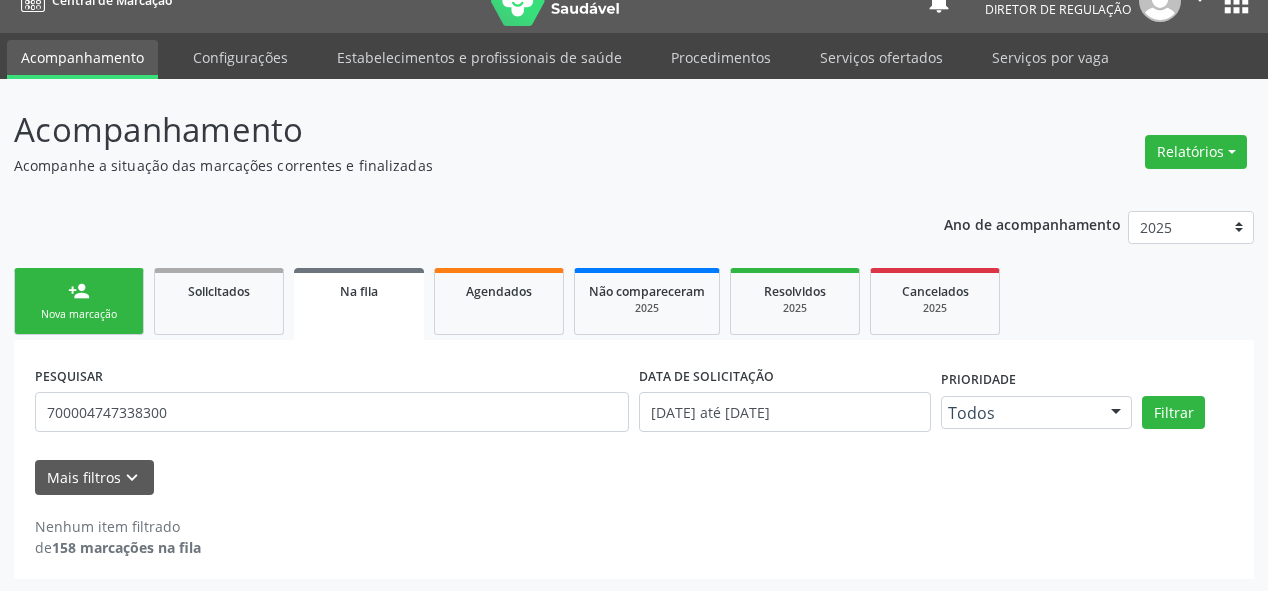 click on "Nova marcação" at bounding box center (79, 314) 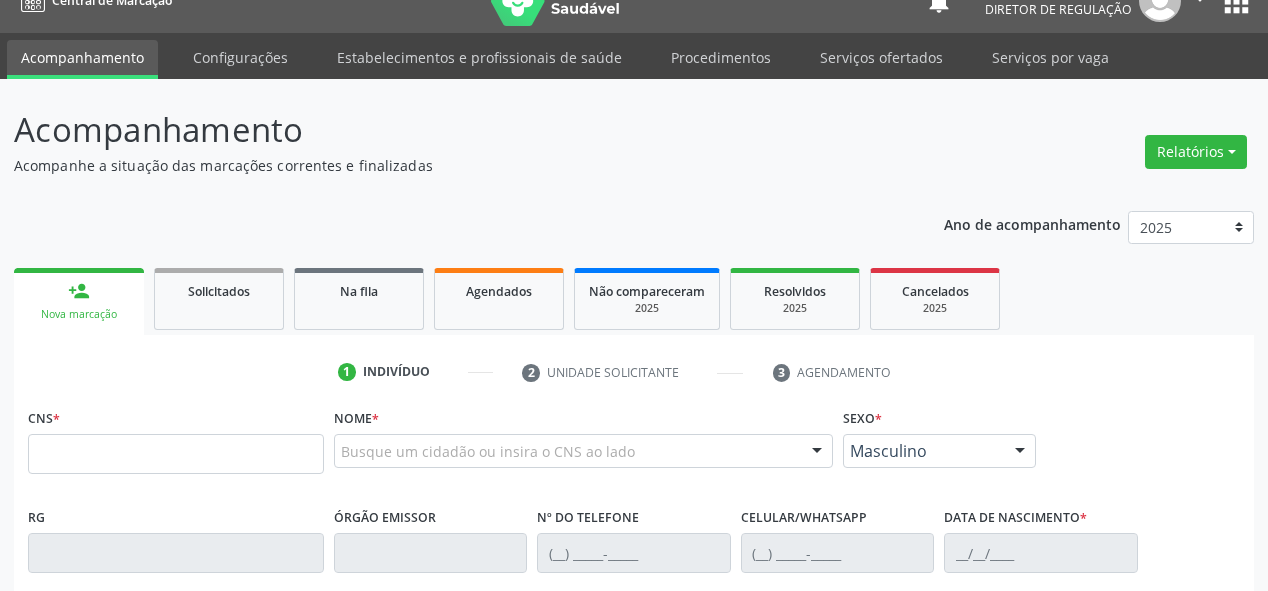 click on "Nova marcação" at bounding box center [79, 314] 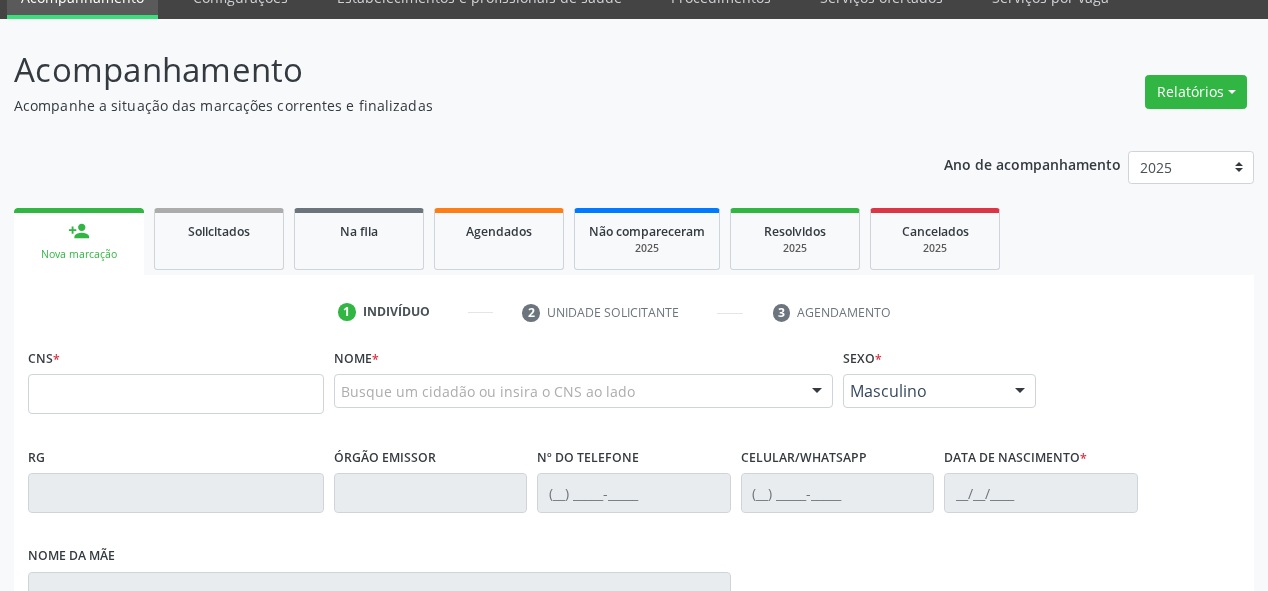 scroll, scrollTop: 271, scrollLeft: 0, axis: vertical 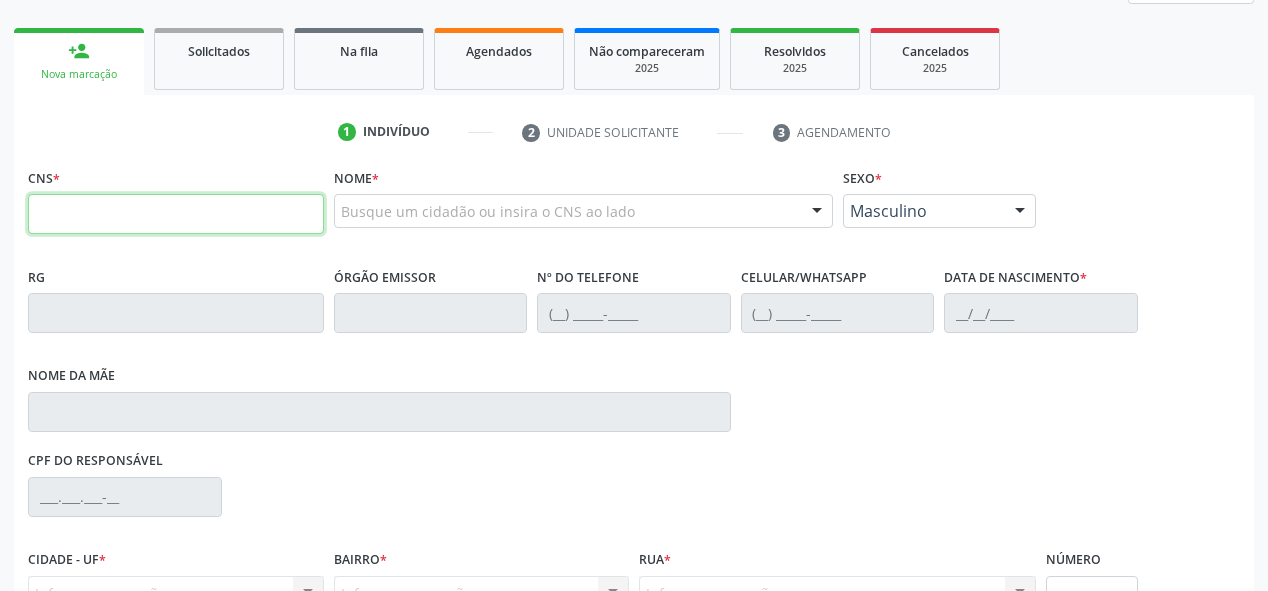 click at bounding box center (176, 214) 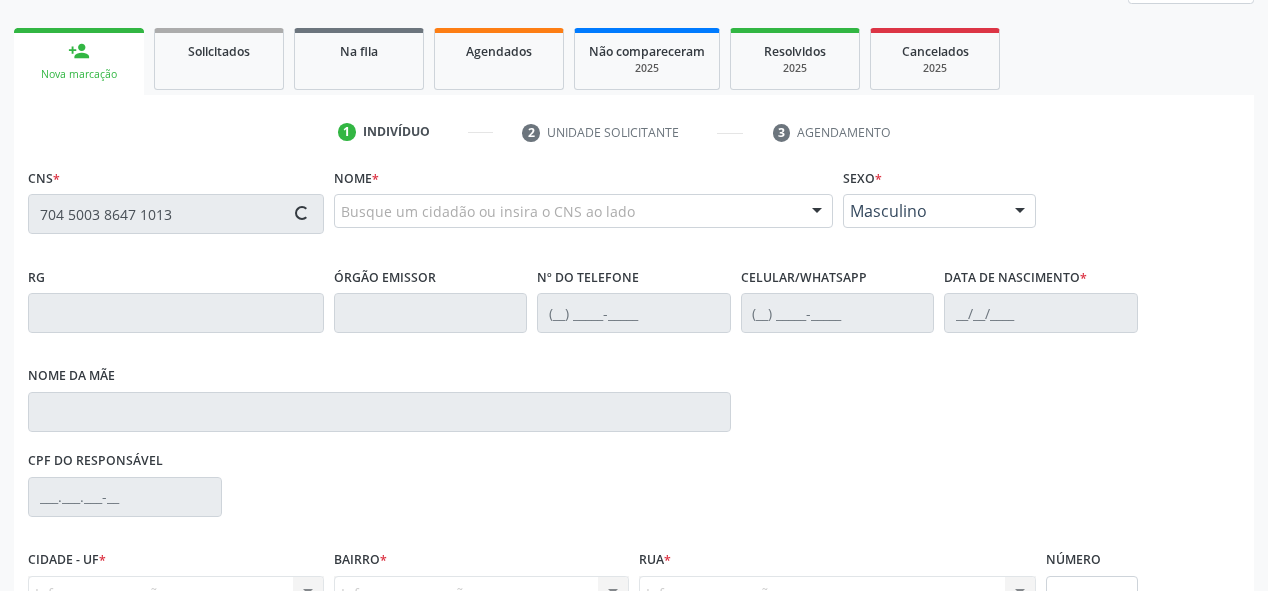 type on "704 5003 8647 1013" 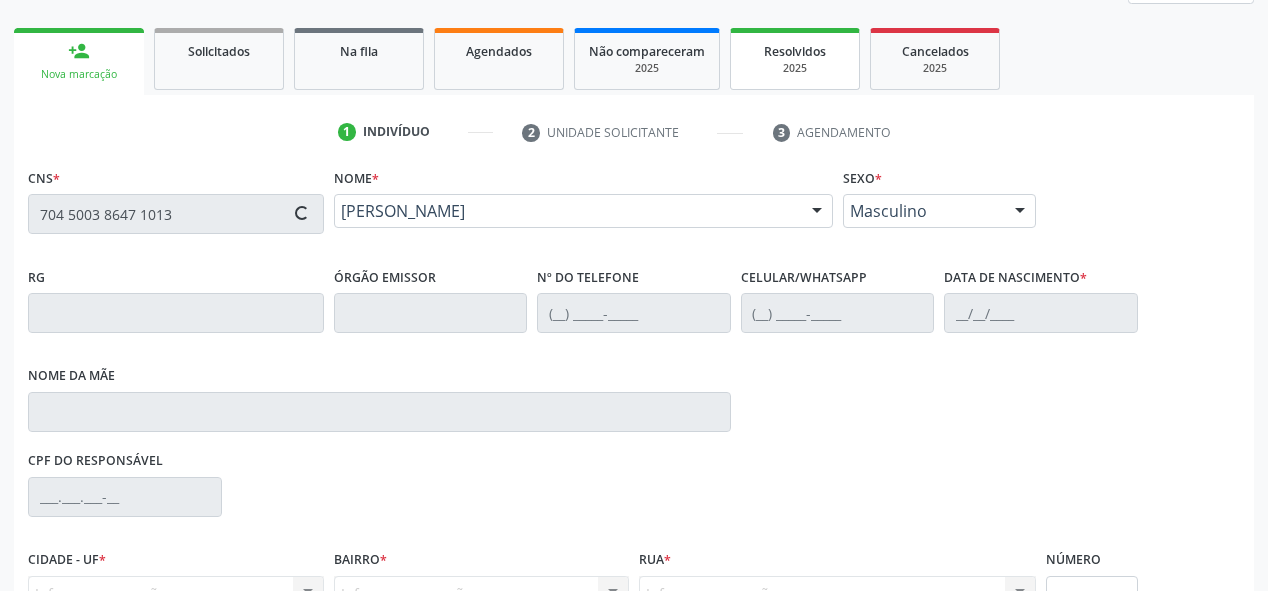 type on "(87) 99624-6431" 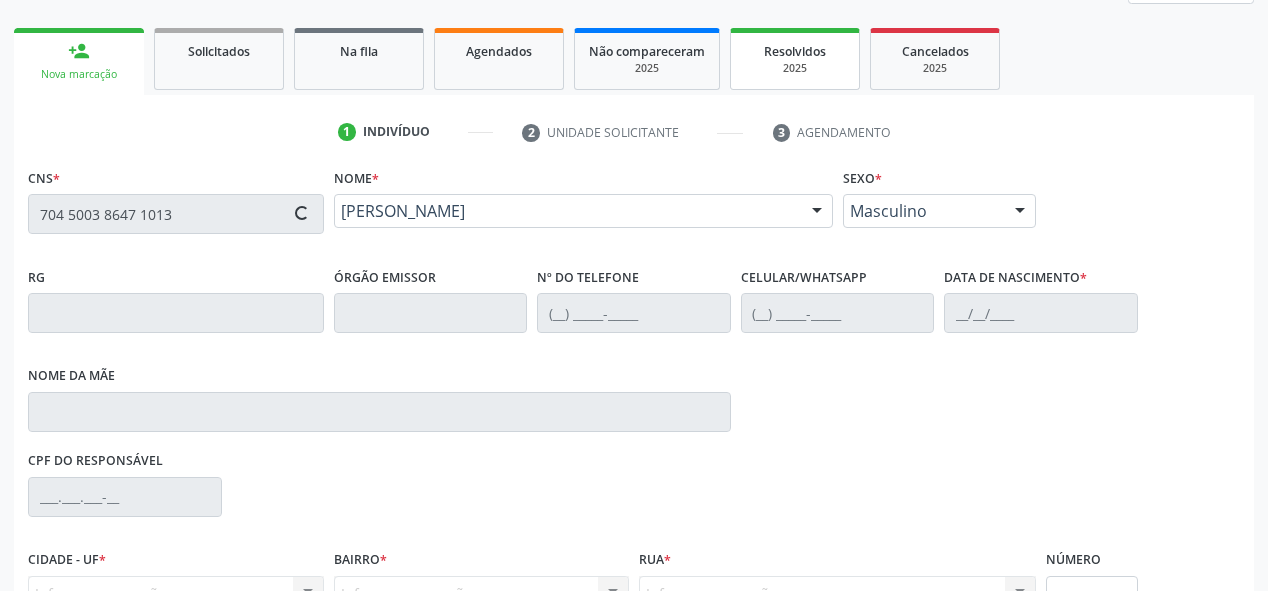 type on "15/09/1965" 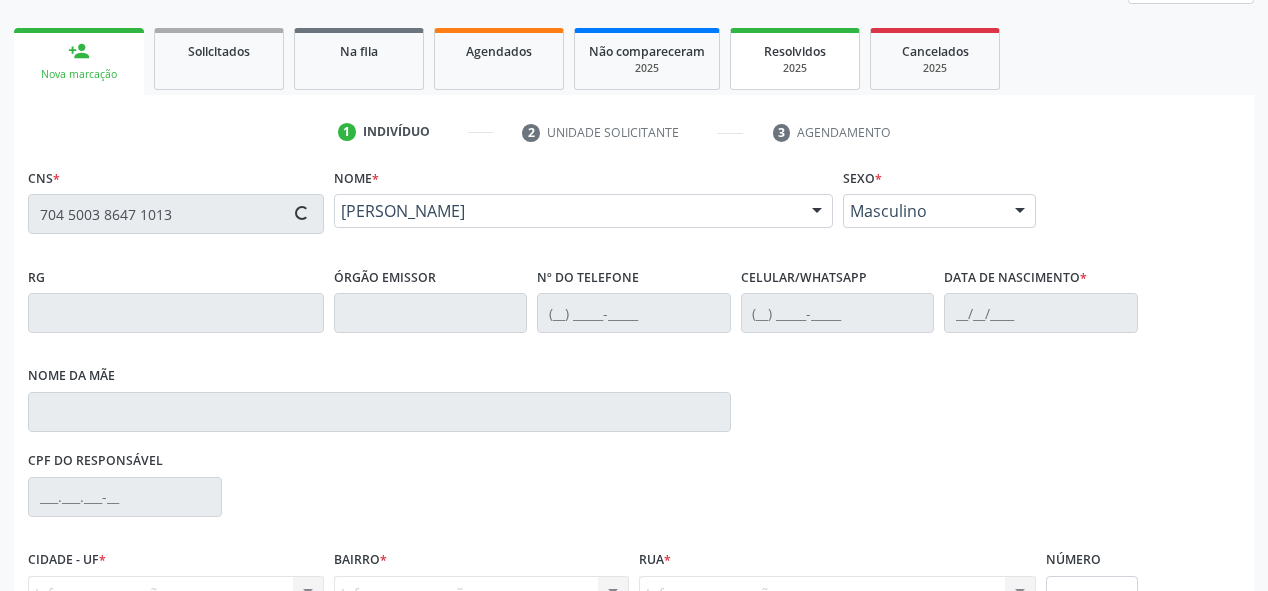 type on "Rita Rodrigues da Silva" 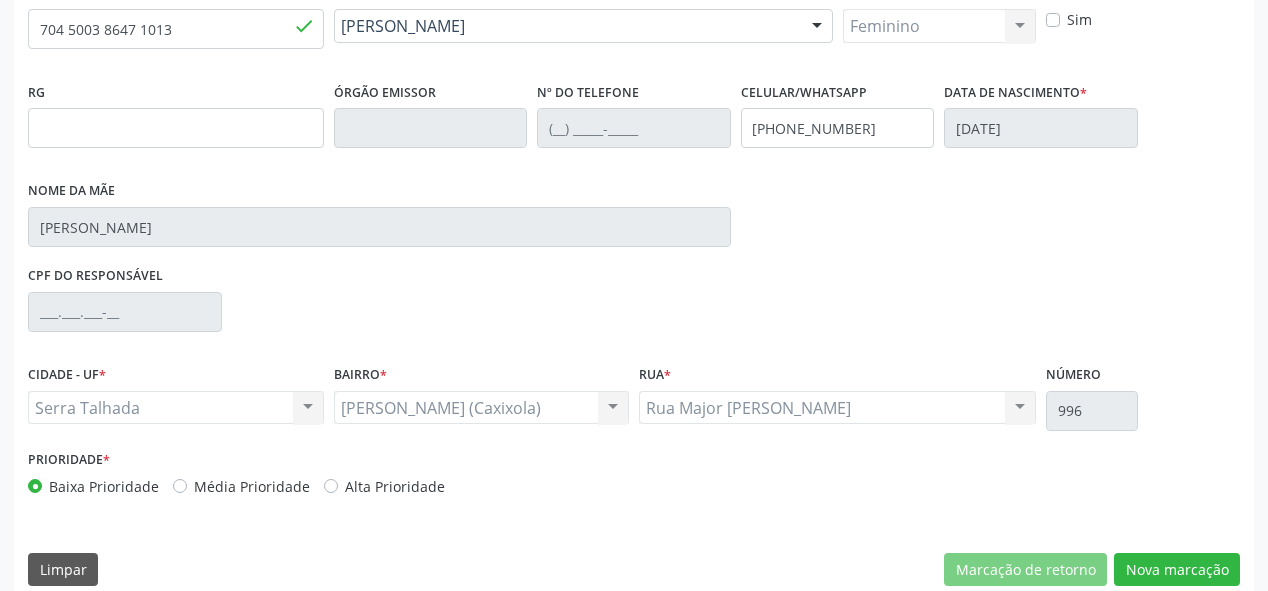 scroll, scrollTop: 478, scrollLeft: 0, axis: vertical 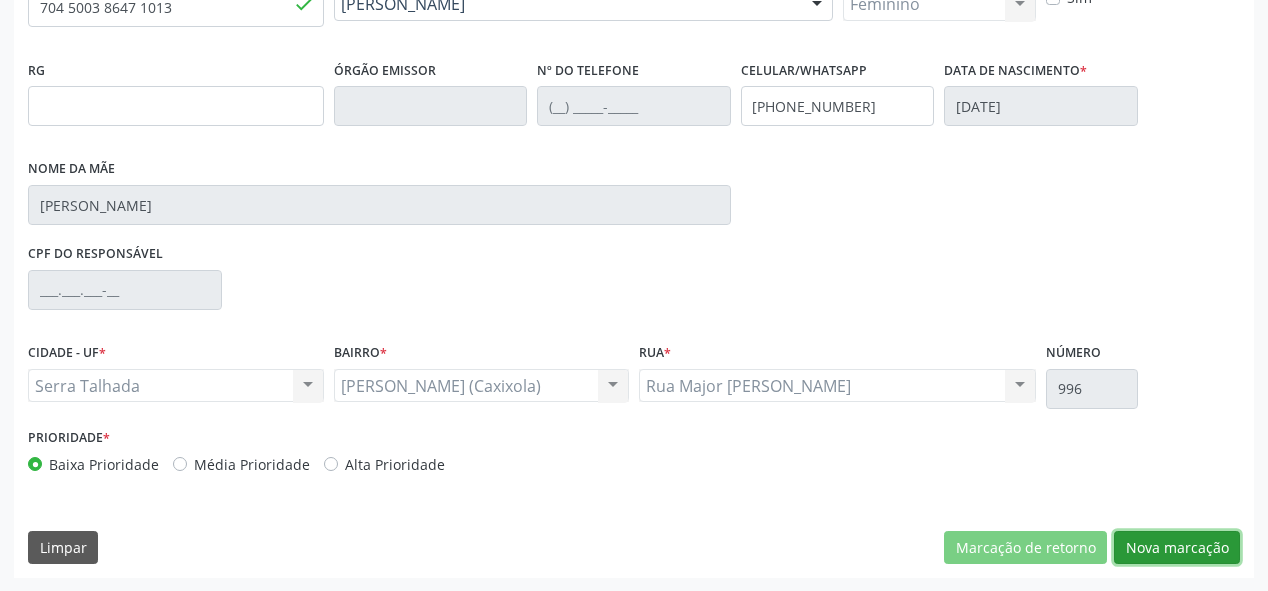 click on "Nova marcação" at bounding box center (1177, 548) 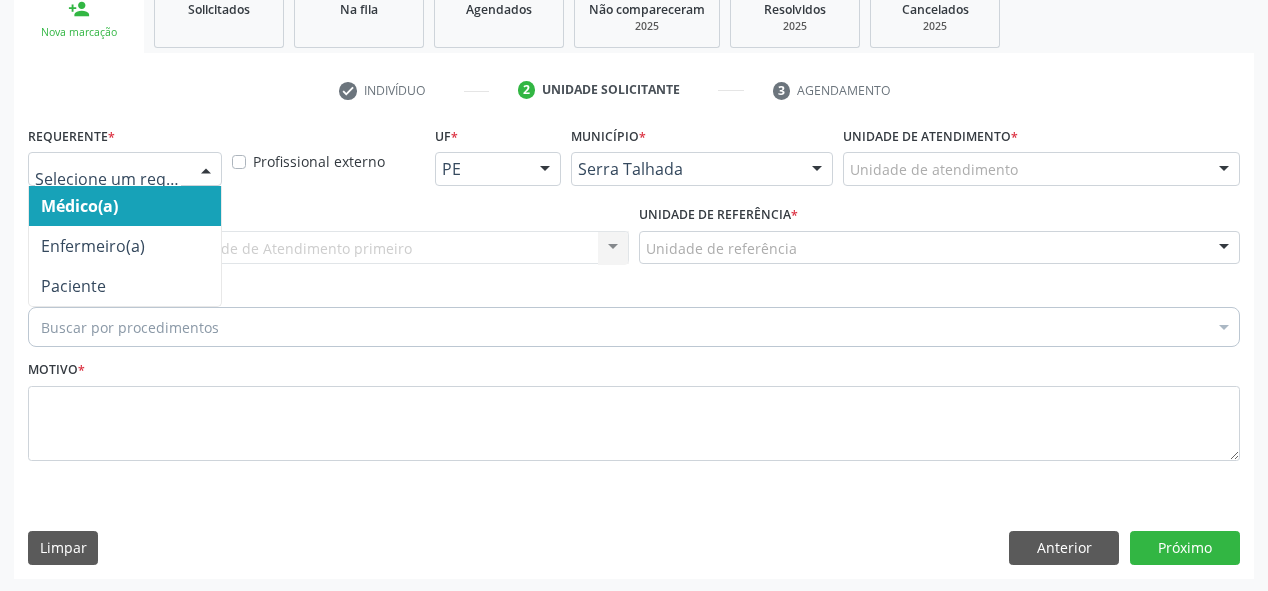 click at bounding box center (125, 169) 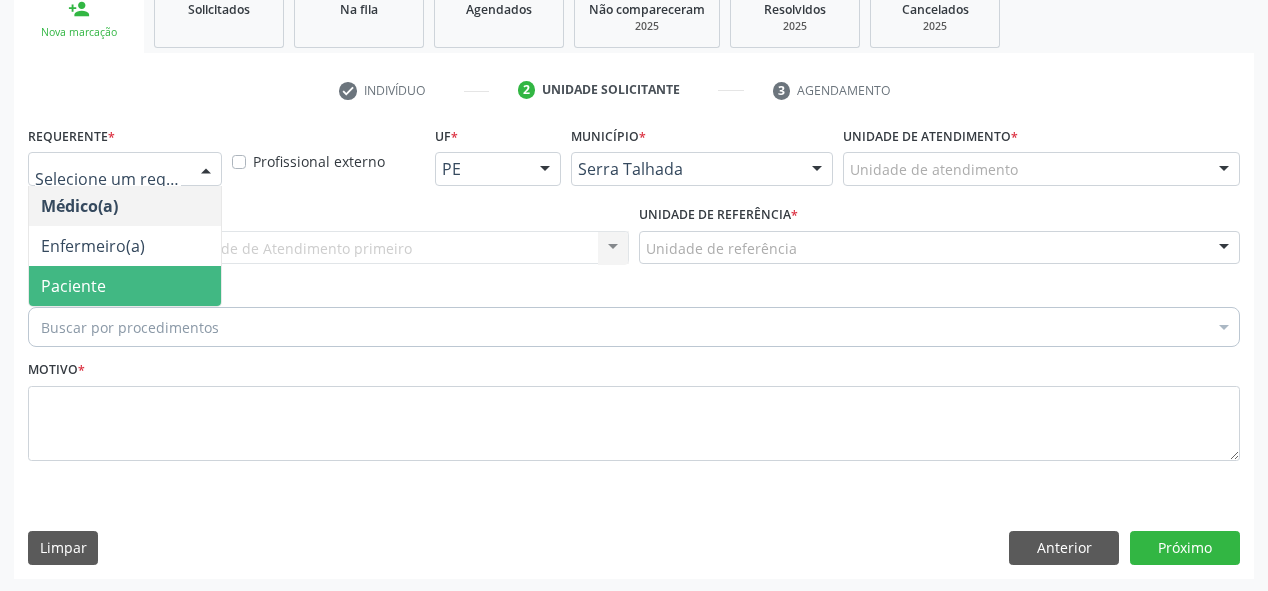 click on "Paciente" at bounding box center [73, 286] 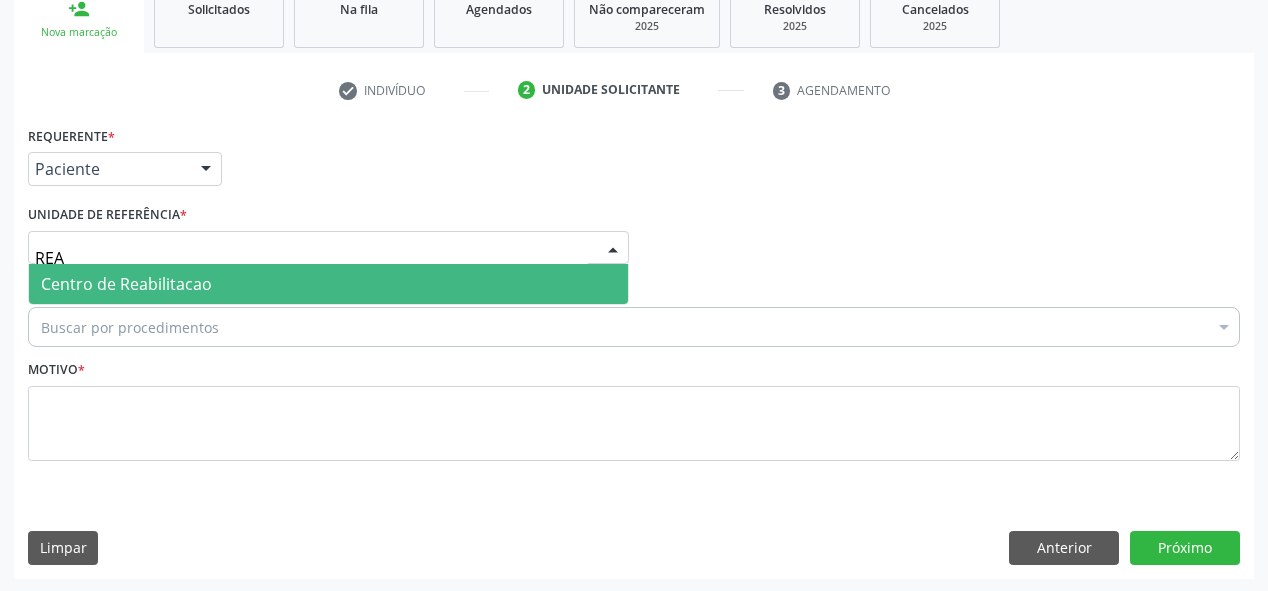 type on "REAB" 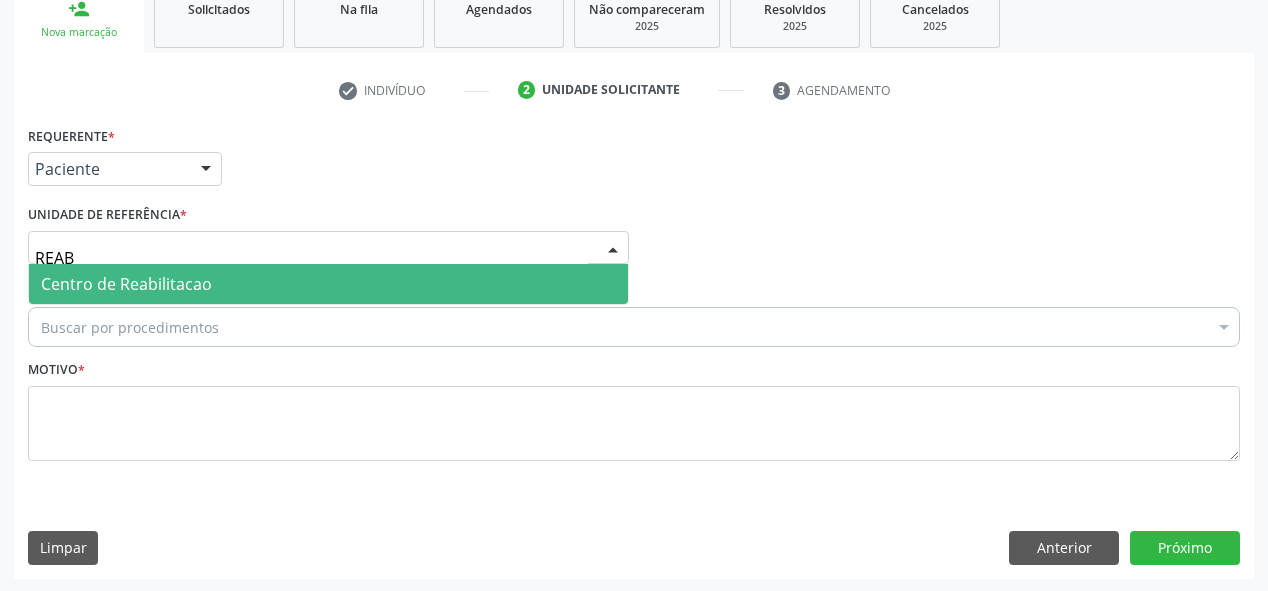 click on "Centro de Reabilitacao" at bounding box center [126, 284] 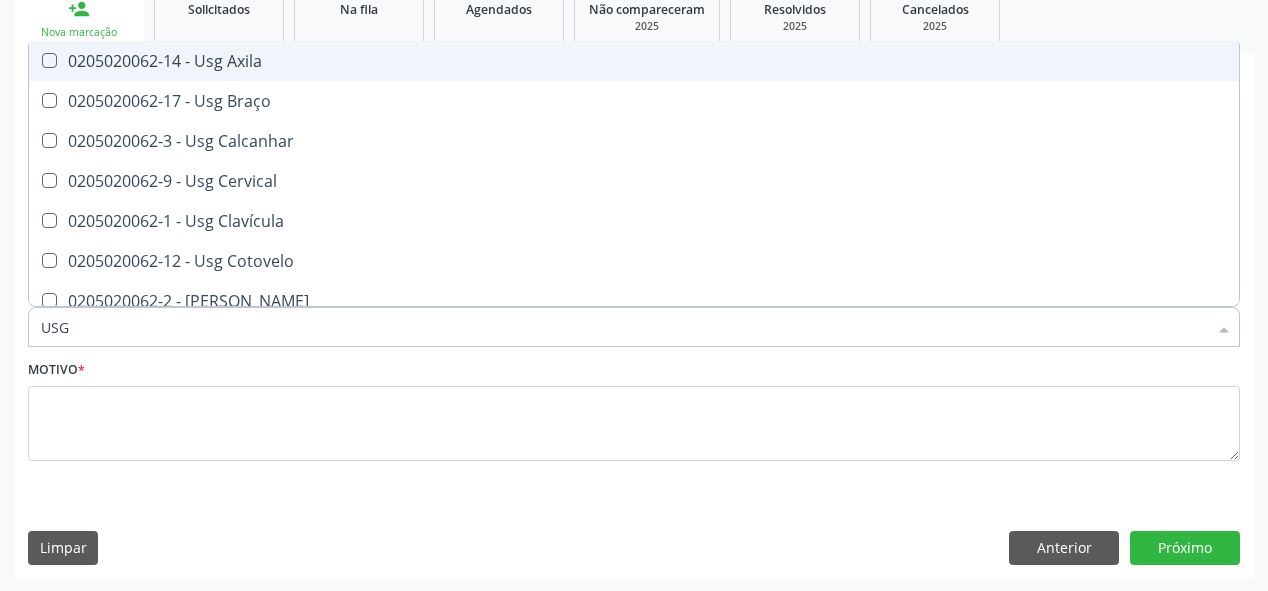 type on "USG J" 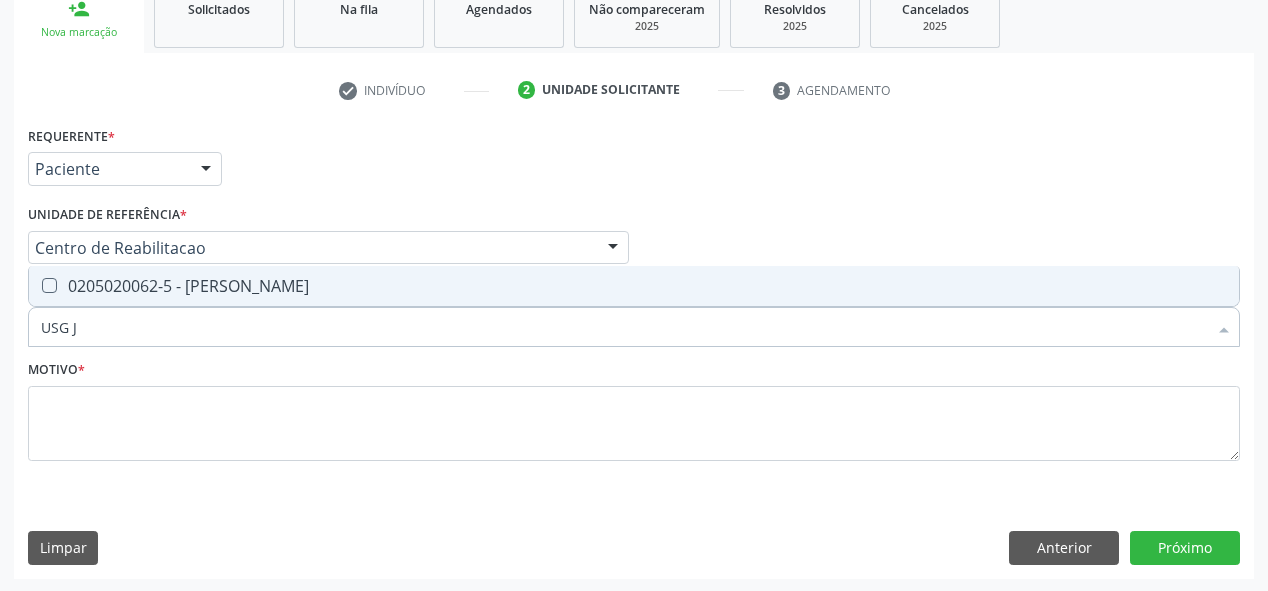 click on "0205020062-5 - [PERSON_NAME]" at bounding box center [634, 286] 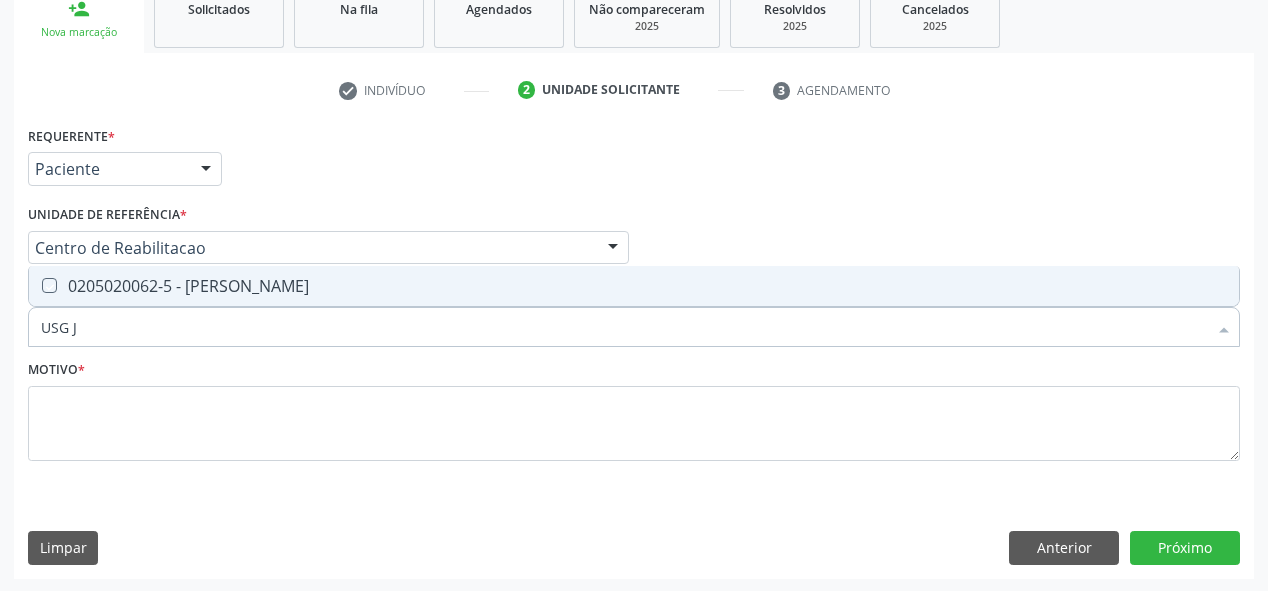checkbox on "true" 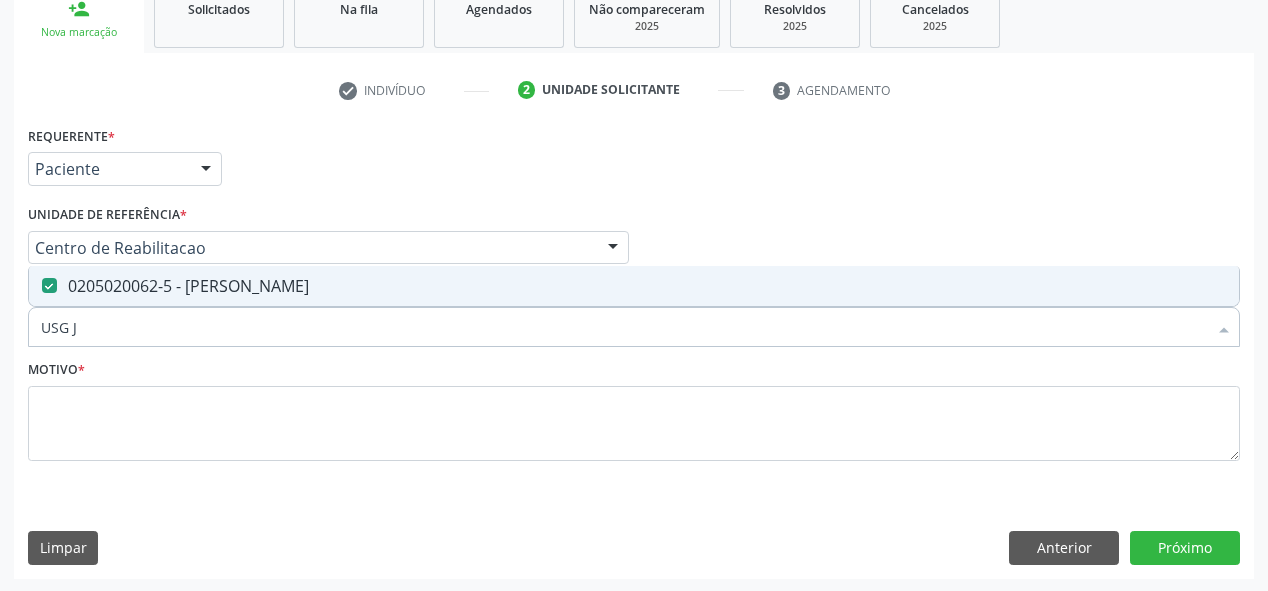 drag, startPoint x: 108, startPoint y: 324, endPoint x: 87, endPoint y: 328, distance: 21.377558 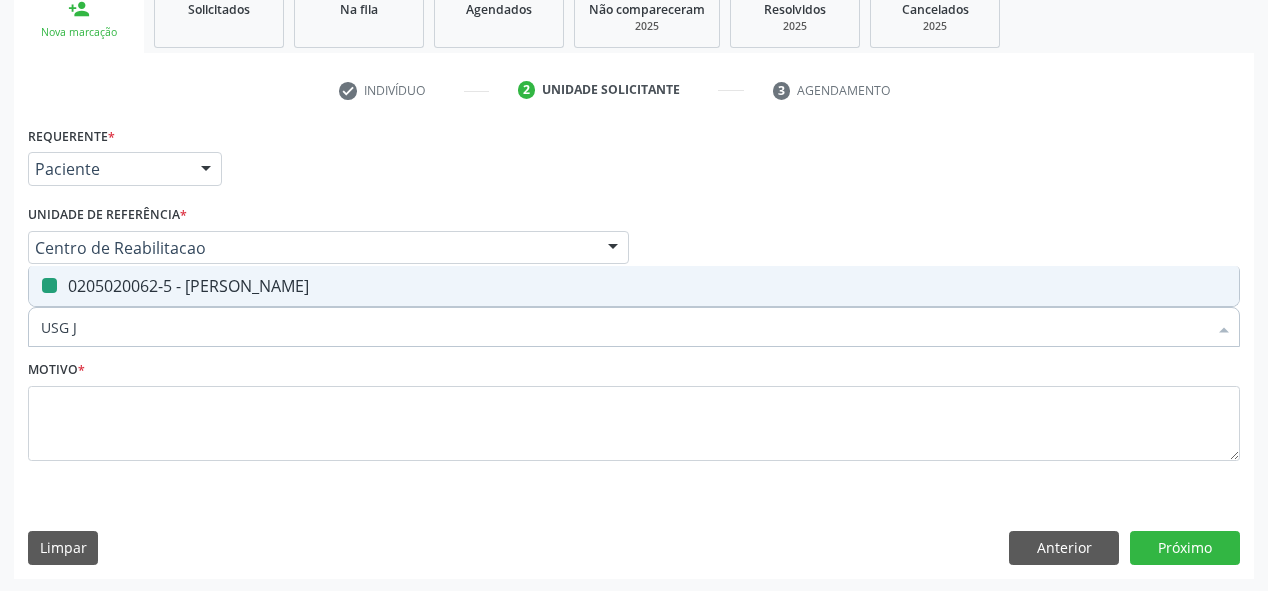 type on "USG" 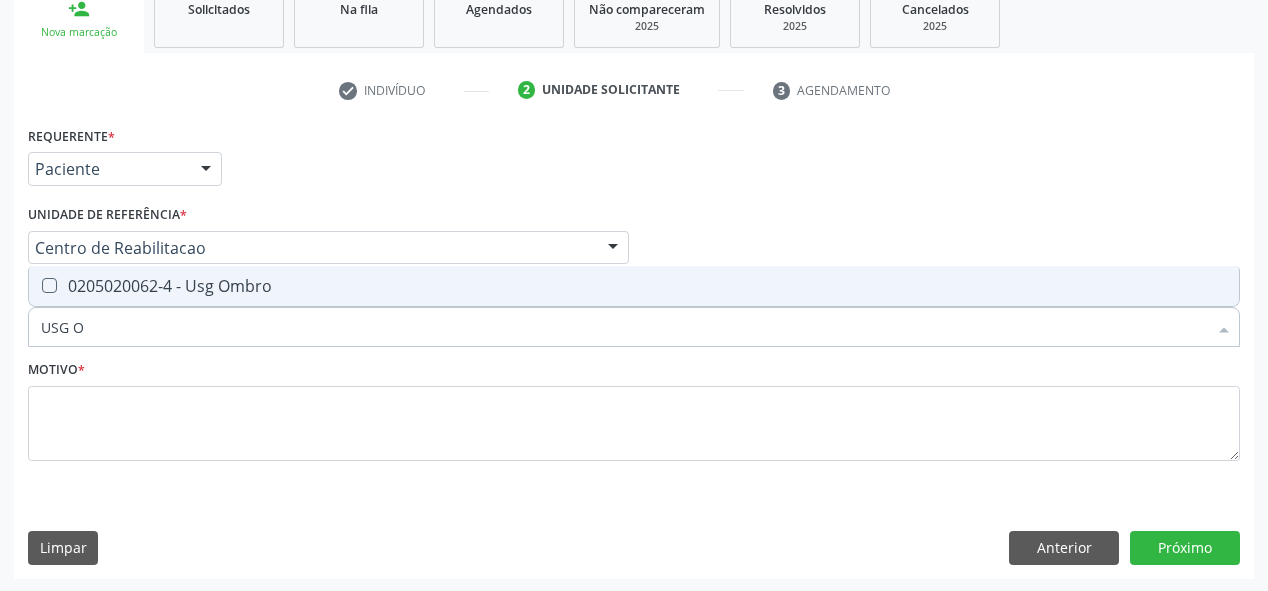 type on "USG OM" 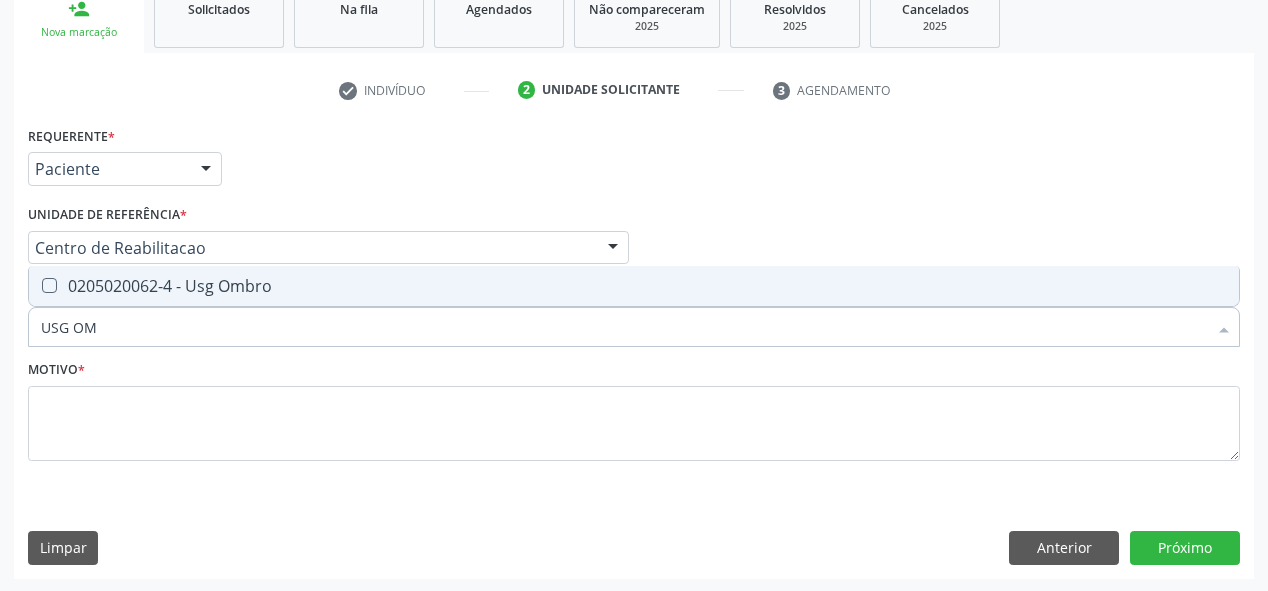 click on "0205020062-4 - Usg Ombro" at bounding box center [634, 286] 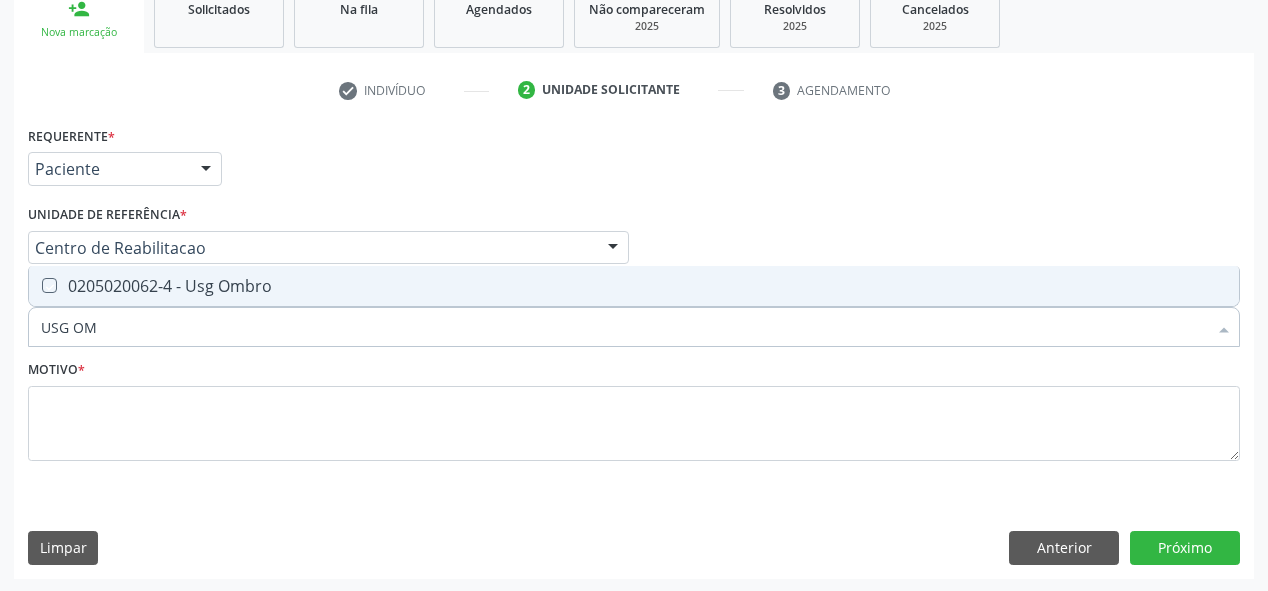 checkbox on "true" 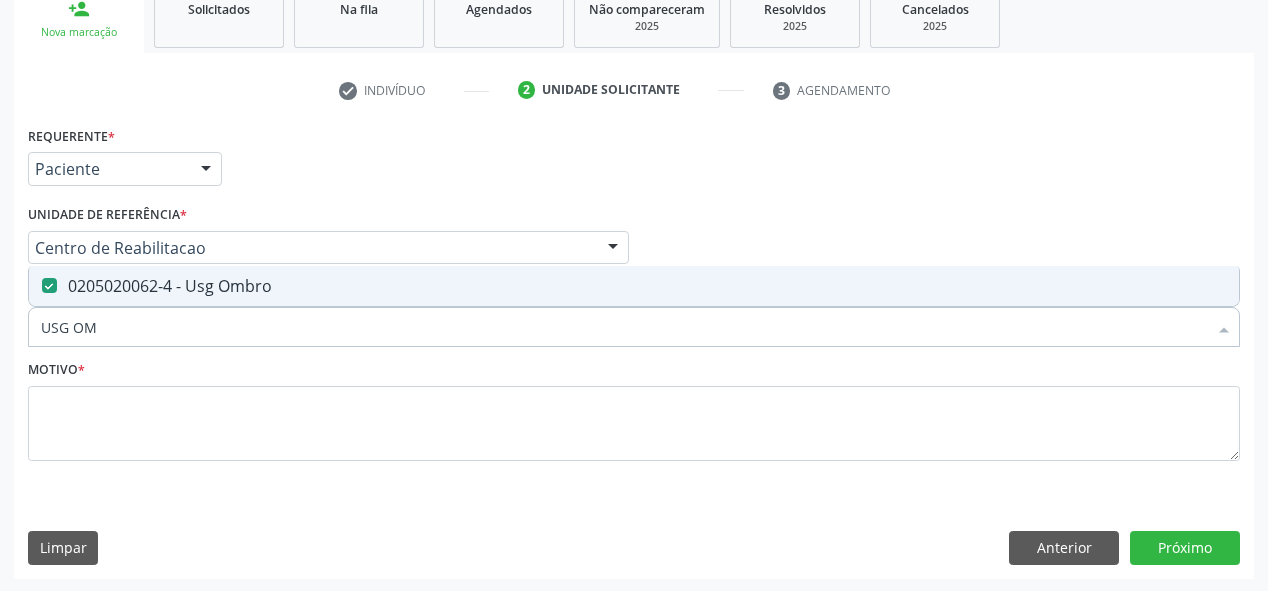 click on "Motivo
*" at bounding box center (56, 370) 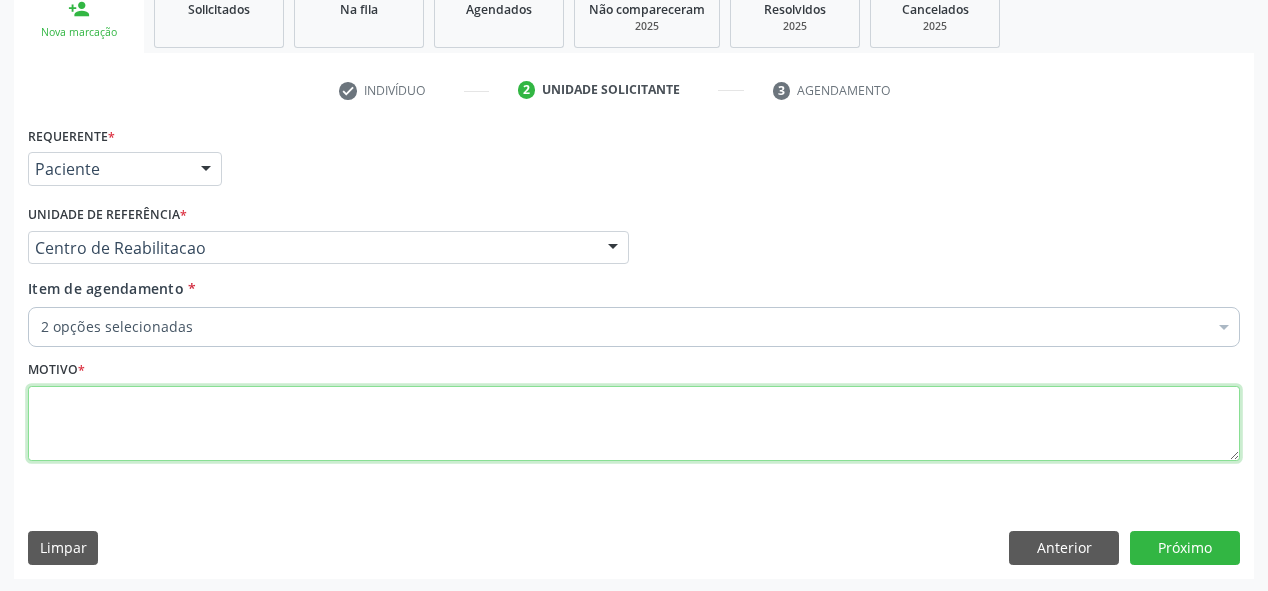 click at bounding box center (634, 424) 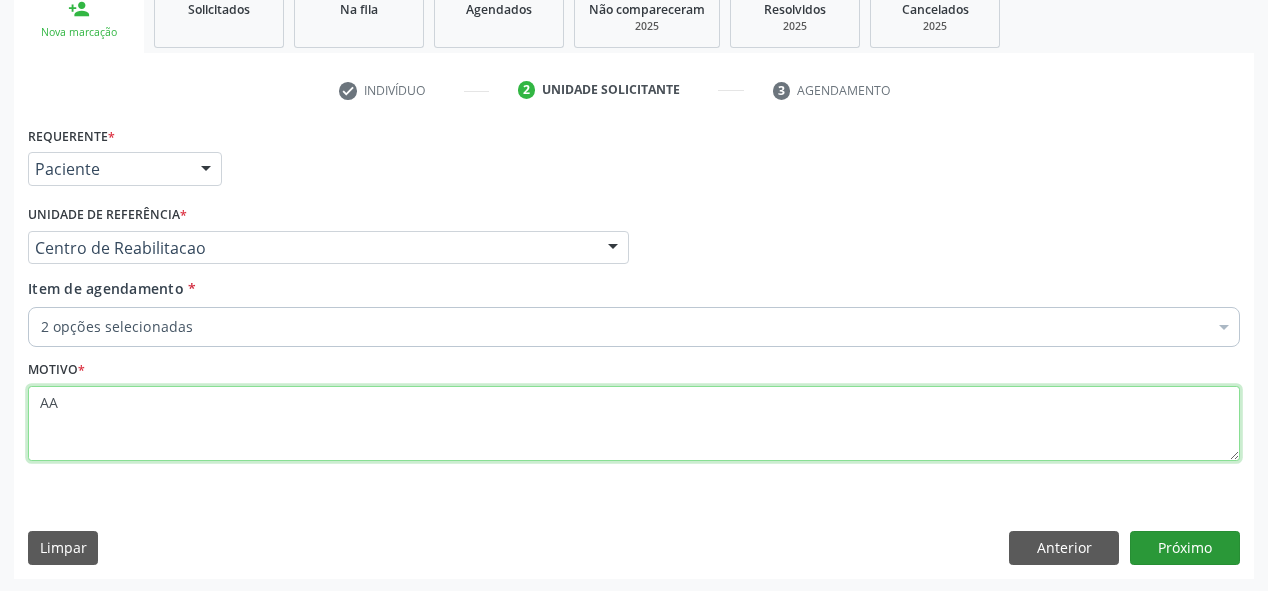 type on "AA" 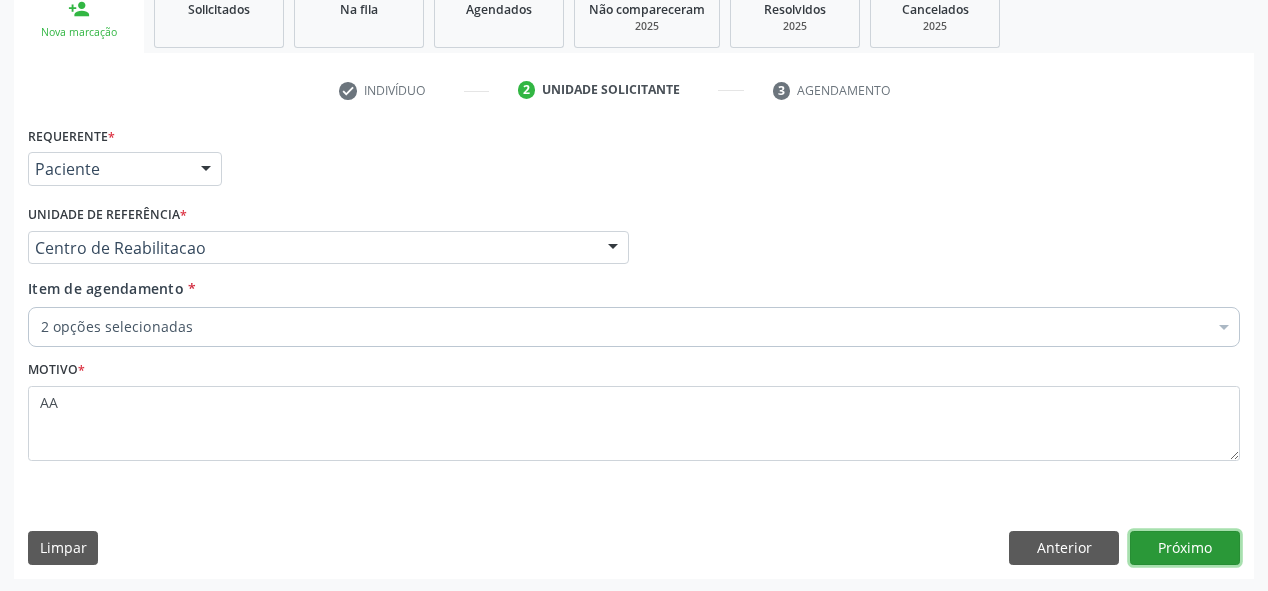 click on "Próximo" at bounding box center [1185, 548] 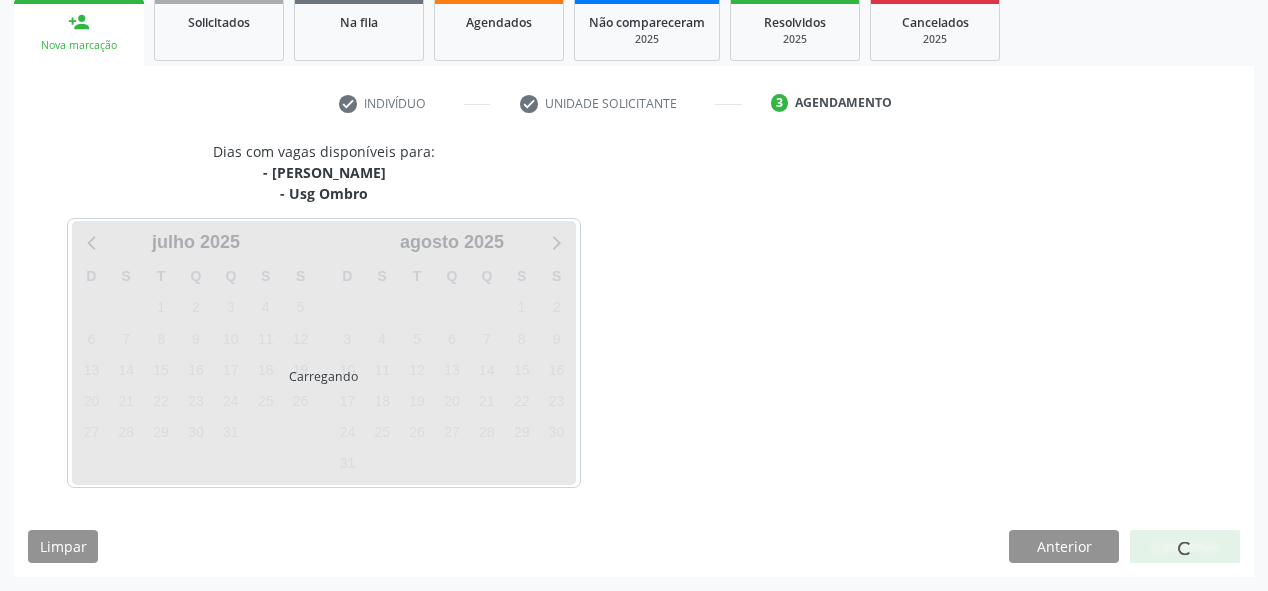 scroll, scrollTop: 299, scrollLeft: 0, axis: vertical 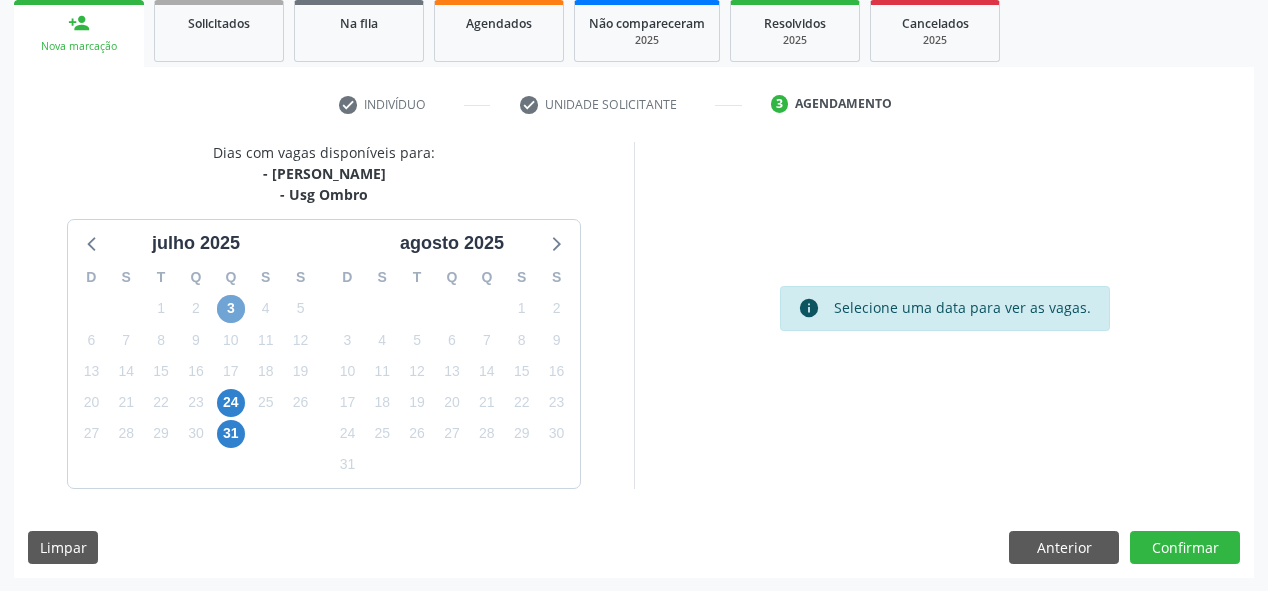 click on "3" at bounding box center (231, 309) 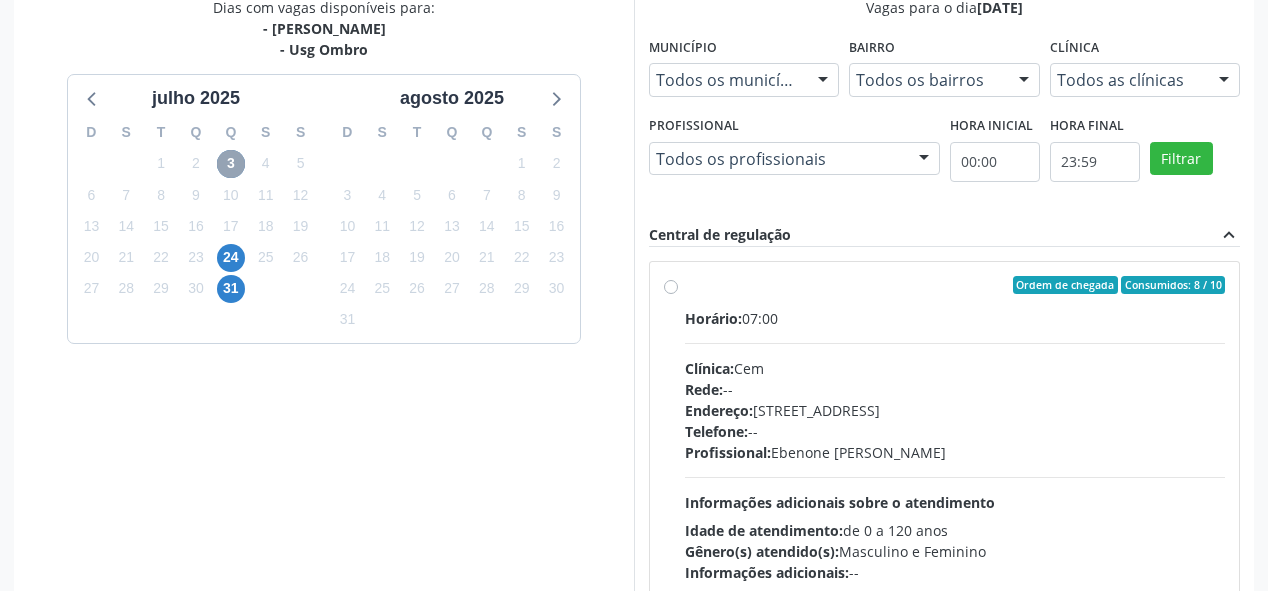 scroll, scrollTop: 459, scrollLeft: 0, axis: vertical 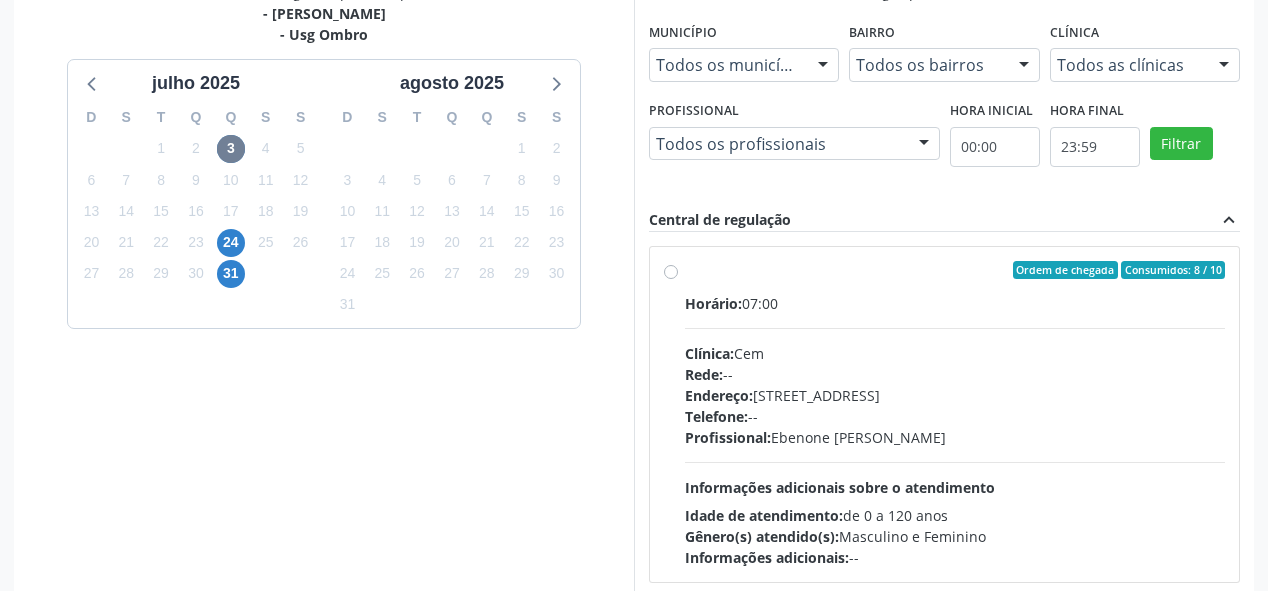 click on "Horário:   07:00
Clínica:  Cem
Rede:
--
Endereço:   Casa, nº 393, Nossa Senhora da Pen, Serra Talhada - PE
Telefone:   --
Profissional:
Ebenone Antonio da Silva
Informações adicionais sobre o atendimento
Idade de atendimento:
de 0 a 120 anos
Gênero(s) atendido(s):
Masculino e Feminino
Informações adicionais:
--" at bounding box center (955, 430) 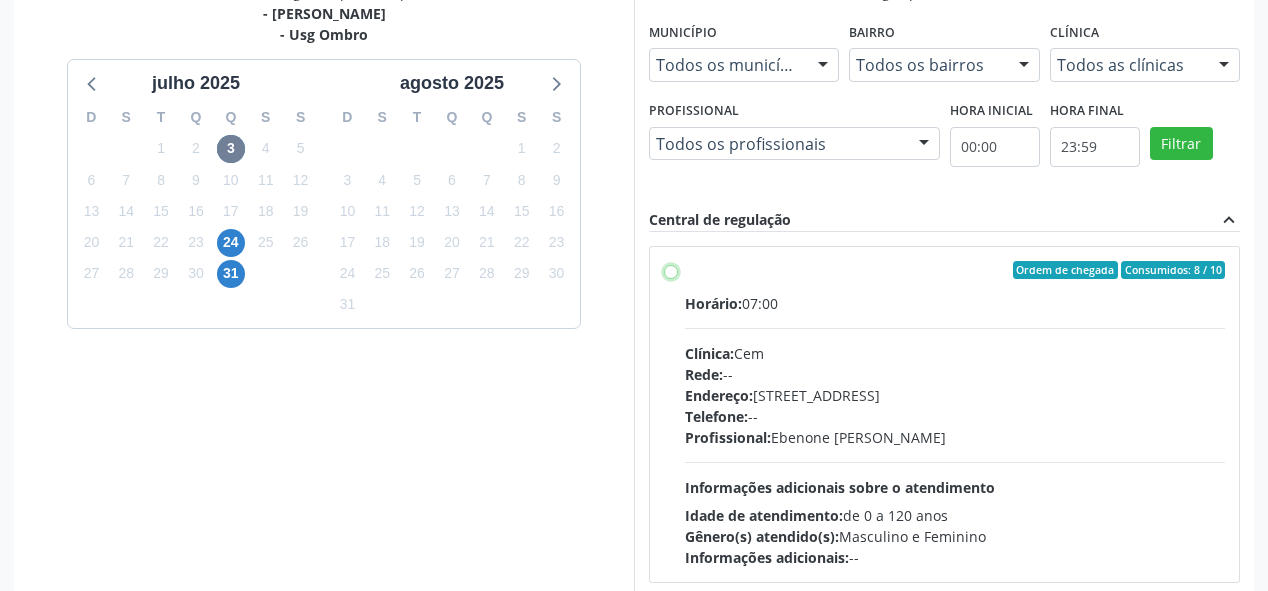 click on "Ordem de chegada
Consumidos: 8 / 10
Horário:   07:00
Clínica:  Cem
Rede:
--
Endereço:   Casa, nº 393, Nossa Senhora da Pen, Serra Talhada - PE
Telefone:   --
Profissional:
Ebenone Antonio da Silva
Informações adicionais sobre o atendimento
Idade de atendimento:
de 0 a 120 anos
Gênero(s) atendido(s):
Masculino e Feminino
Informações adicionais:
--" at bounding box center [671, 270] 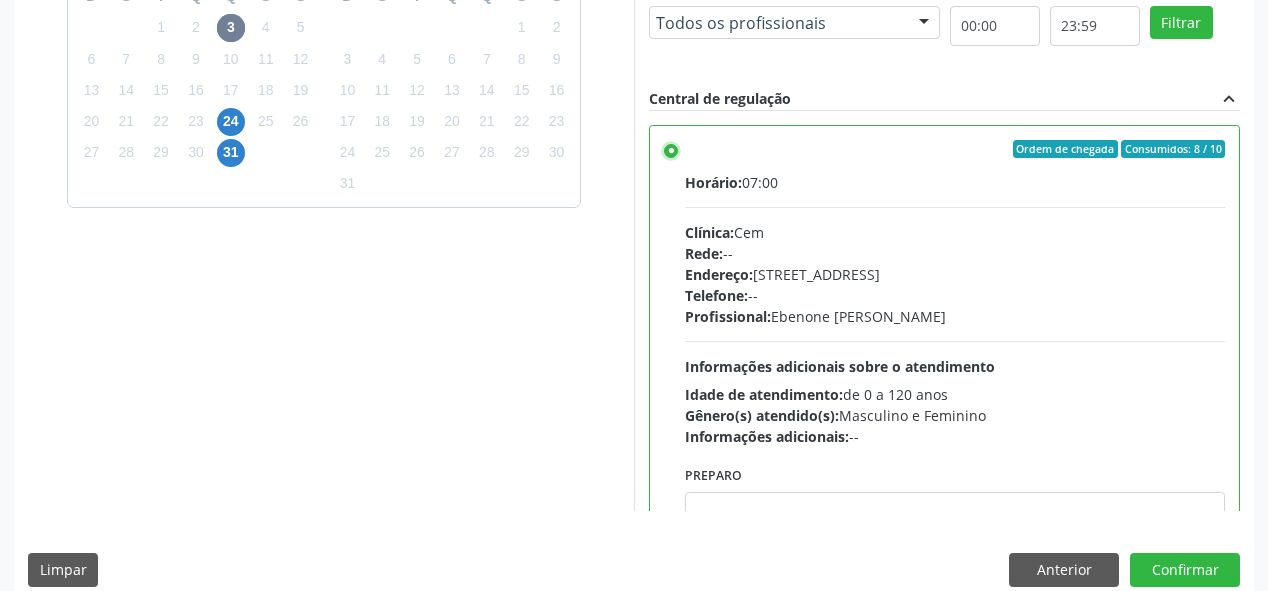 scroll, scrollTop: 603, scrollLeft: 0, axis: vertical 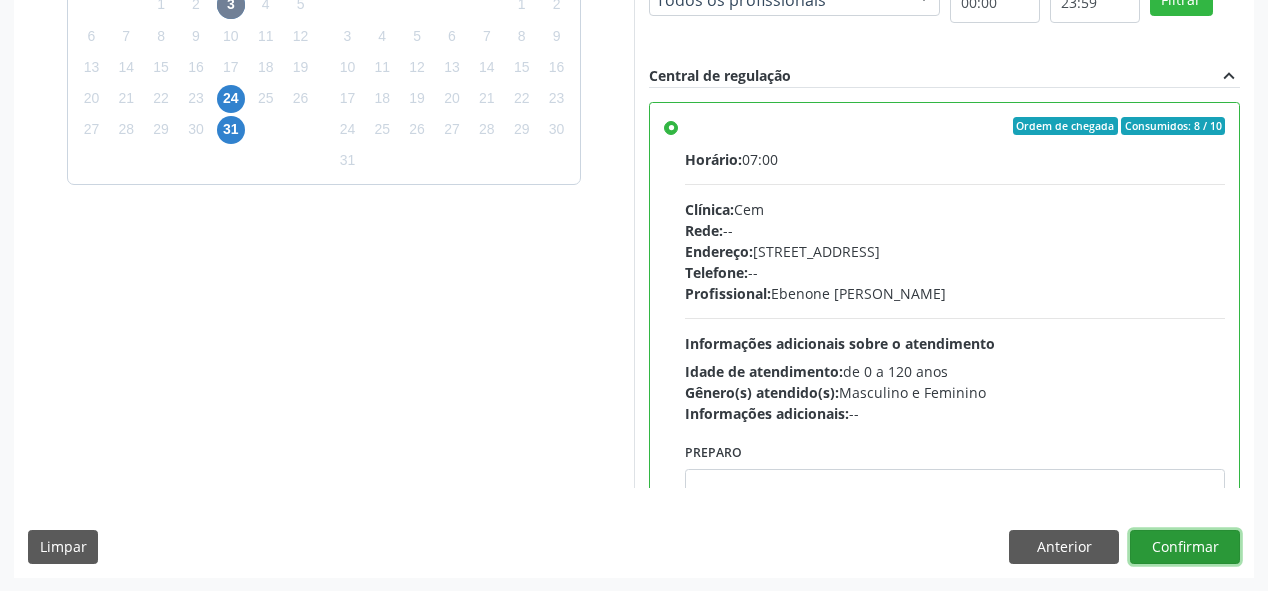 click on "Confirmar" at bounding box center [1185, 547] 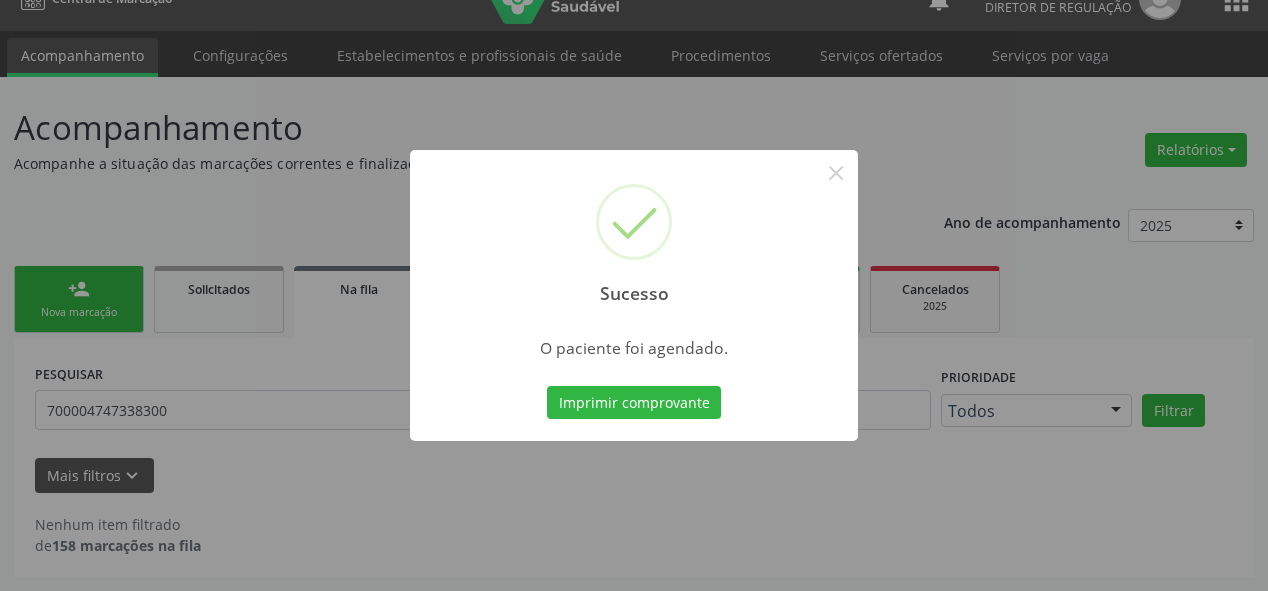 scroll, scrollTop: 31, scrollLeft: 0, axis: vertical 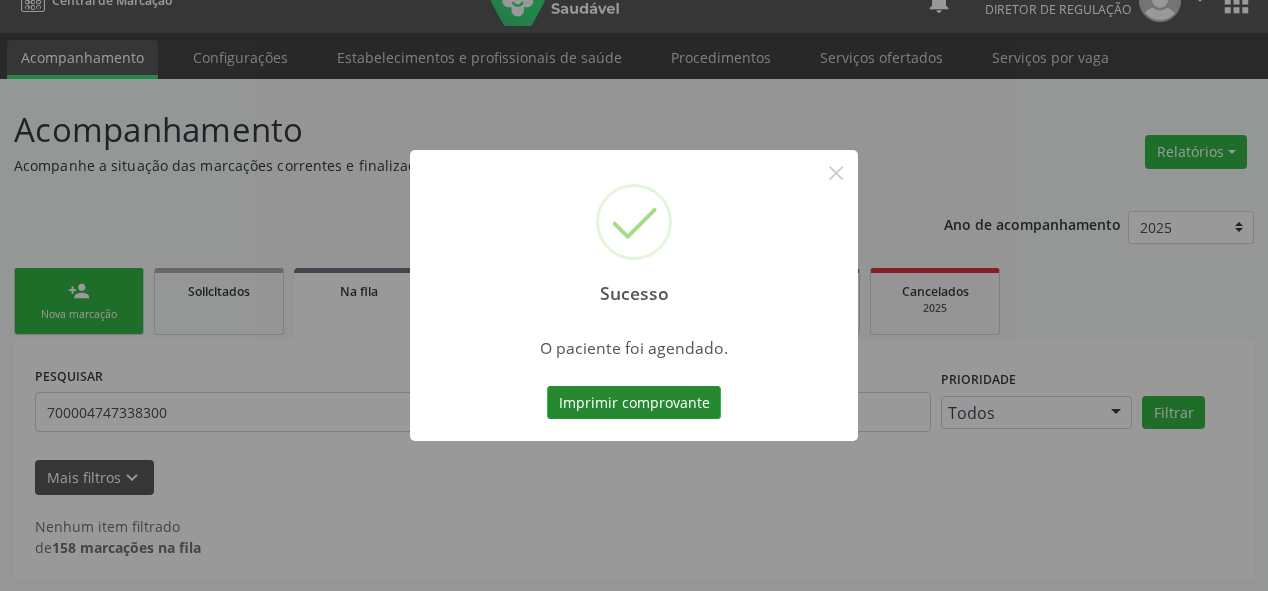 click on "Imprimir comprovante" at bounding box center (634, 403) 